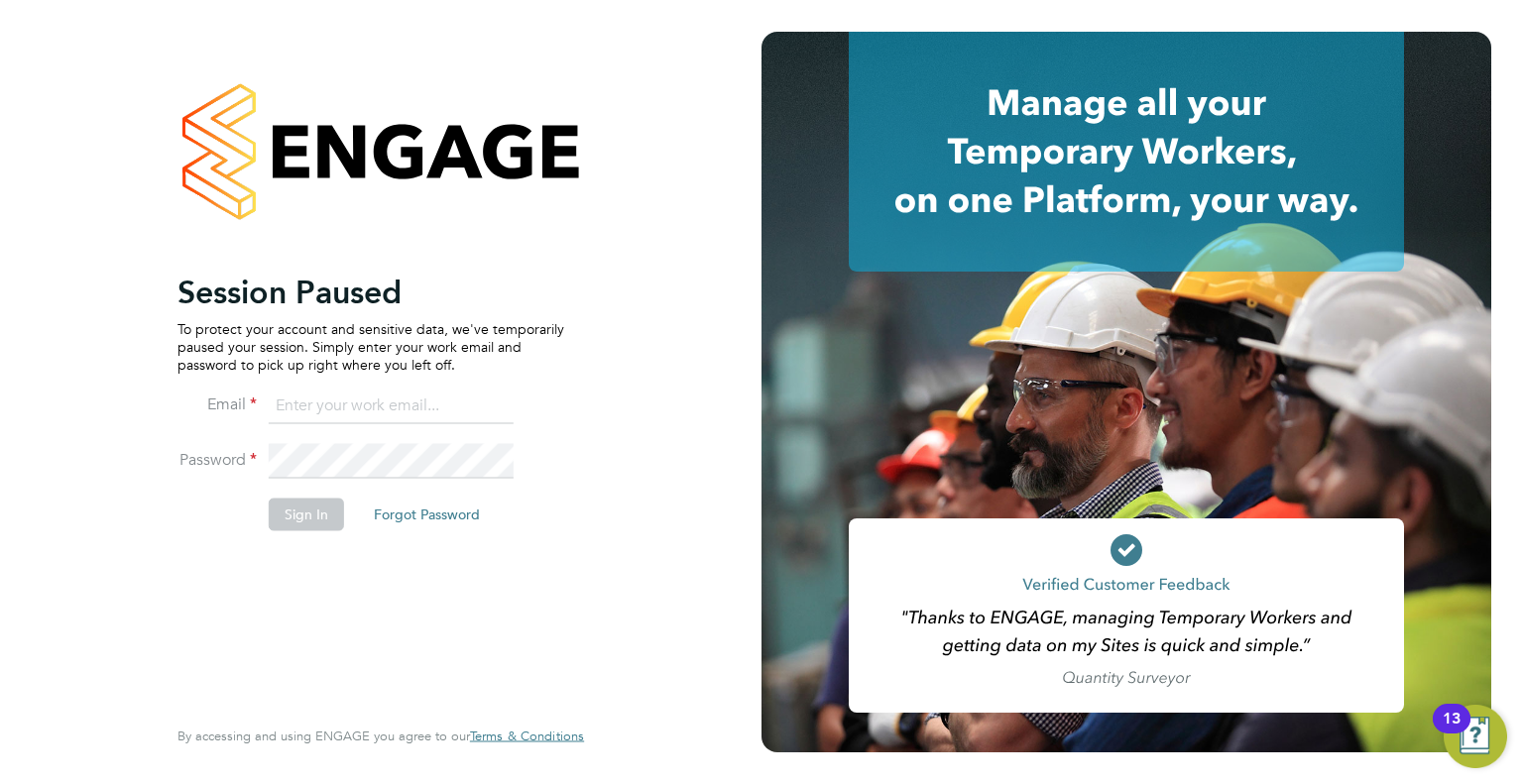 scroll, scrollTop: 0, scrollLeft: 0, axis: both 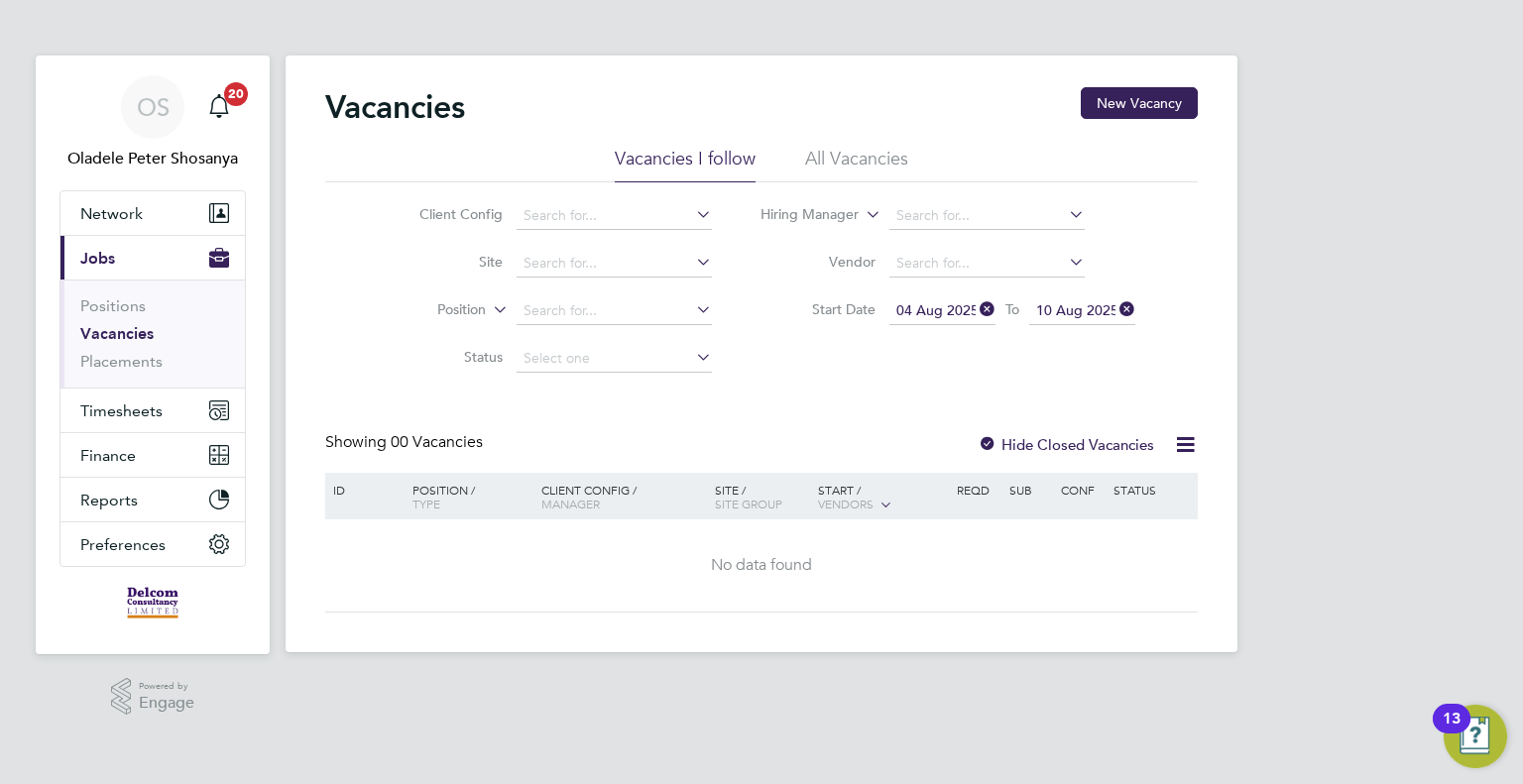 click 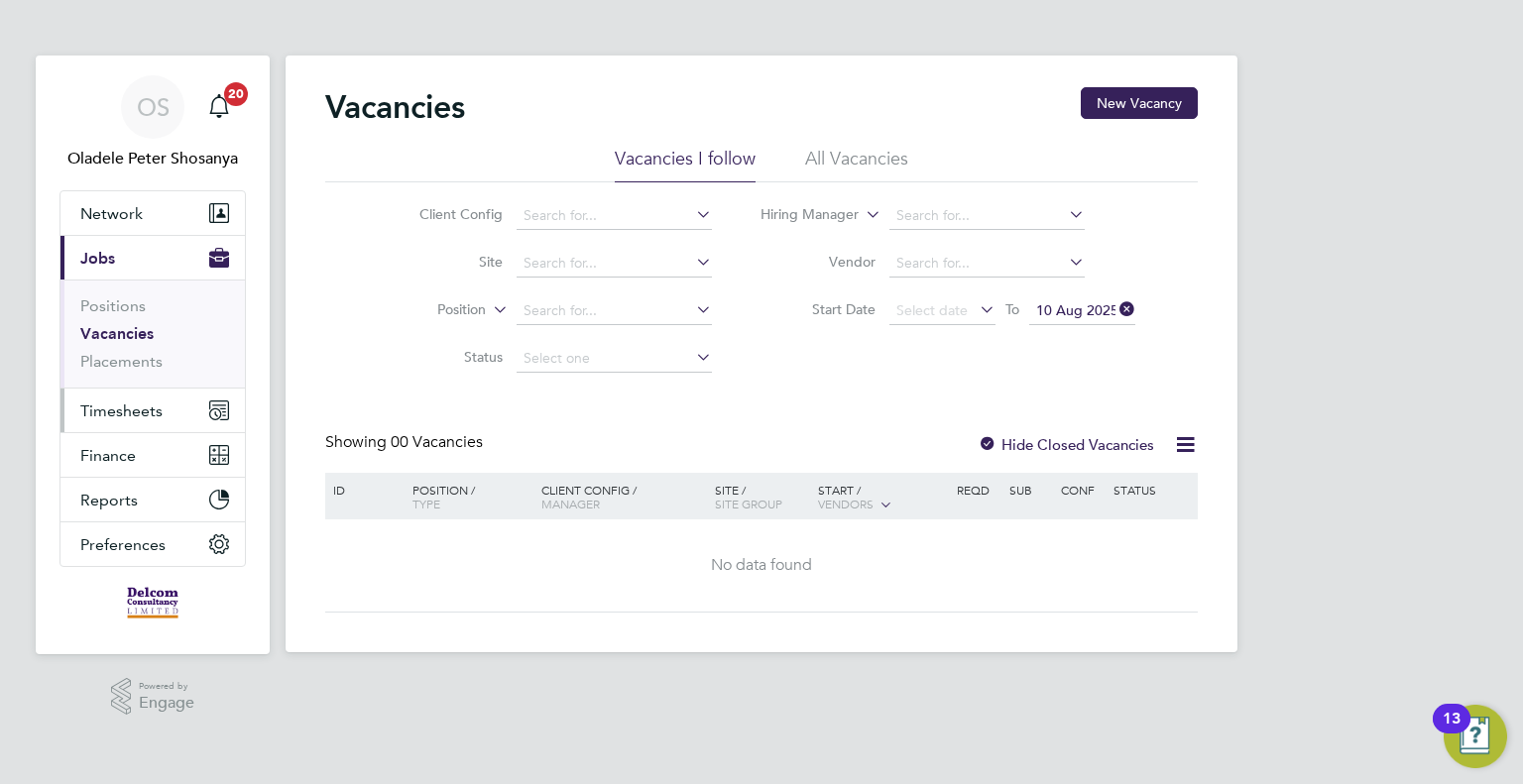 click on "Timesheets" at bounding box center [121, 410] 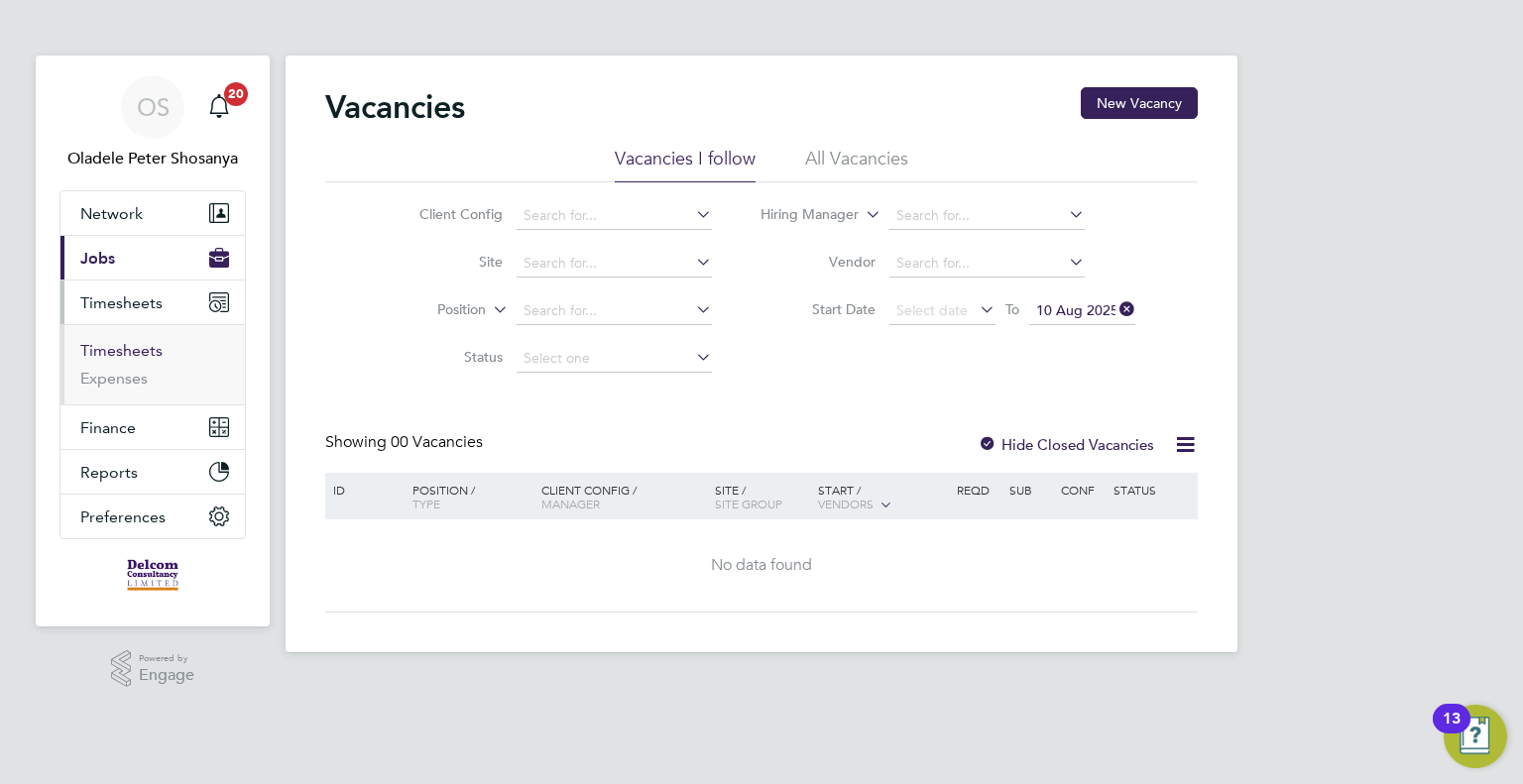 click on "Timesheets" at bounding box center [121, 350] 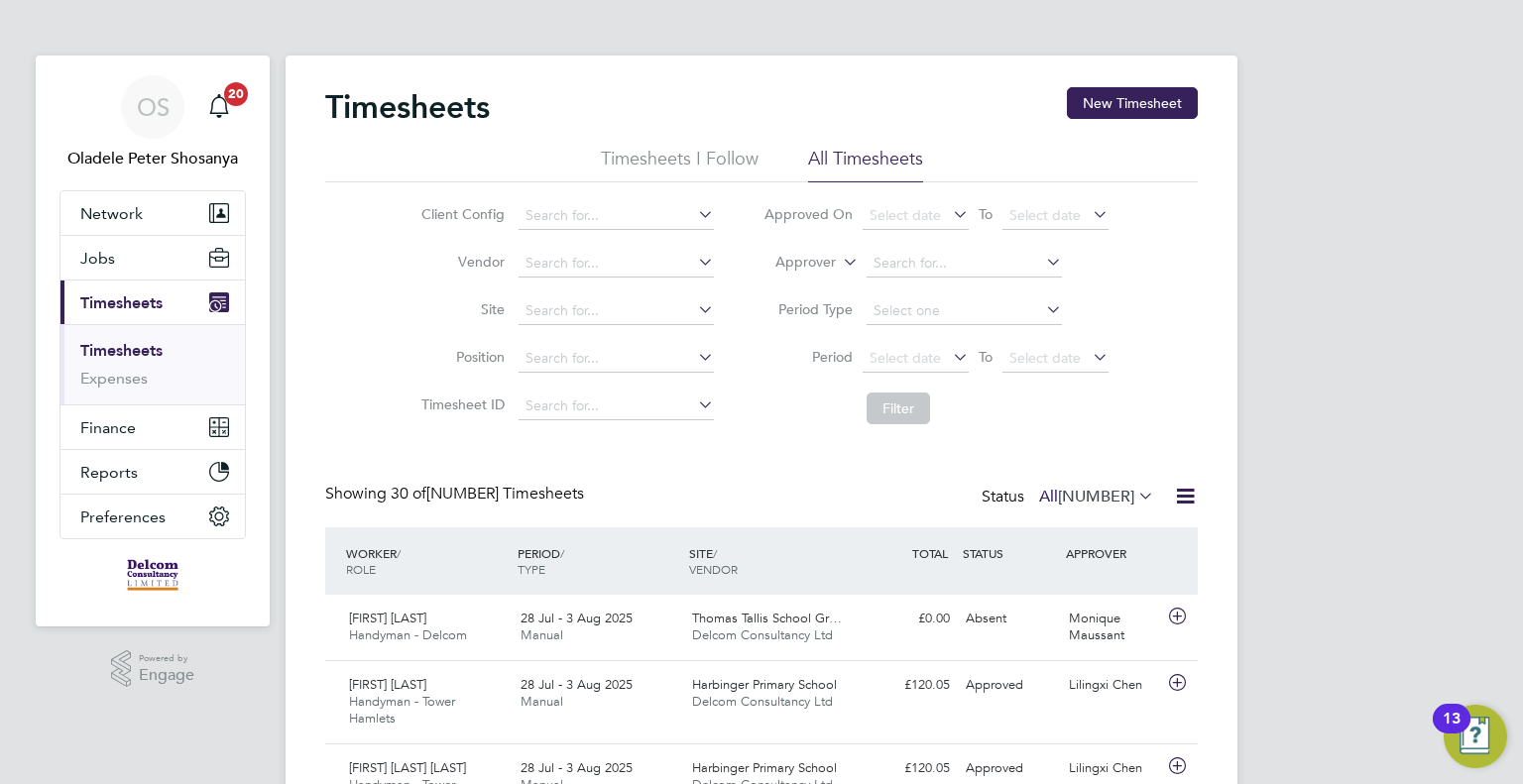 scroll, scrollTop: 9, scrollLeft: 10, axis: both 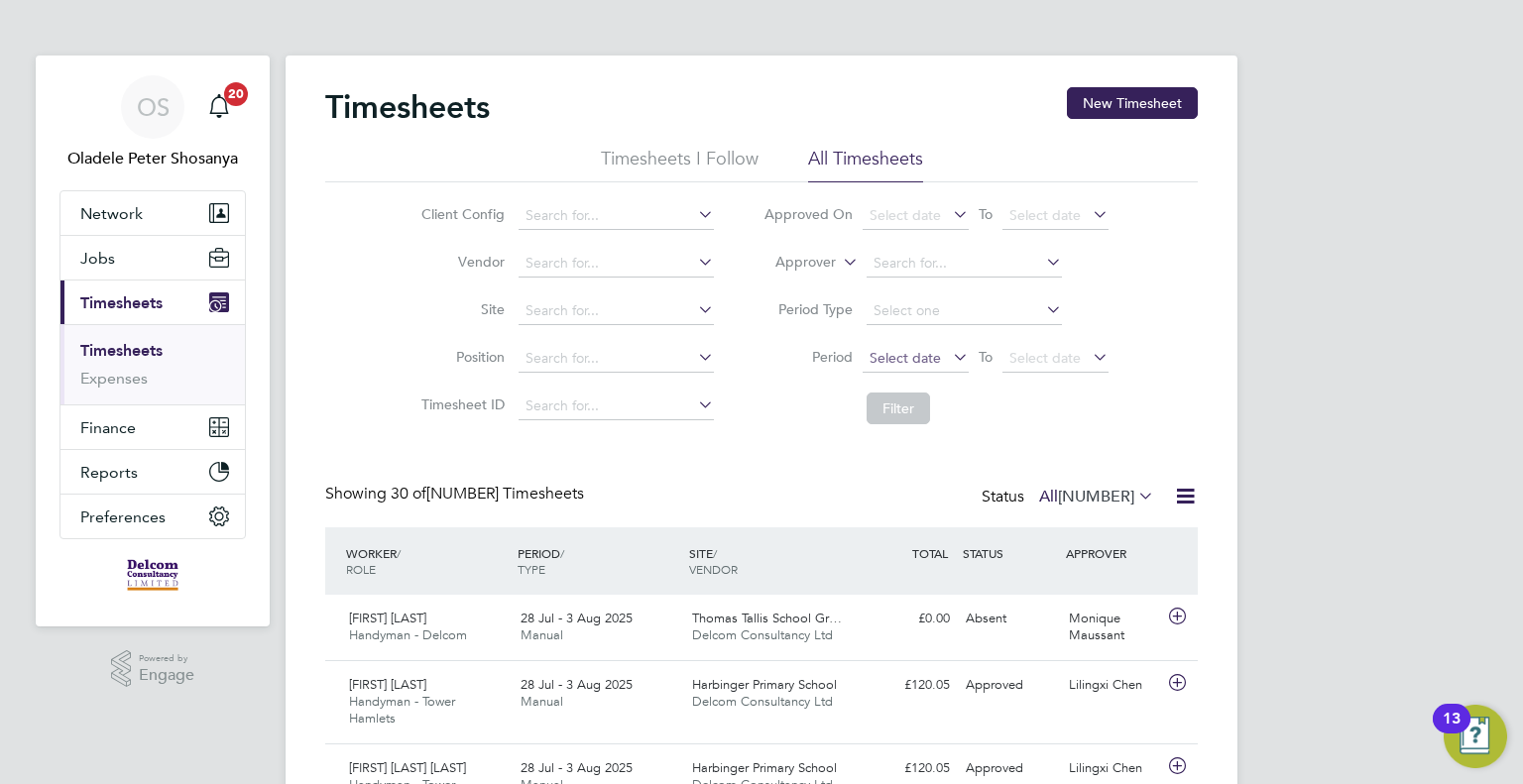 click on "Select date" 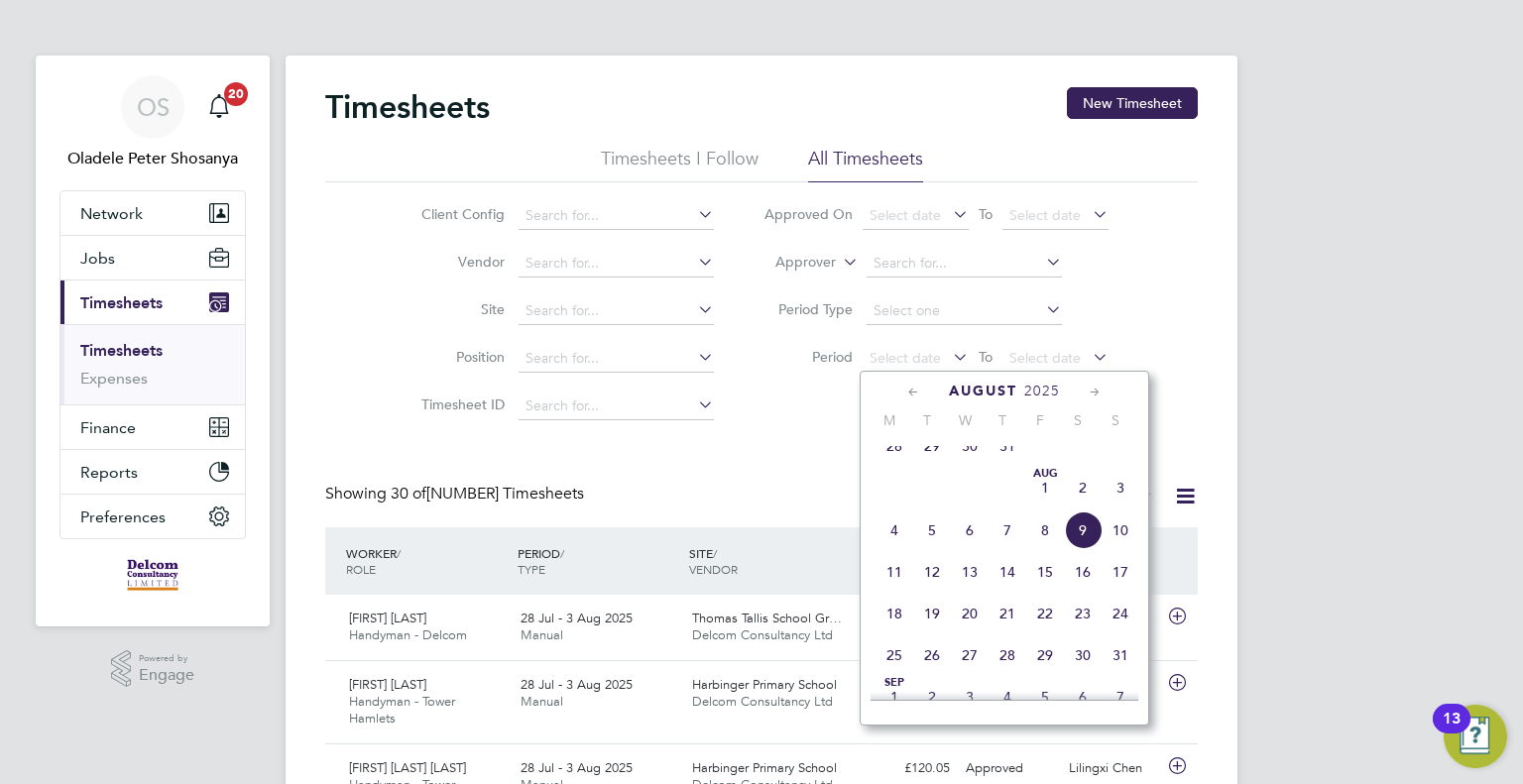 click on "4" 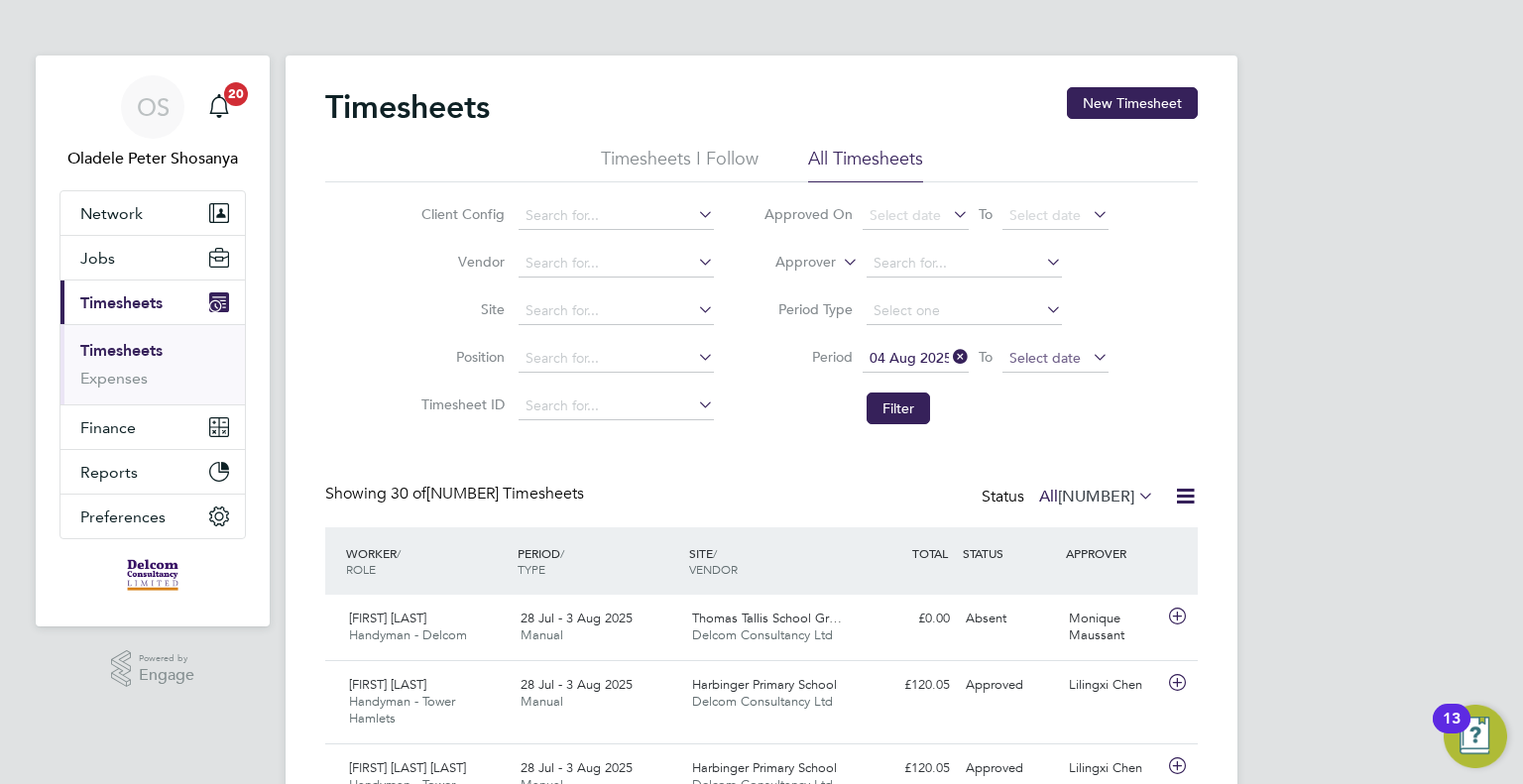 click on "Select date" 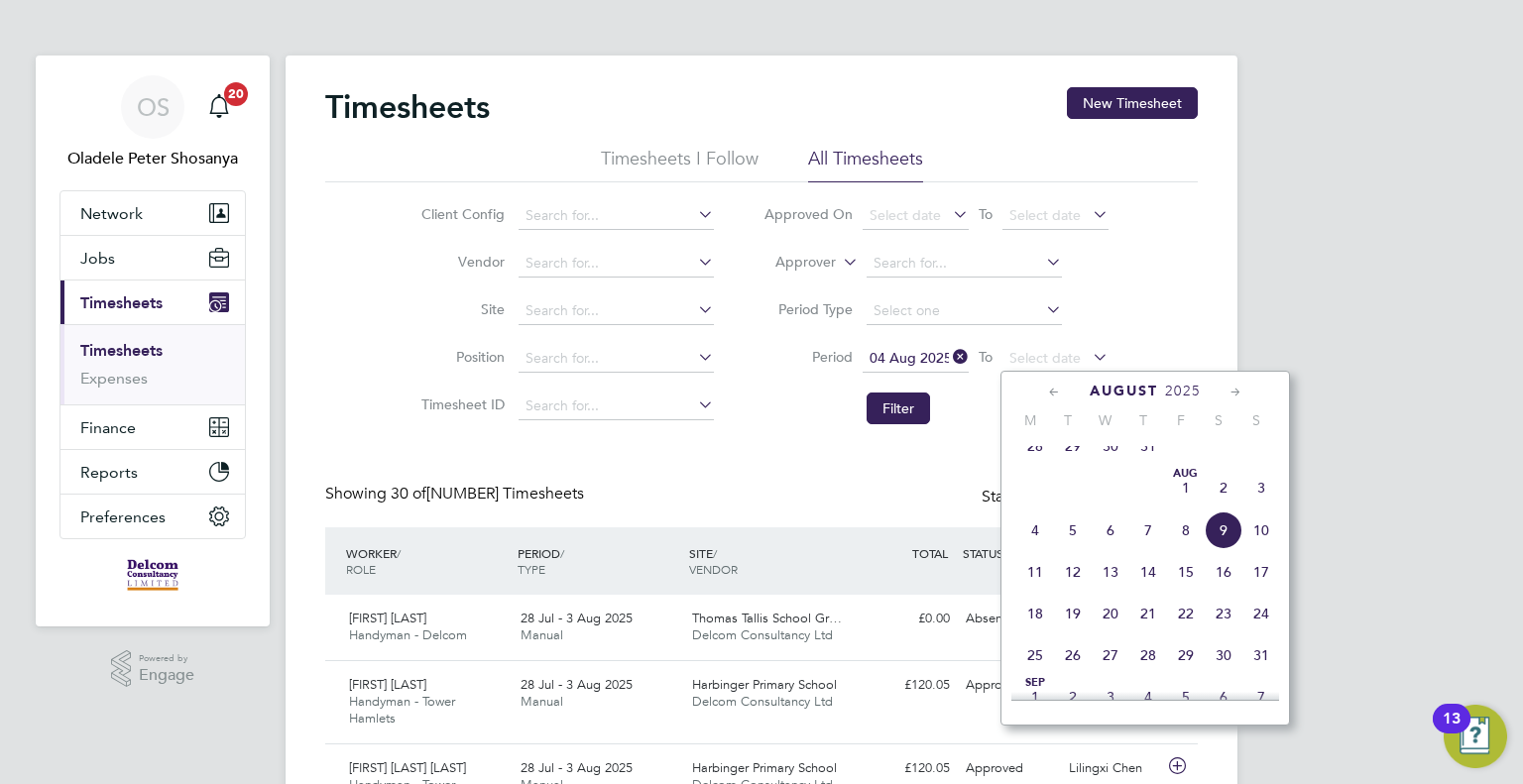 click on "10" 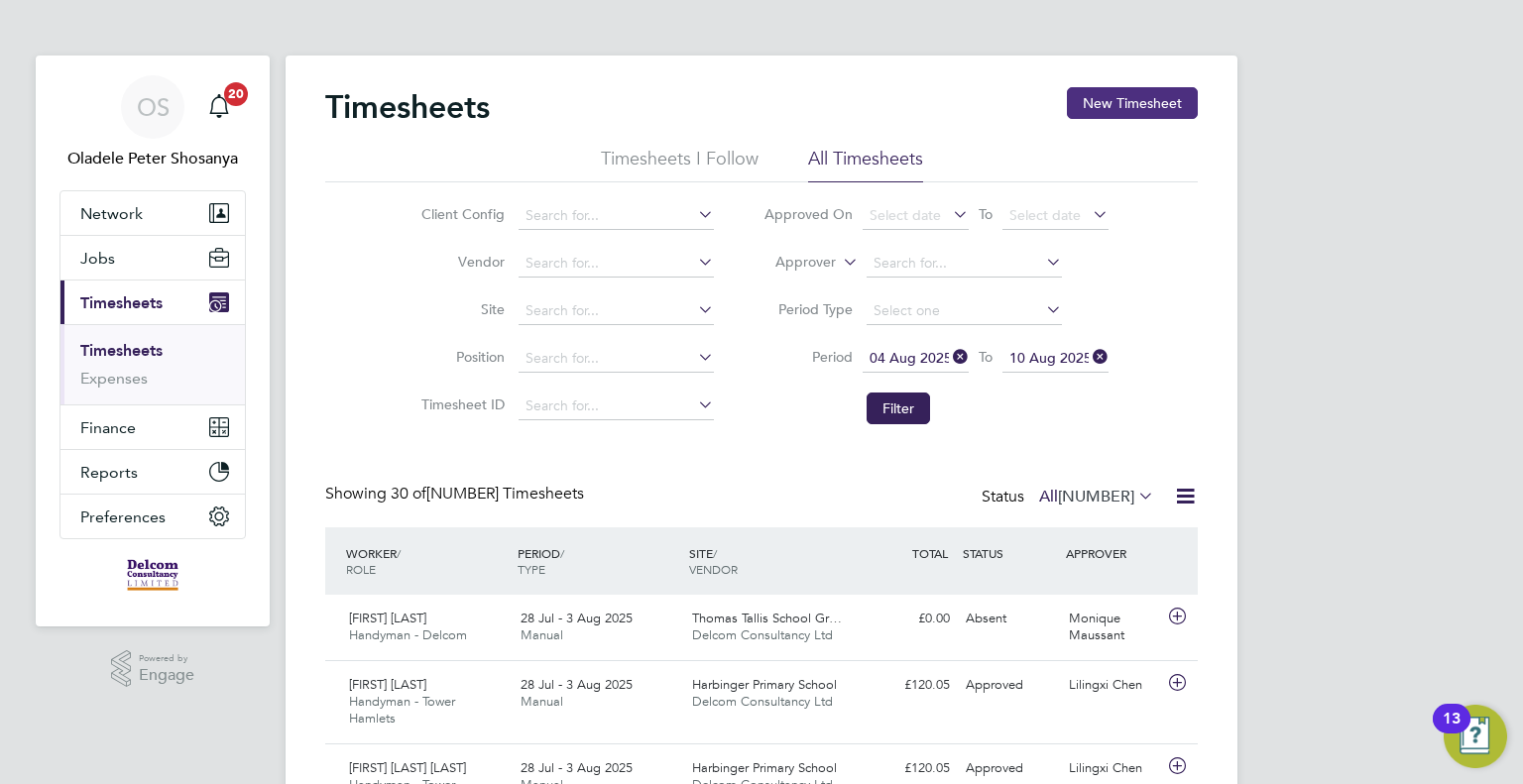 click on "New Timesheet" 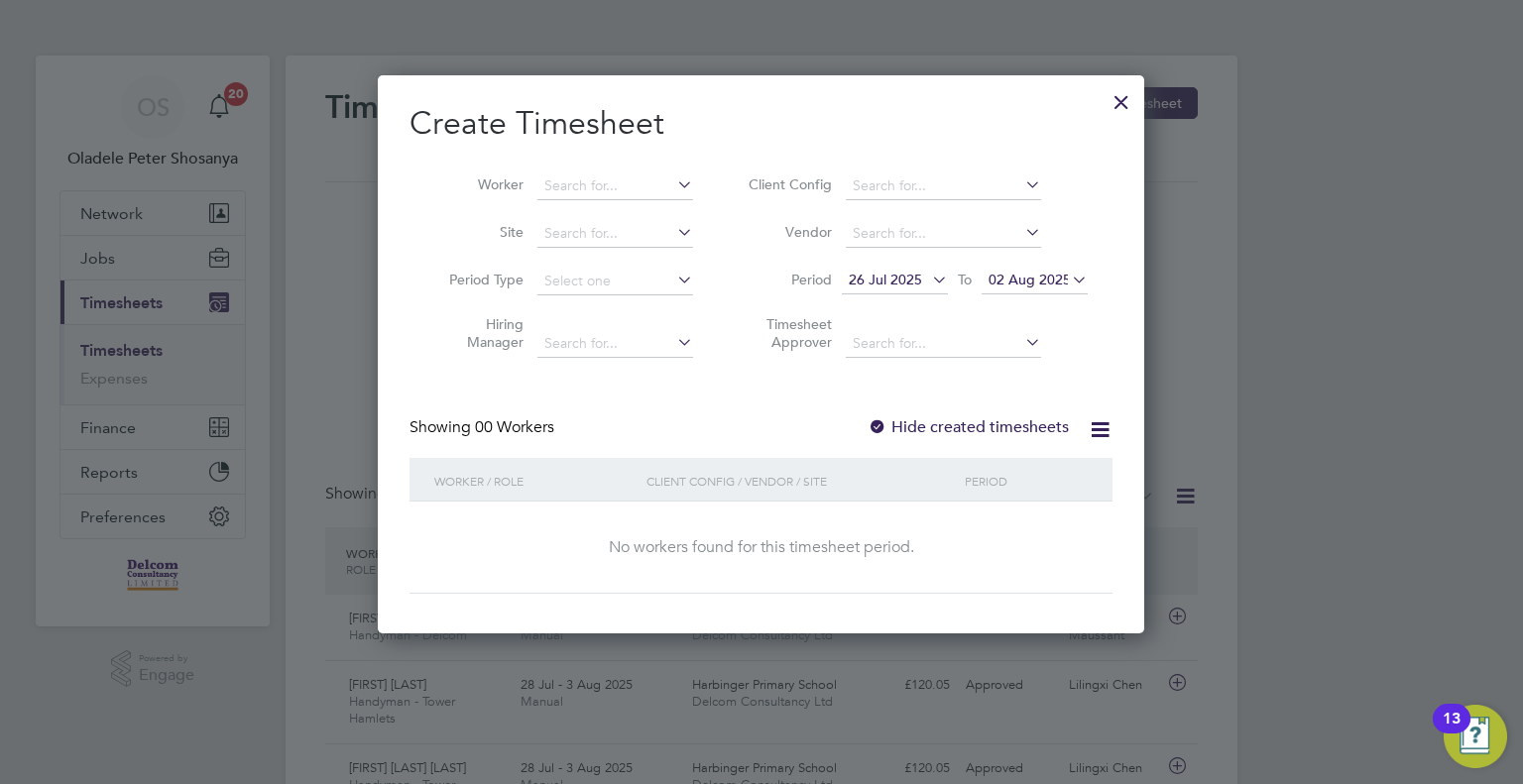 click on "26 Jul 2025" at bounding box center (885, 280) 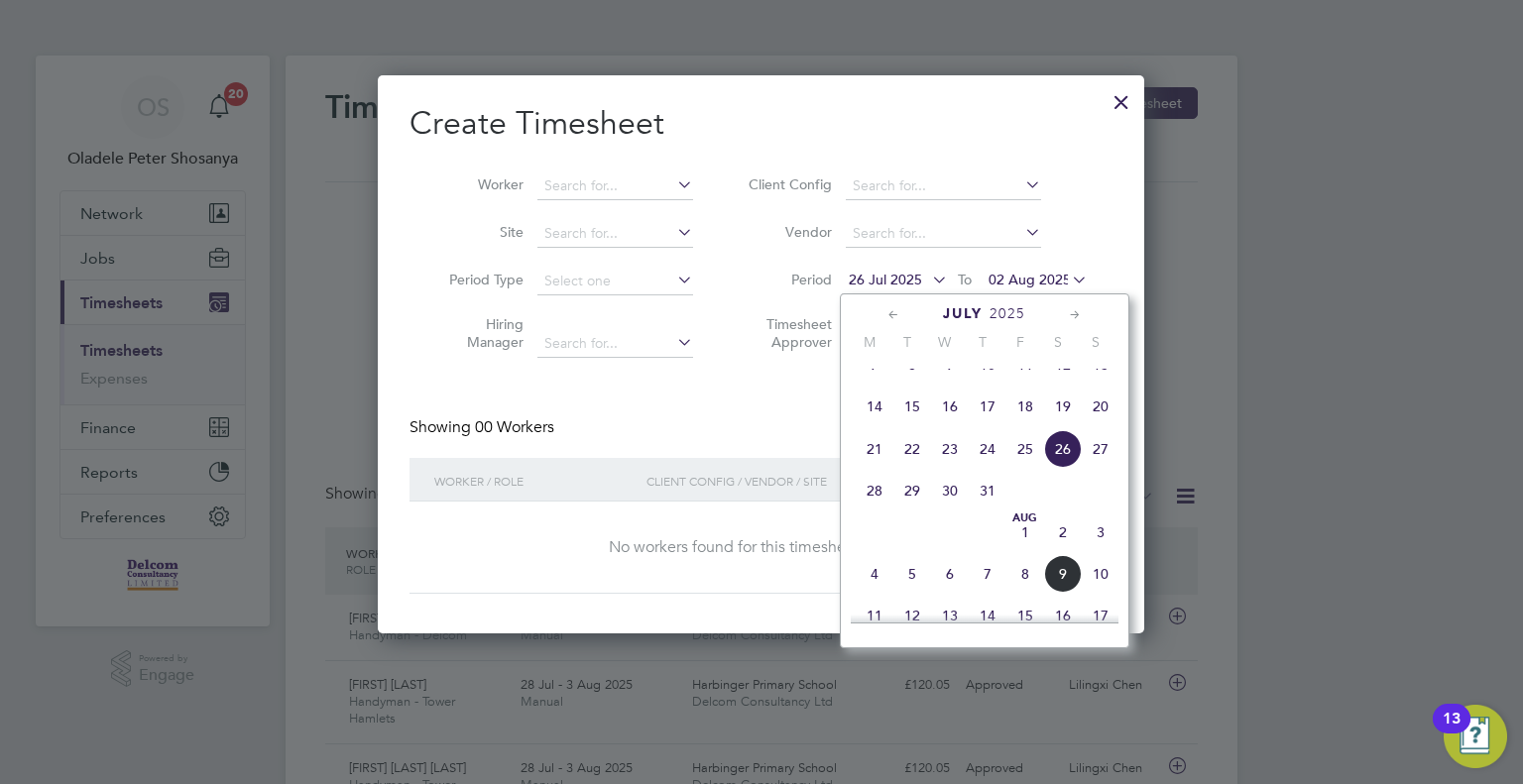 click on "4" 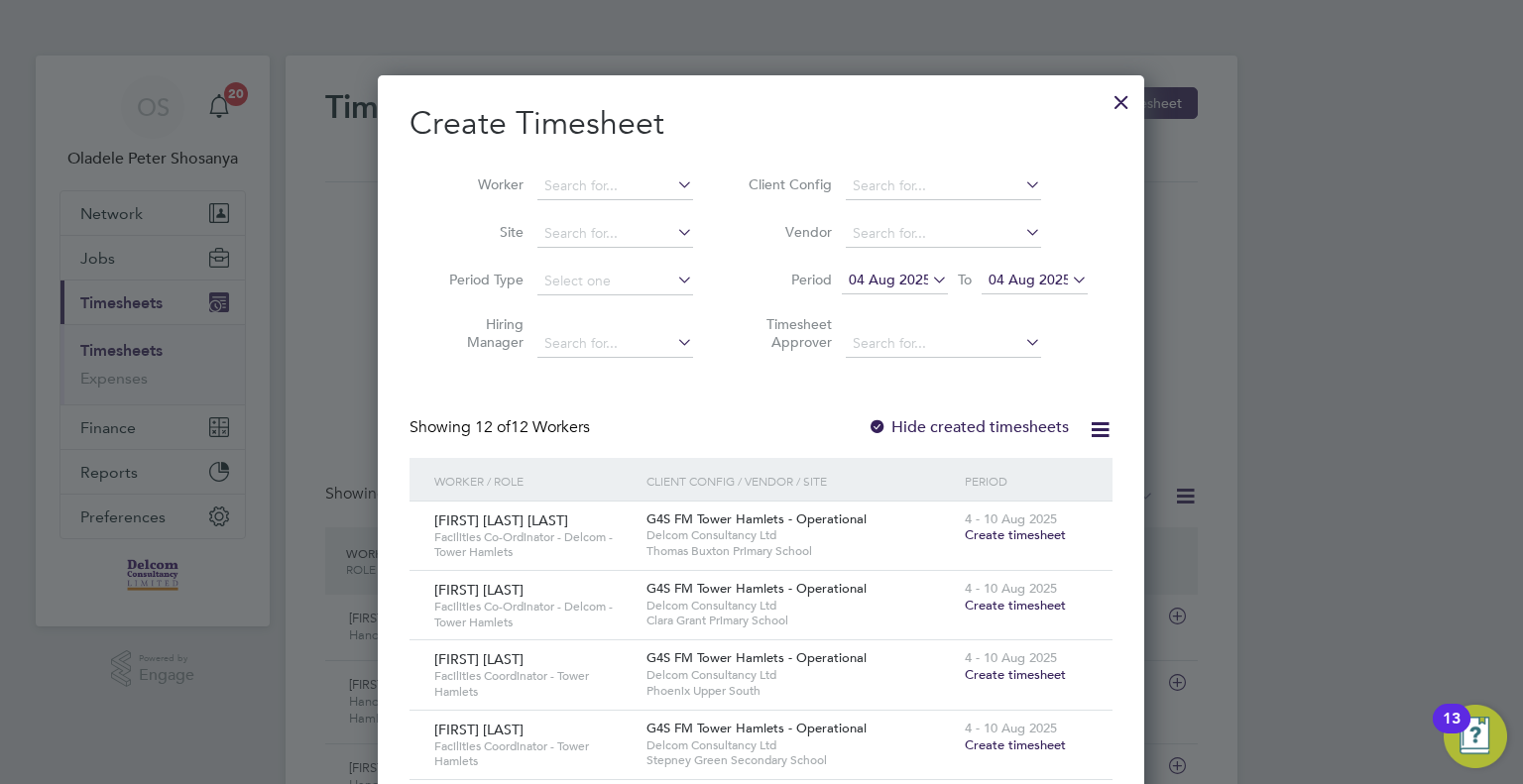 click on "04 Aug 2025" at bounding box center (1029, 280) 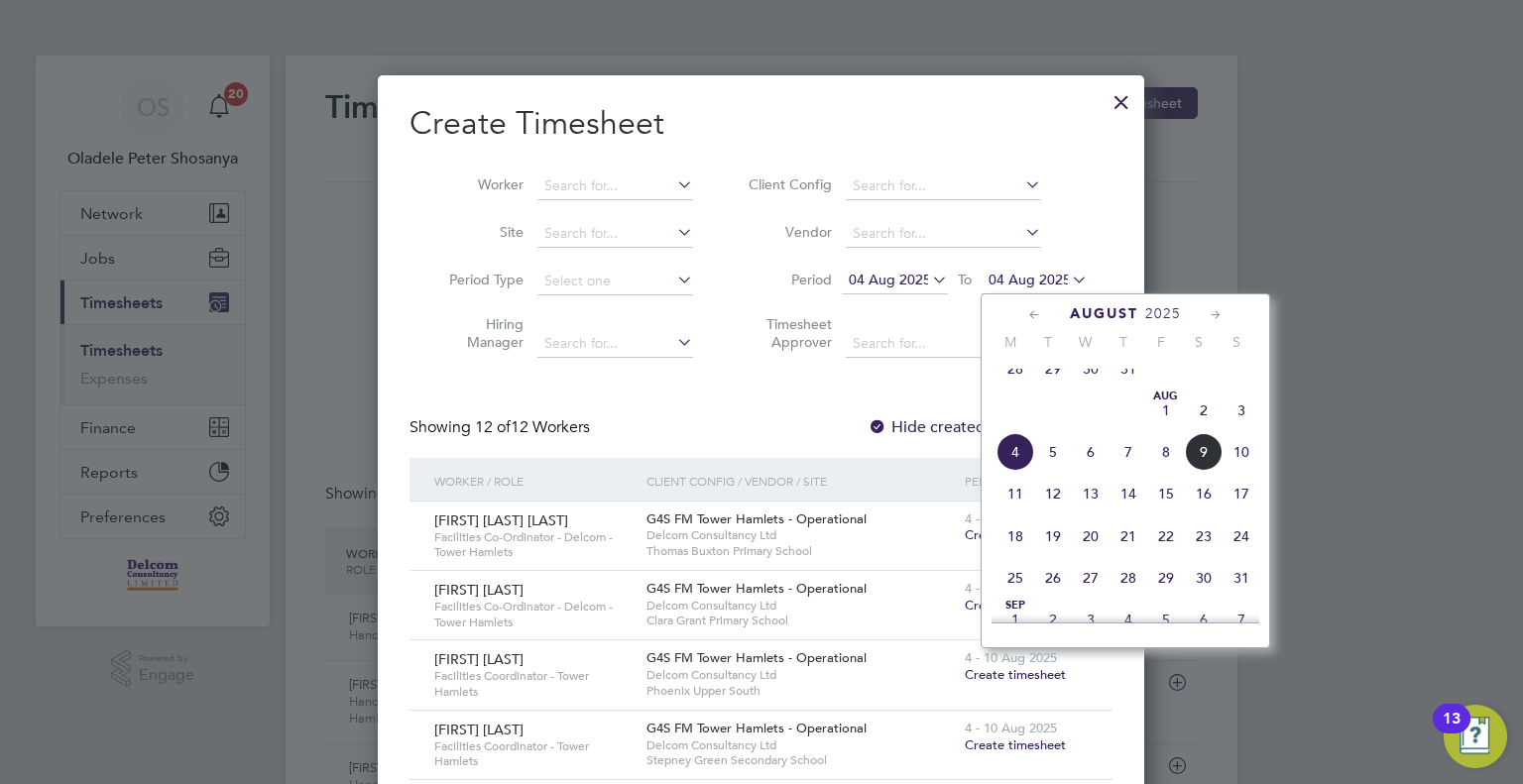 click on "10" 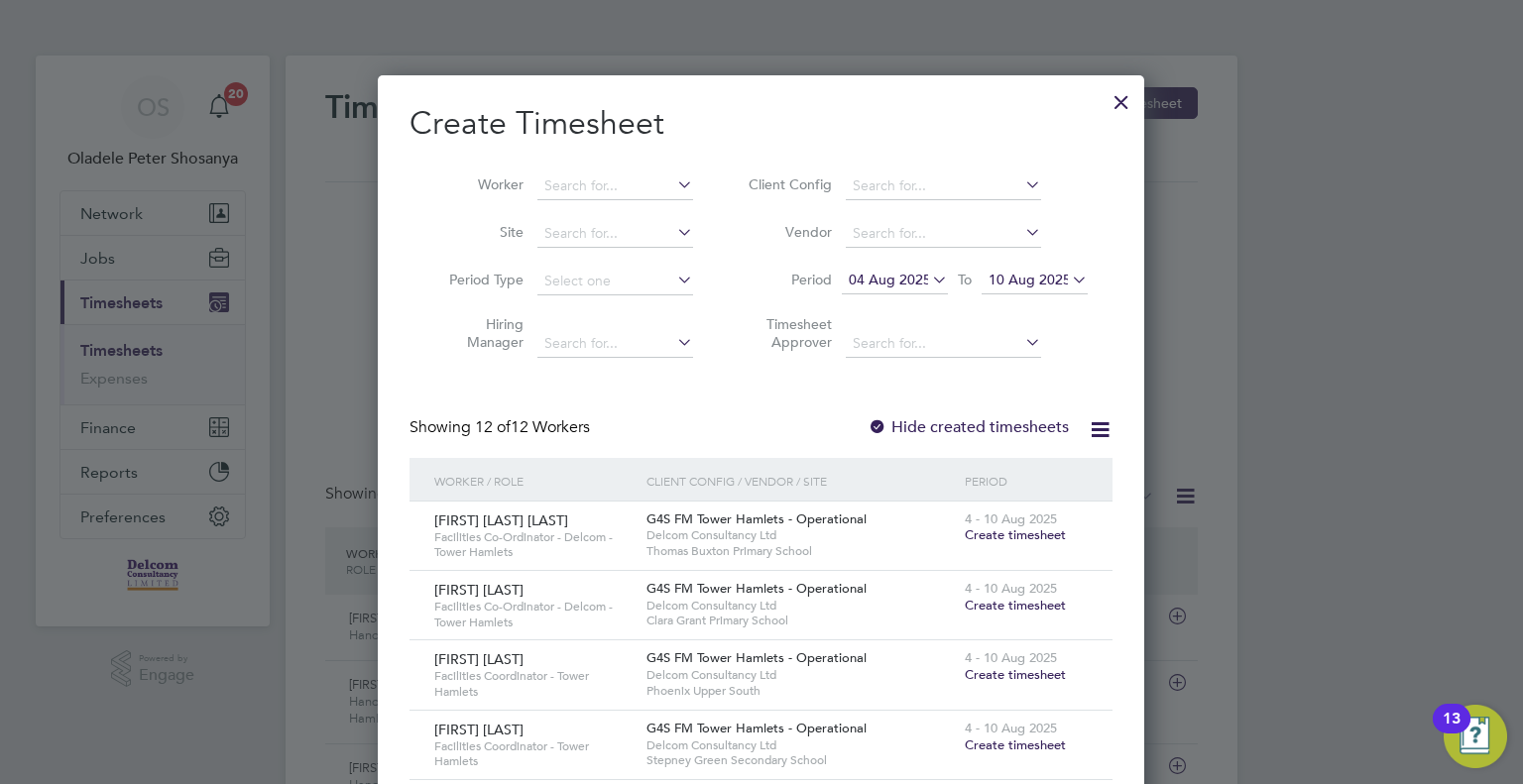 click on "Create timesheet" at bounding box center [1015, 534] 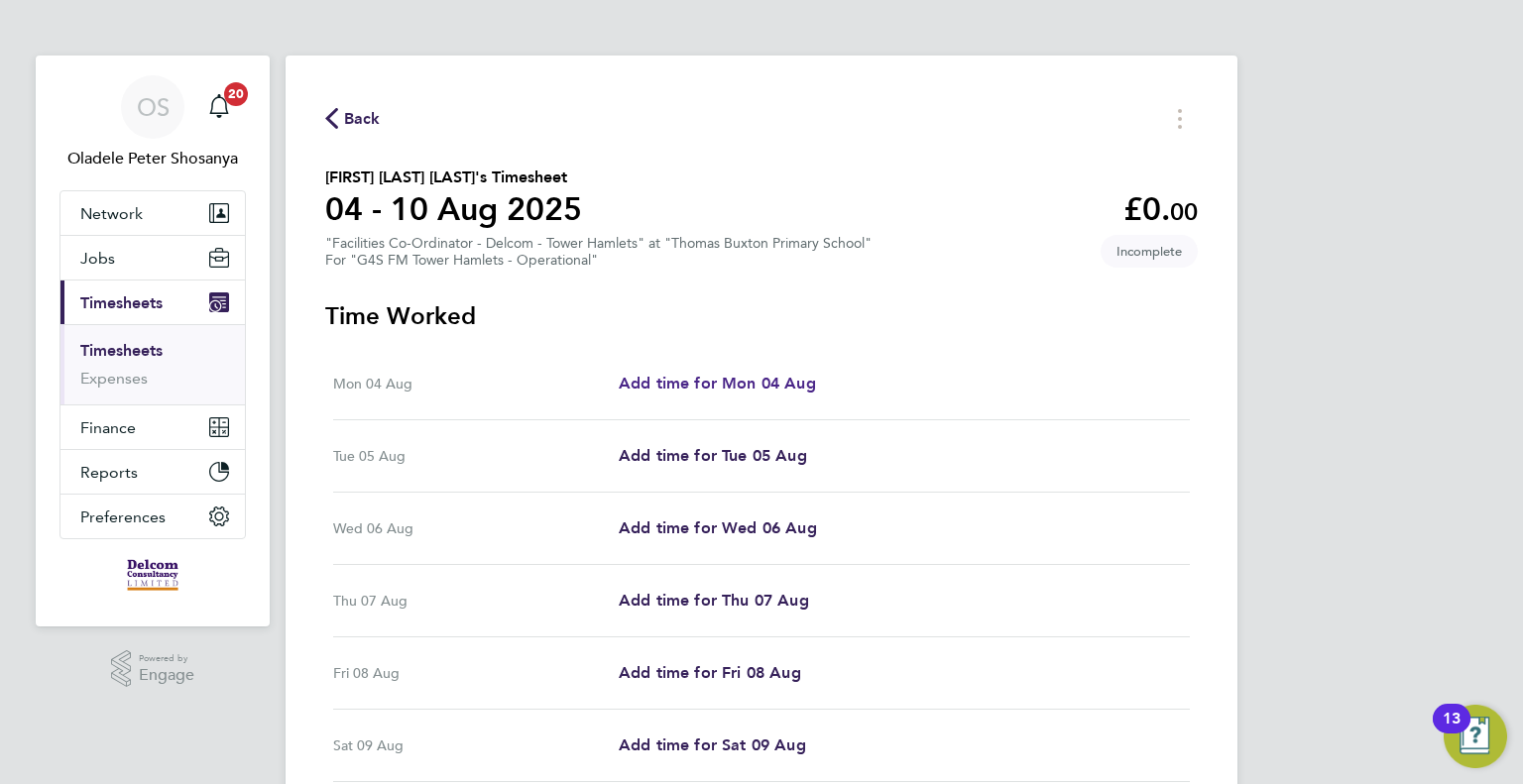 click on "Add time for Mon 04 Aug" at bounding box center [717, 383] 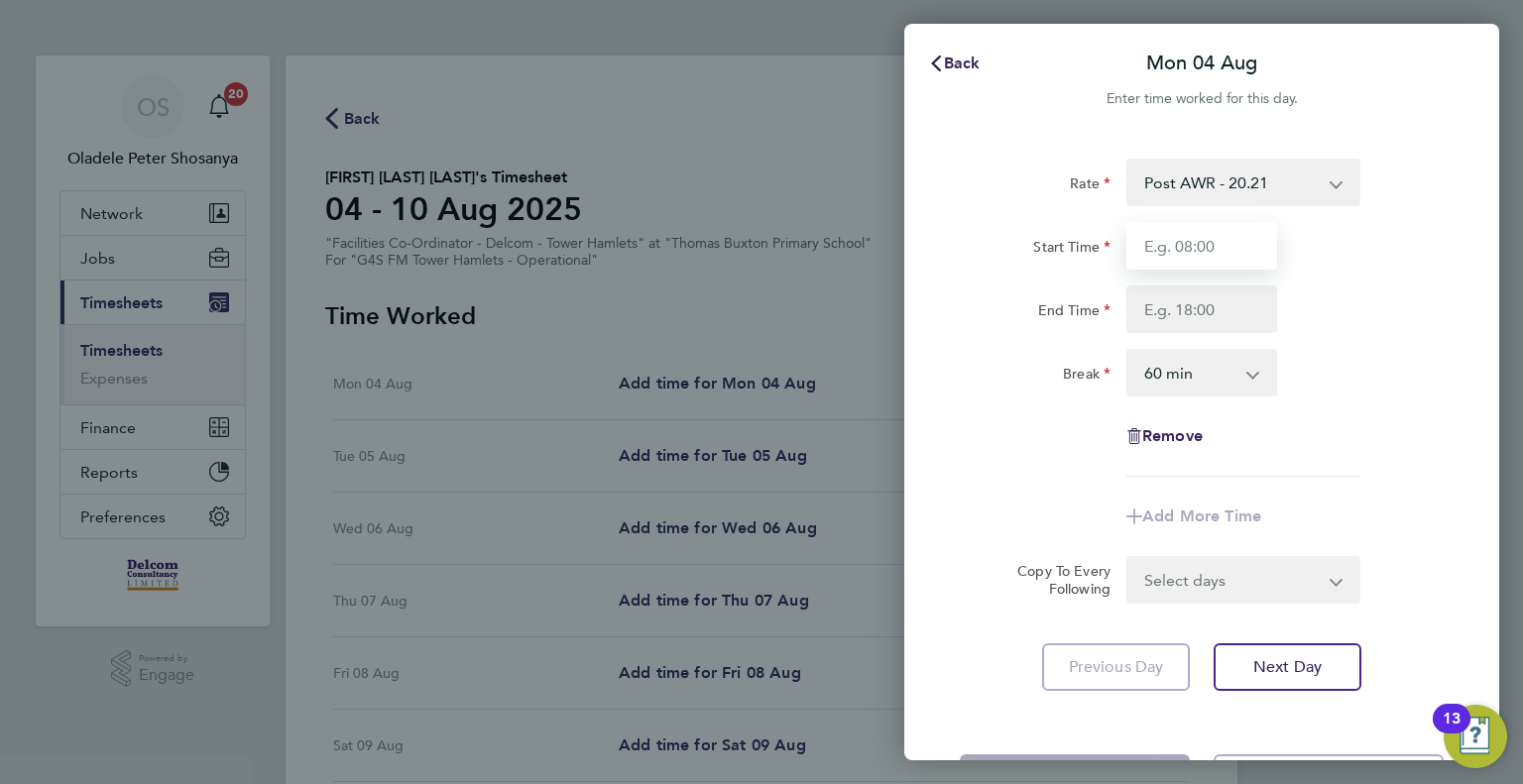 click on "Start Time" at bounding box center (1202, 246) 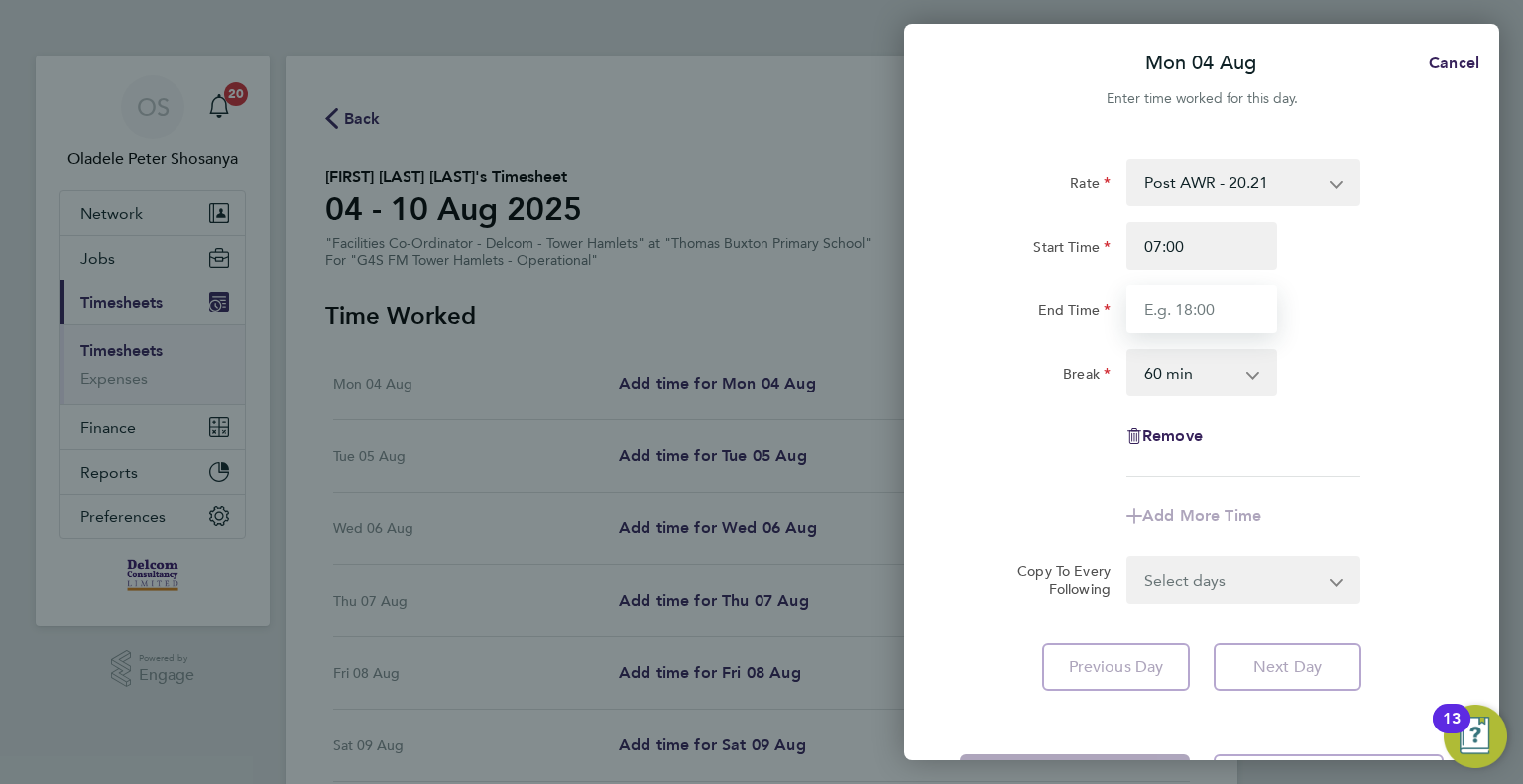 click on "End Time" at bounding box center (1202, 309) 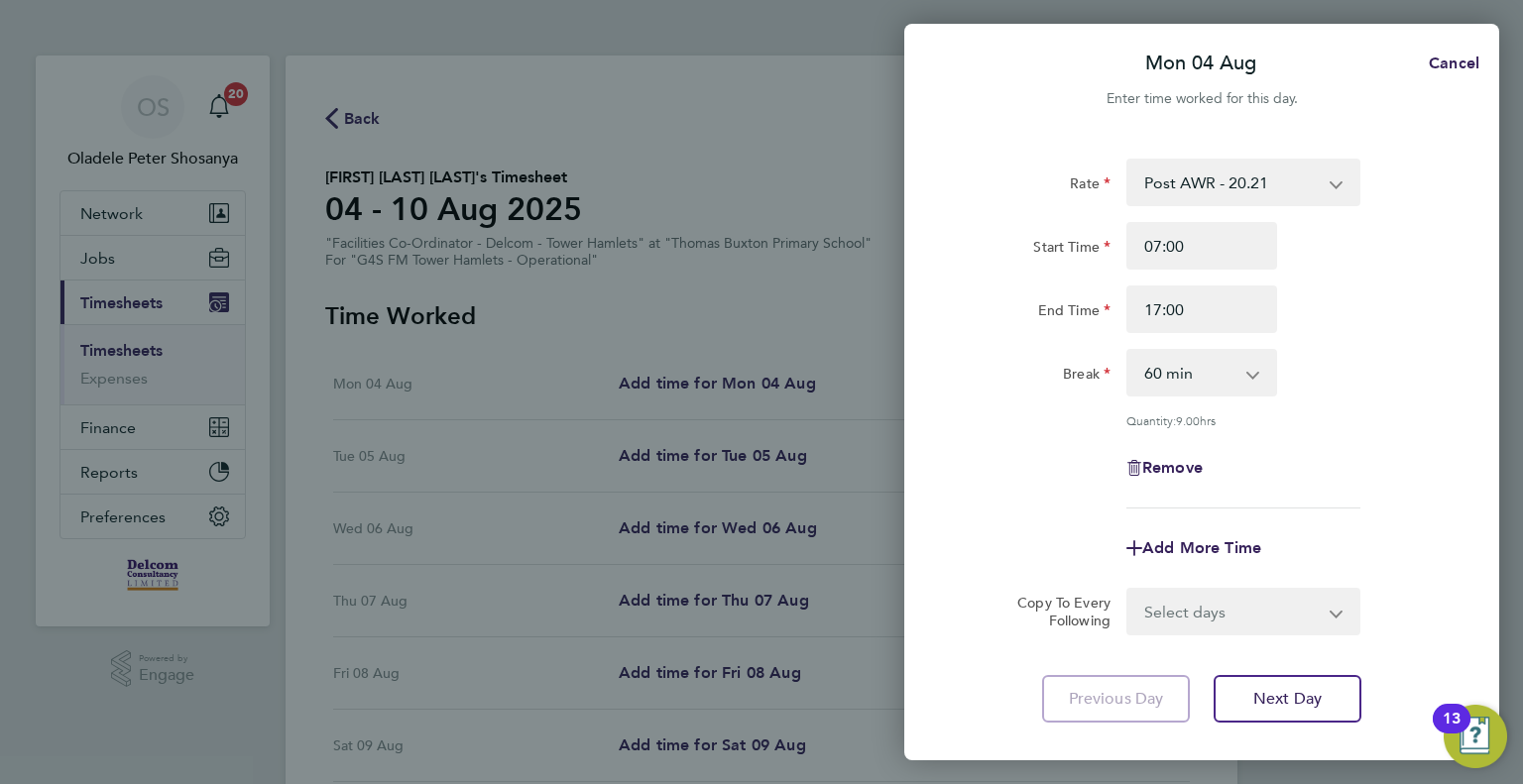 click on "Rate  Post AWR - 20.21
Start Time 07:00 End Time 17:00 Break  0 min   15 min   30 min   45 min   60 min   75 min   90 min
Quantity:  9.00  hrs
Remove" 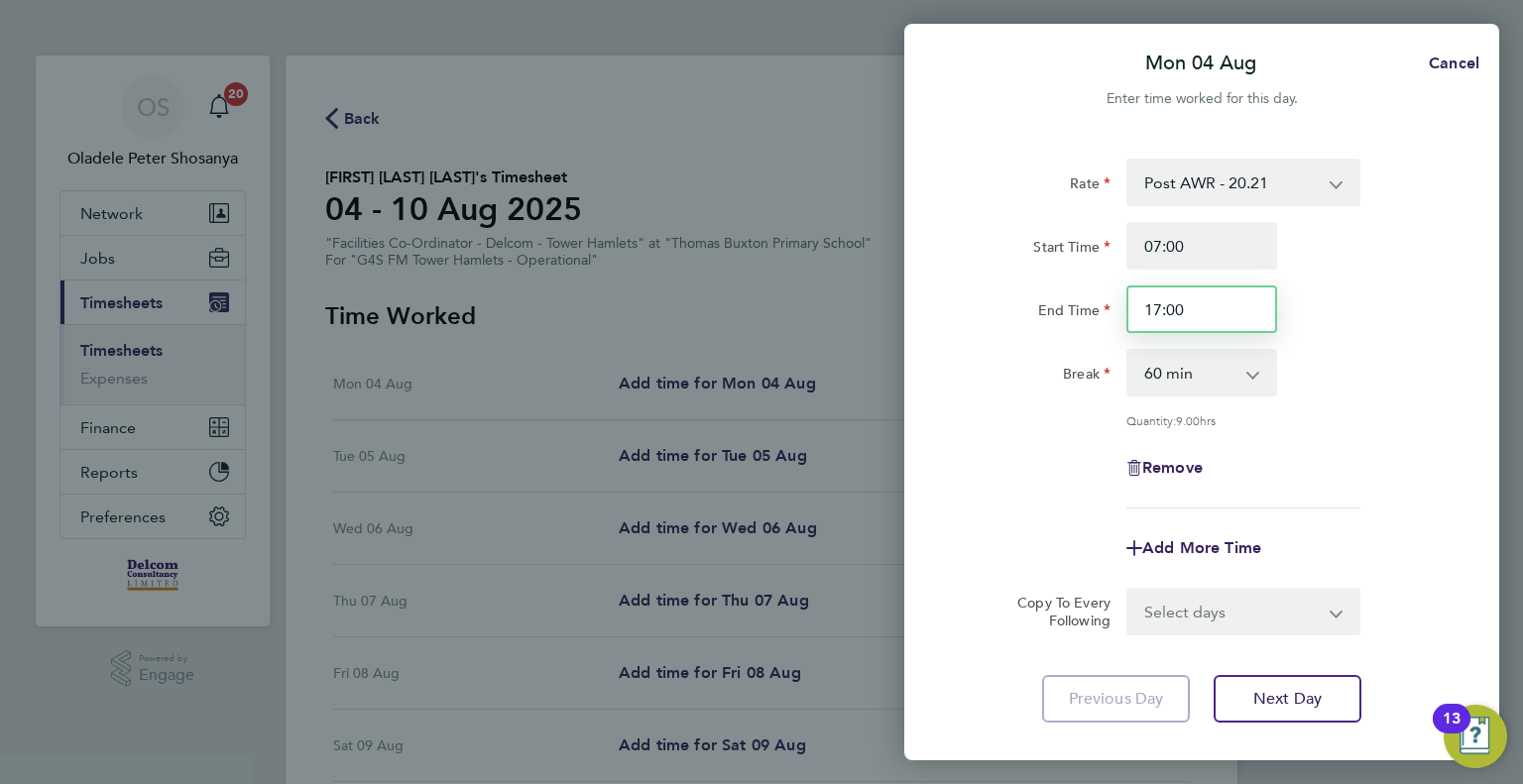 click on "17:00" at bounding box center (1202, 309) 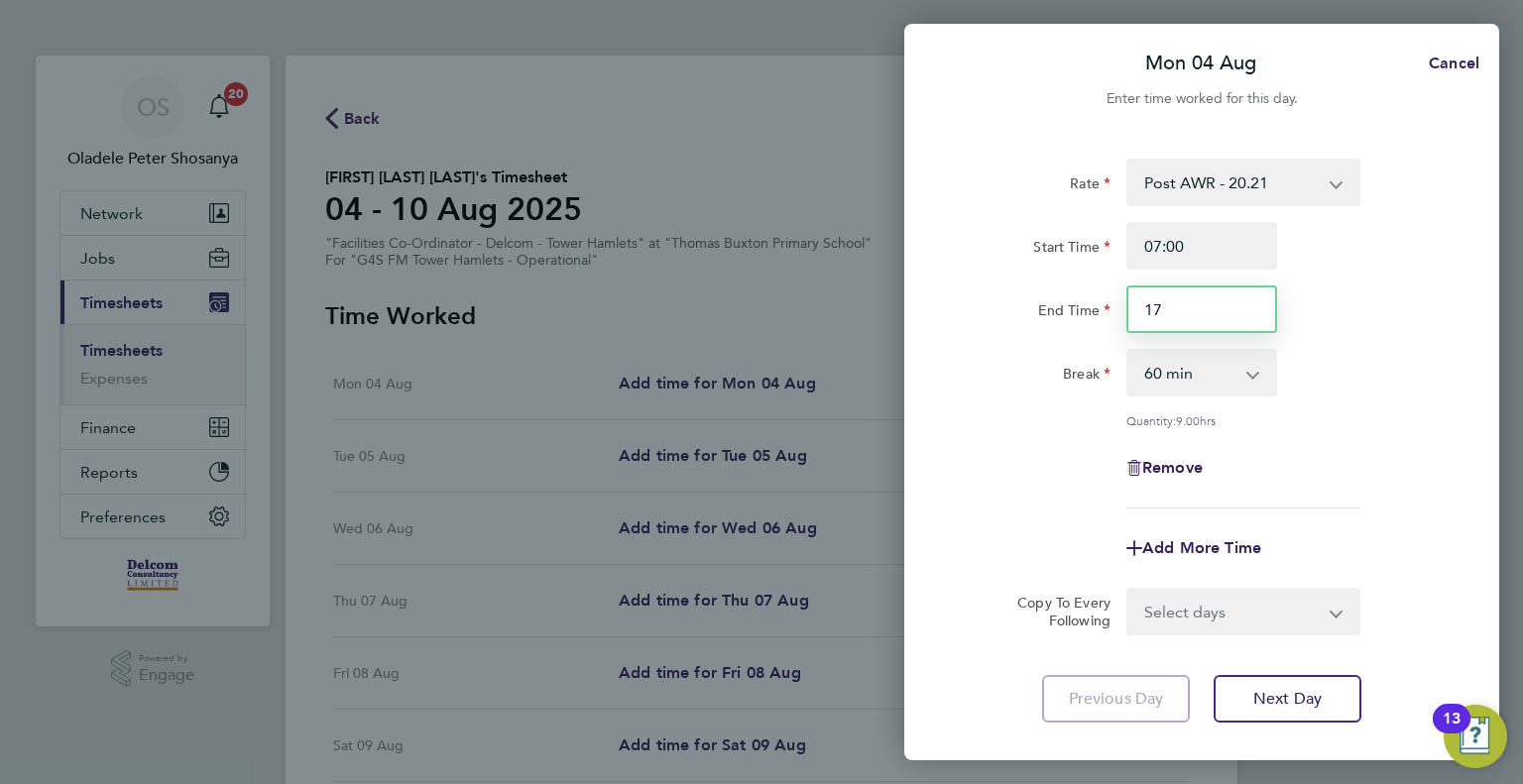 type on "1" 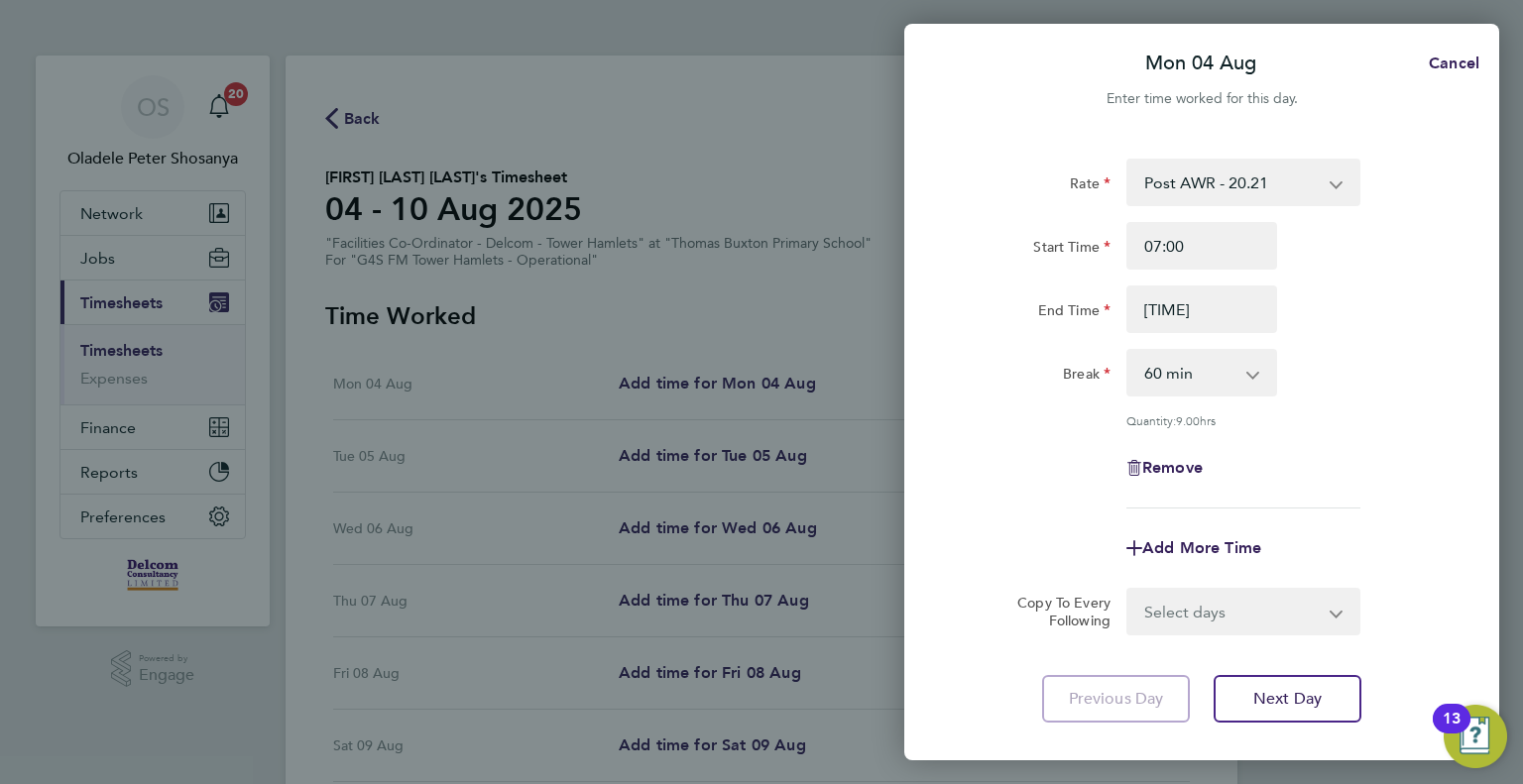 type on "11:00" 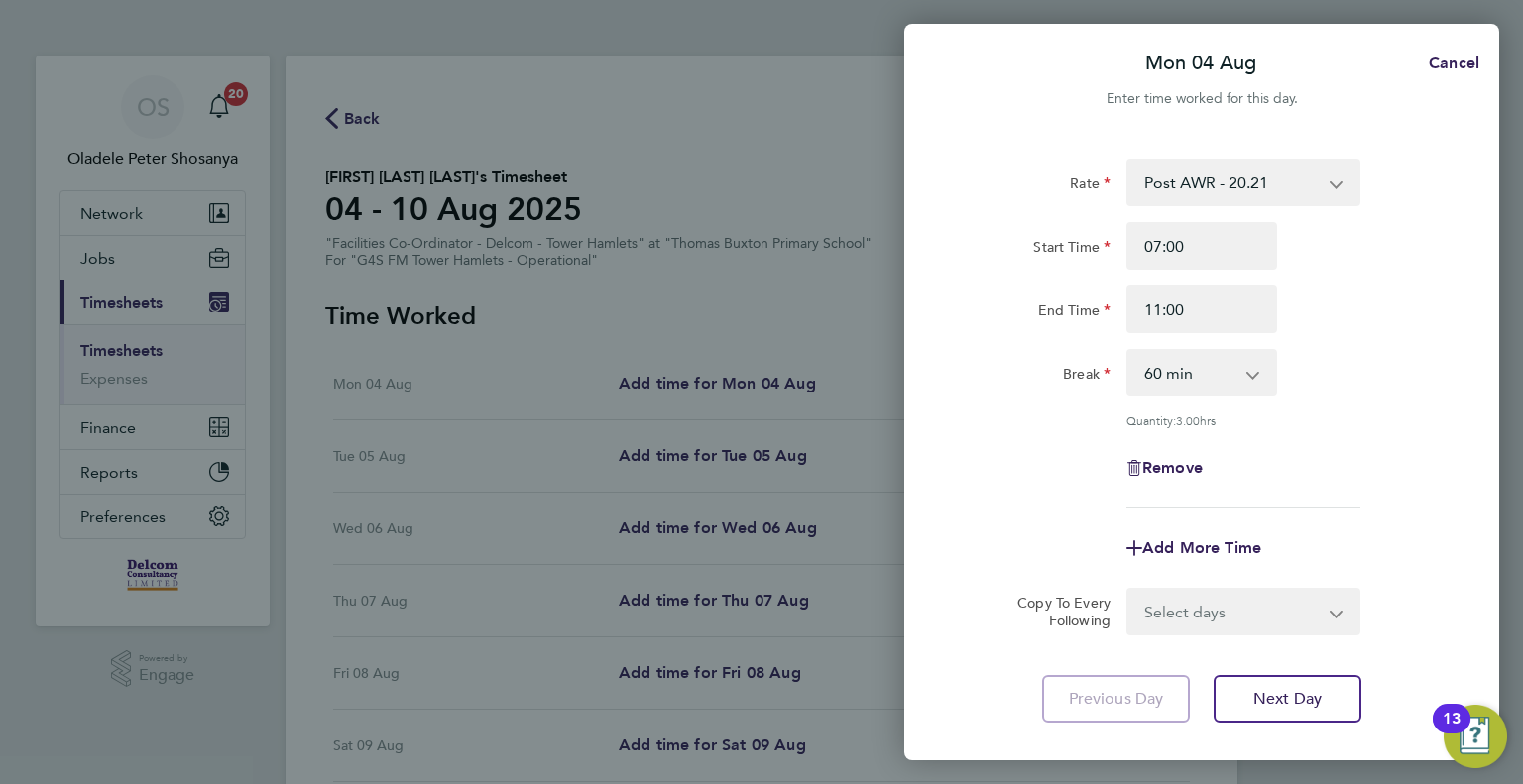 click on "Break  0 min   15 min   30 min   45 min   60 min   75 min   90 min" 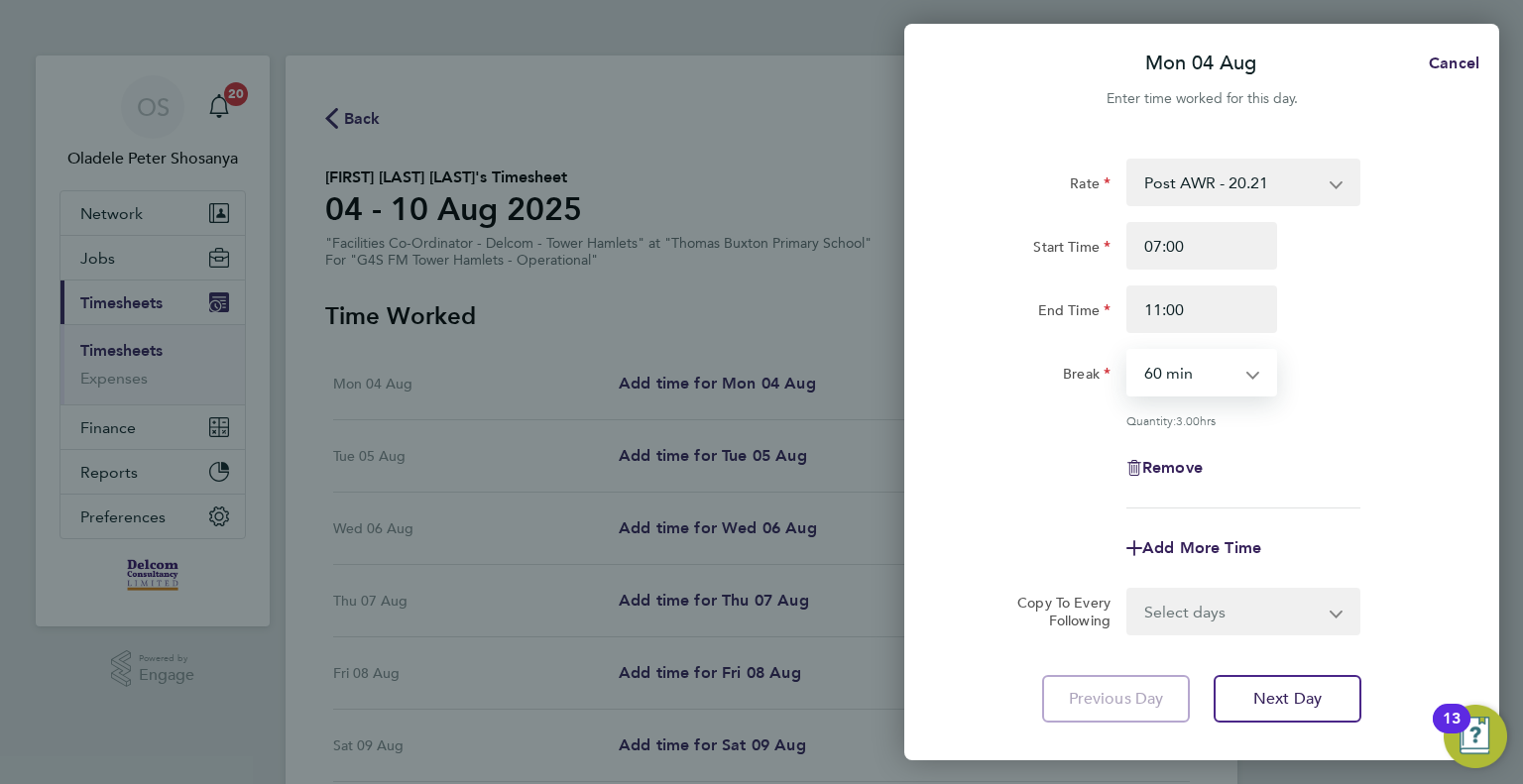 click on "0 min   15 min   30 min   45 min   60 min   75 min   90 min" at bounding box center [1190, 373] 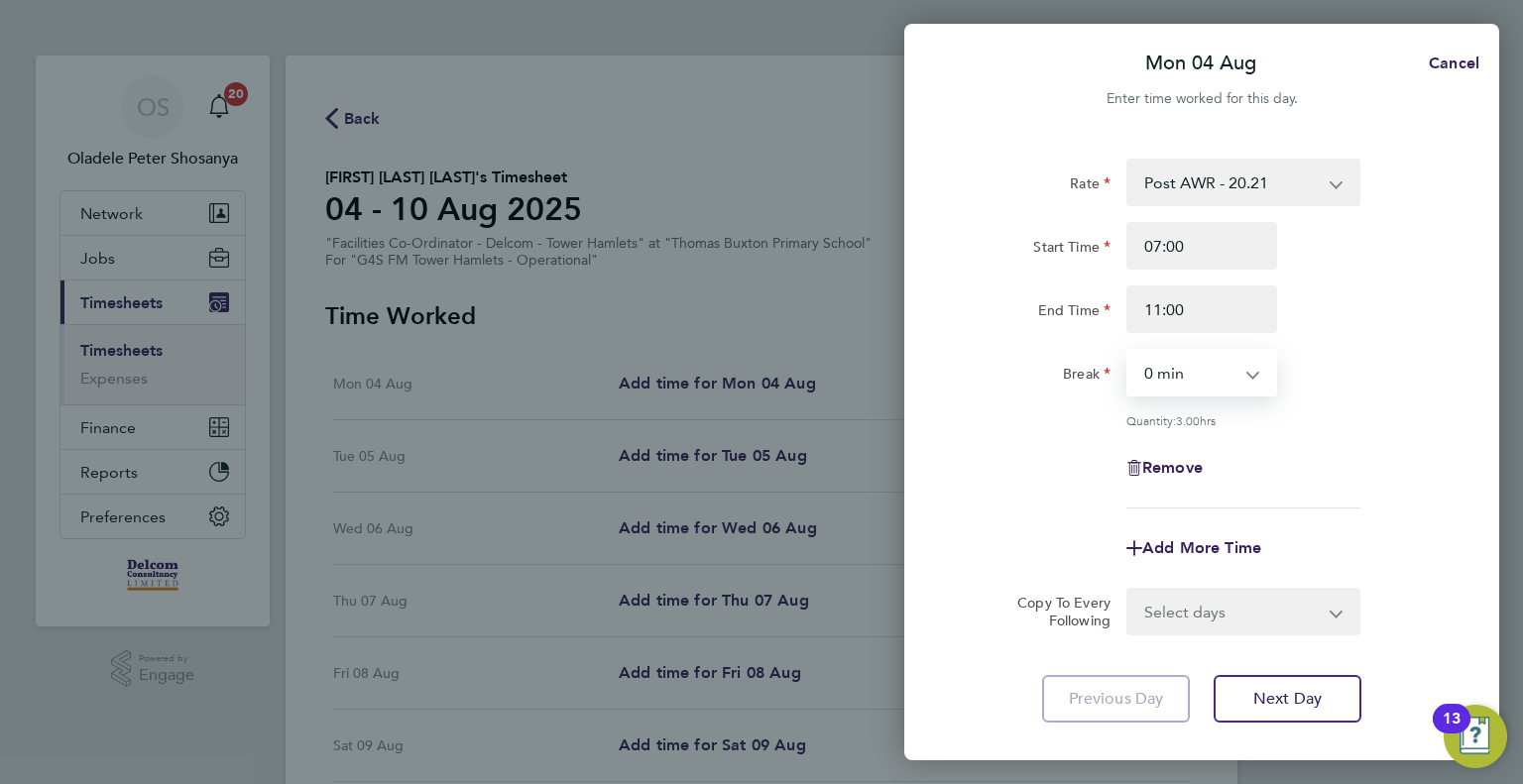click on "0 min   15 min   30 min   45 min   60 min   75 min   90 min" at bounding box center (1190, 373) 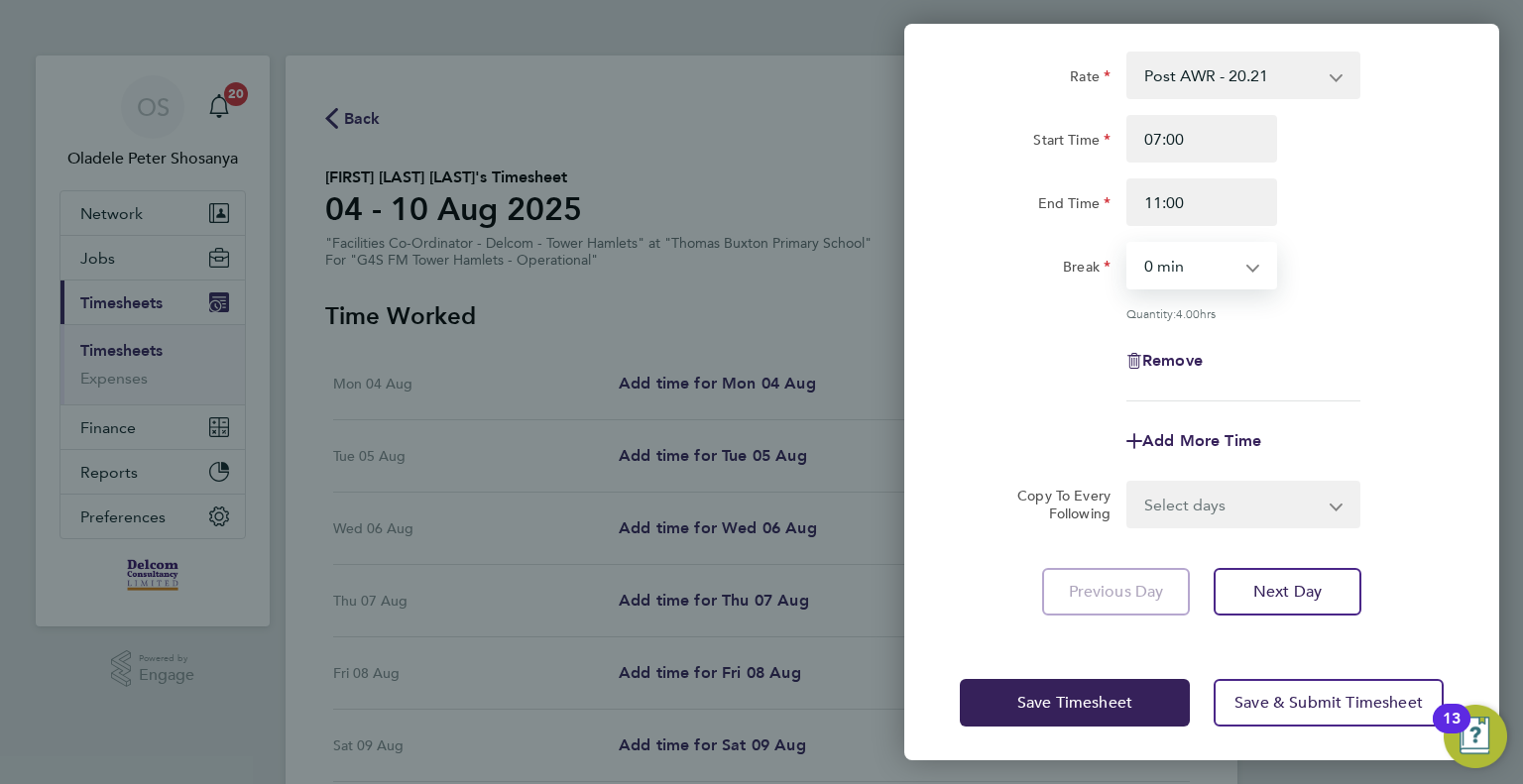 scroll, scrollTop: 110, scrollLeft: 0, axis: vertical 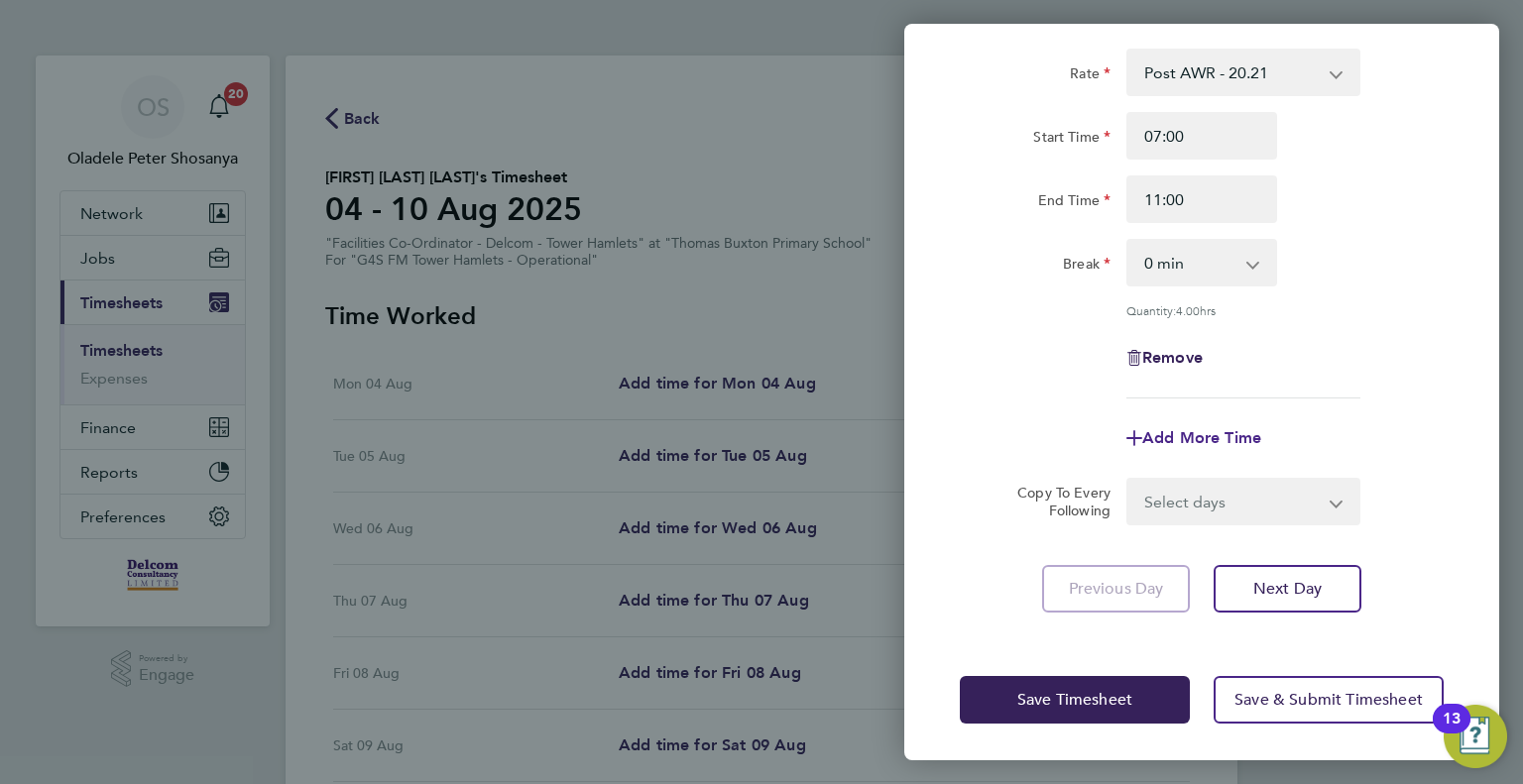 click on "Add More Time" 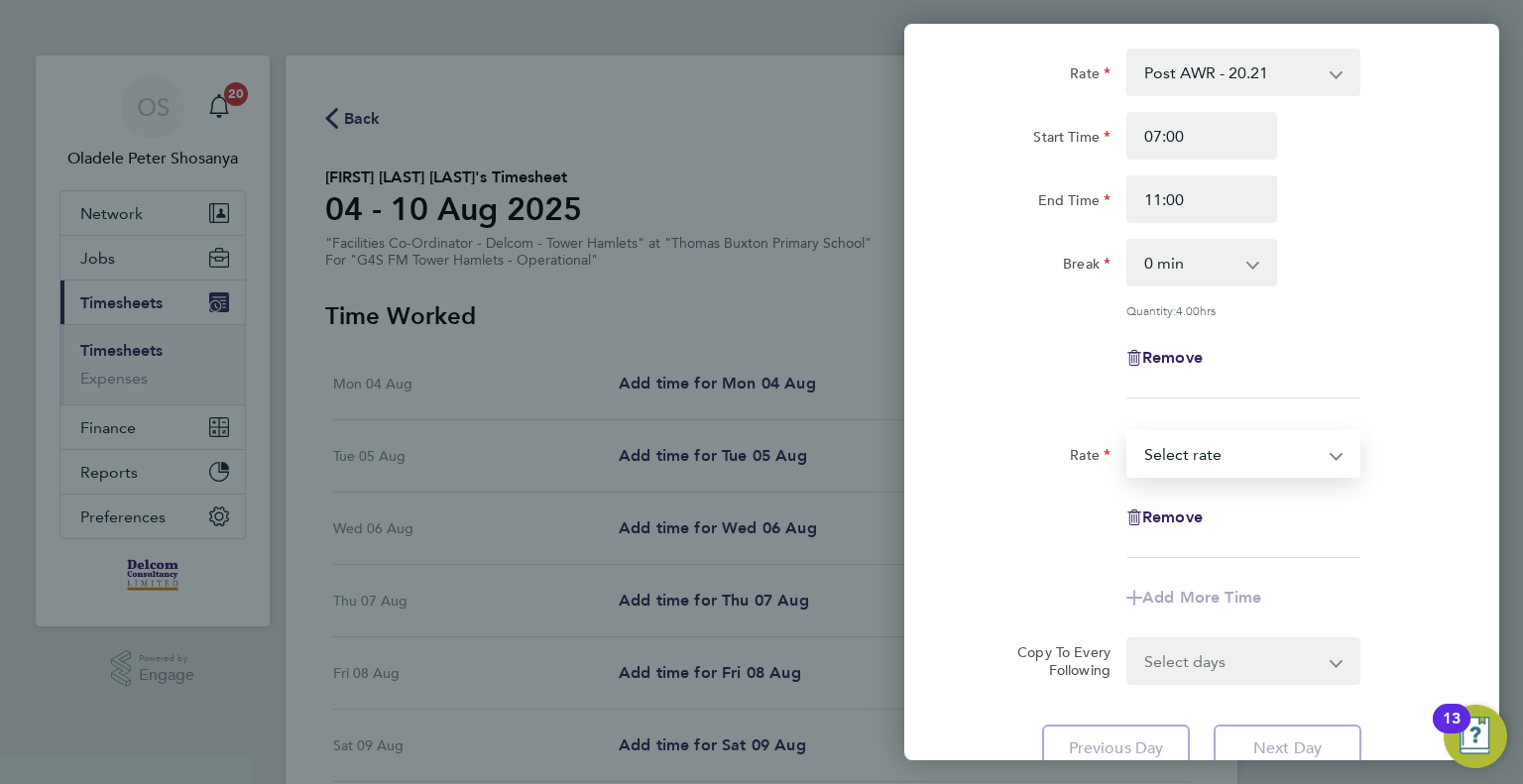 click on "Post AWR - 20.21   Select rate" at bounding box center (1231, 454) 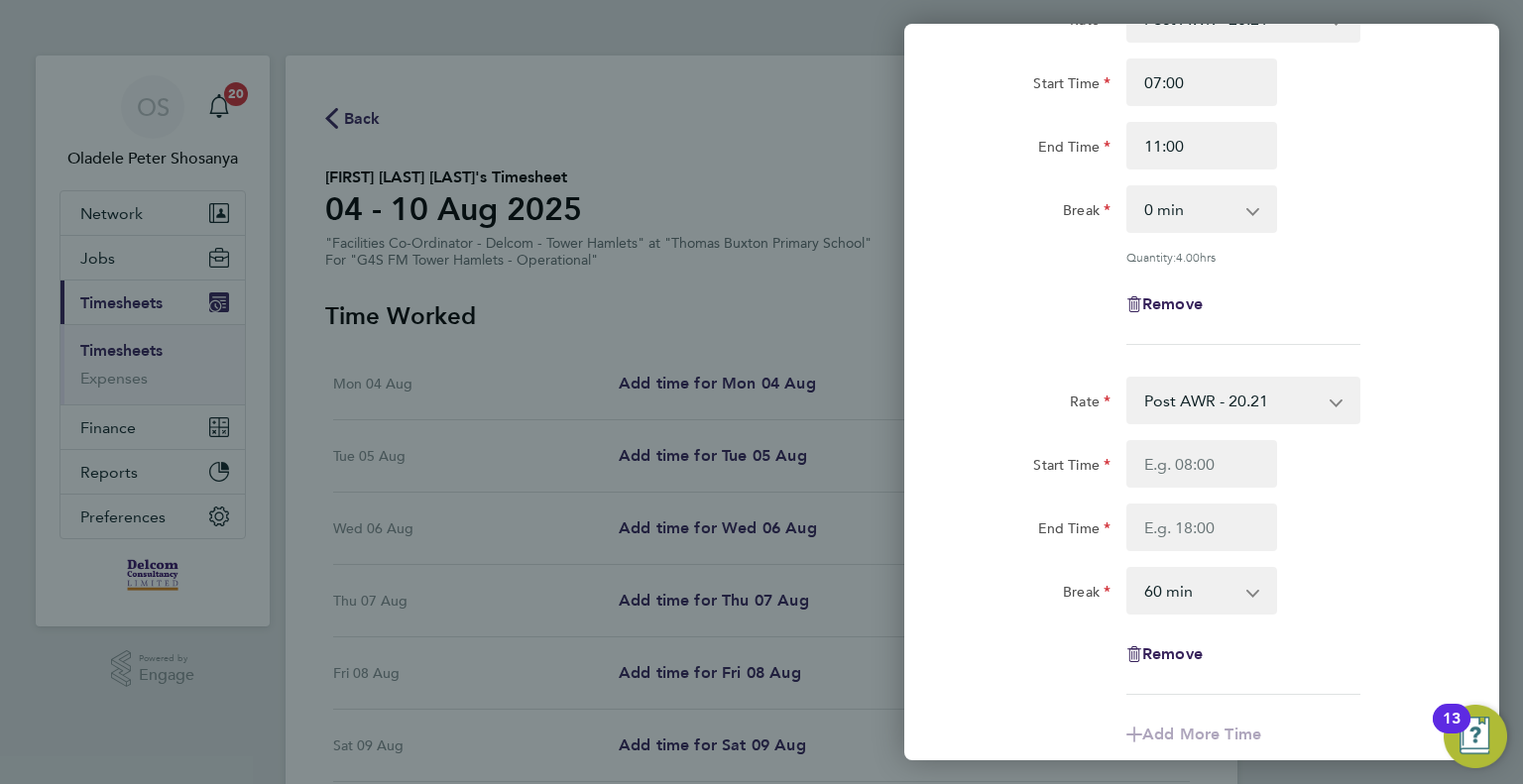scroll, scrollTop: 308, scrollLeft: 0, axis: vertical 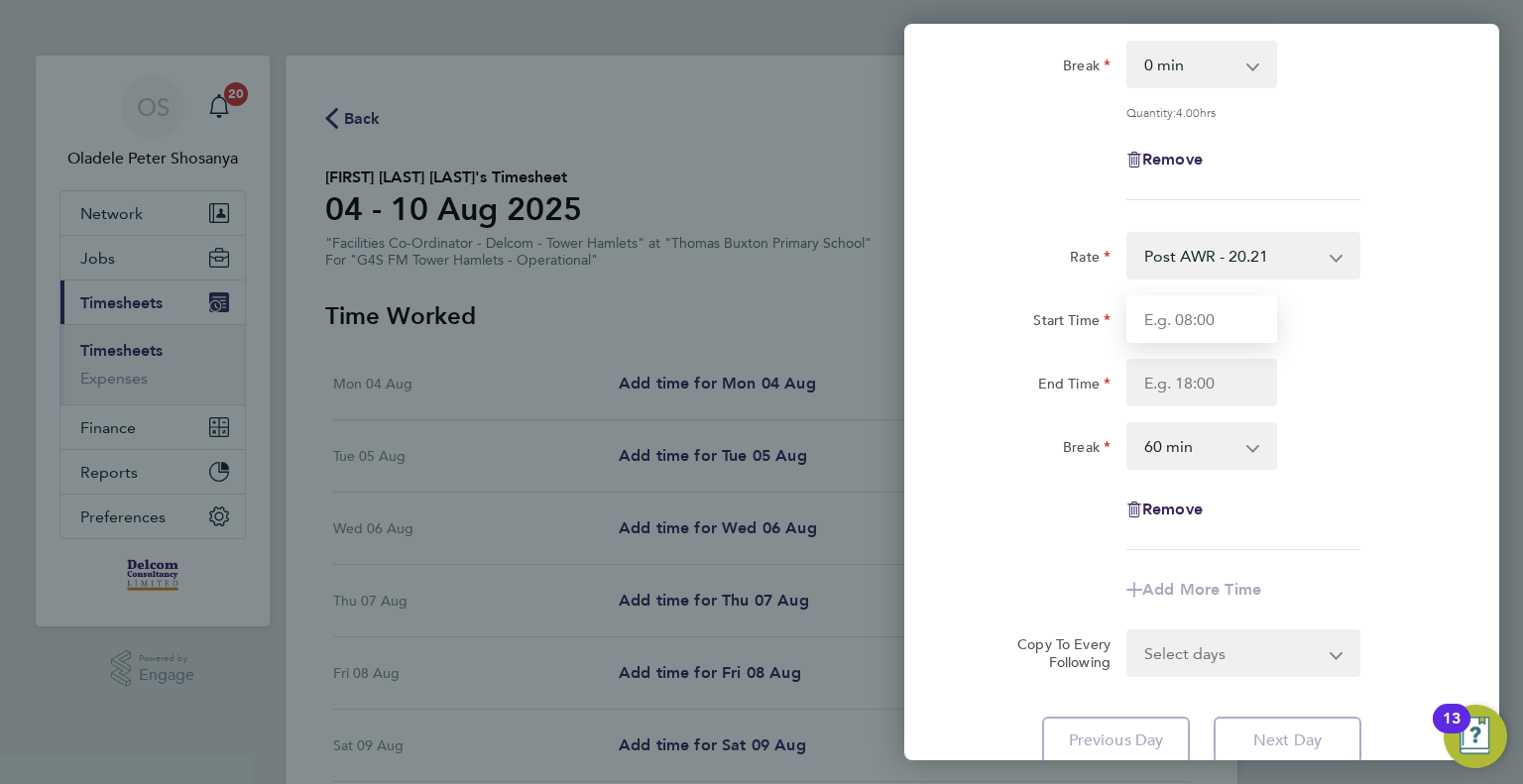 click on "Start Time" at bounding box center [1202, 319] 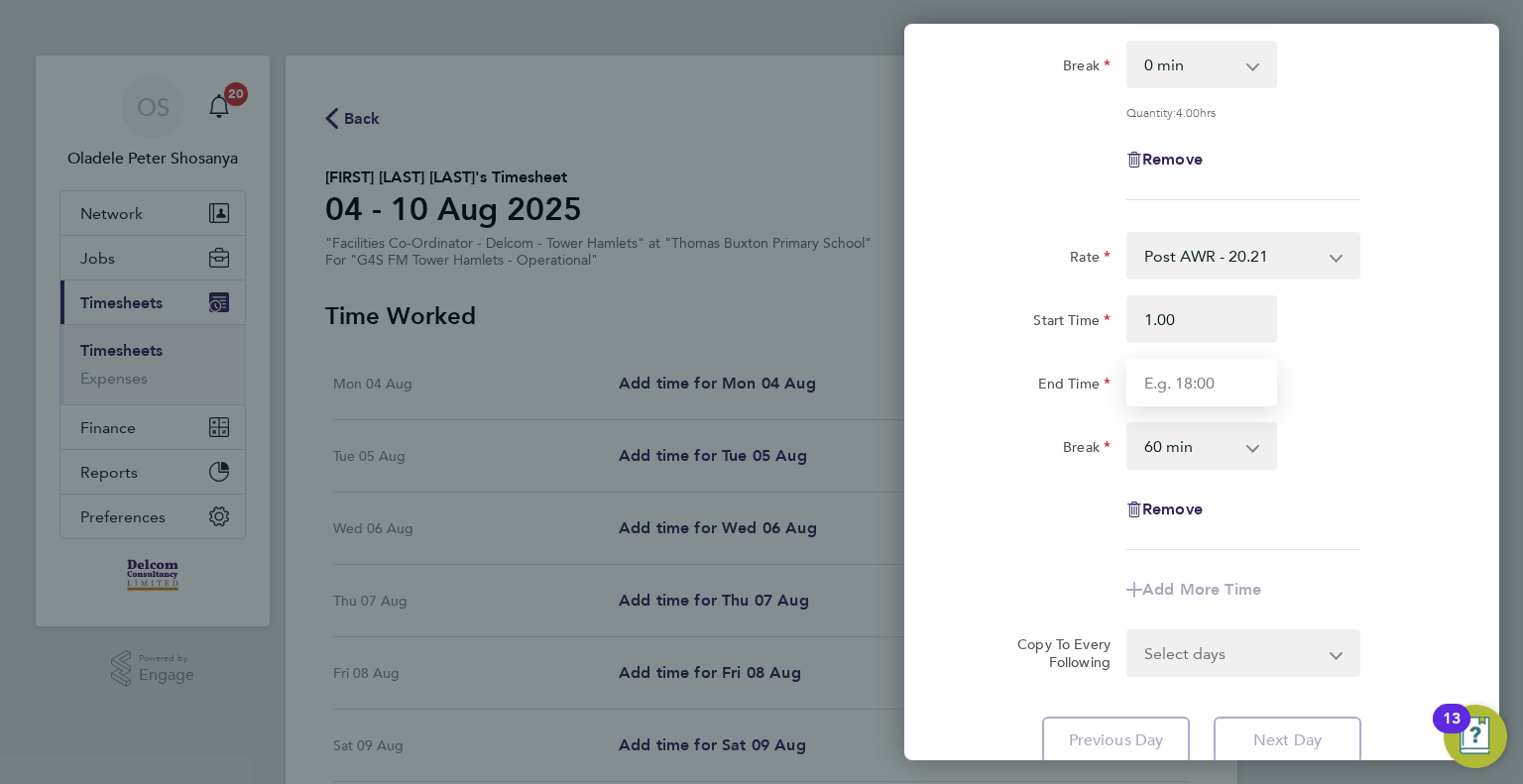 type on "01:00" 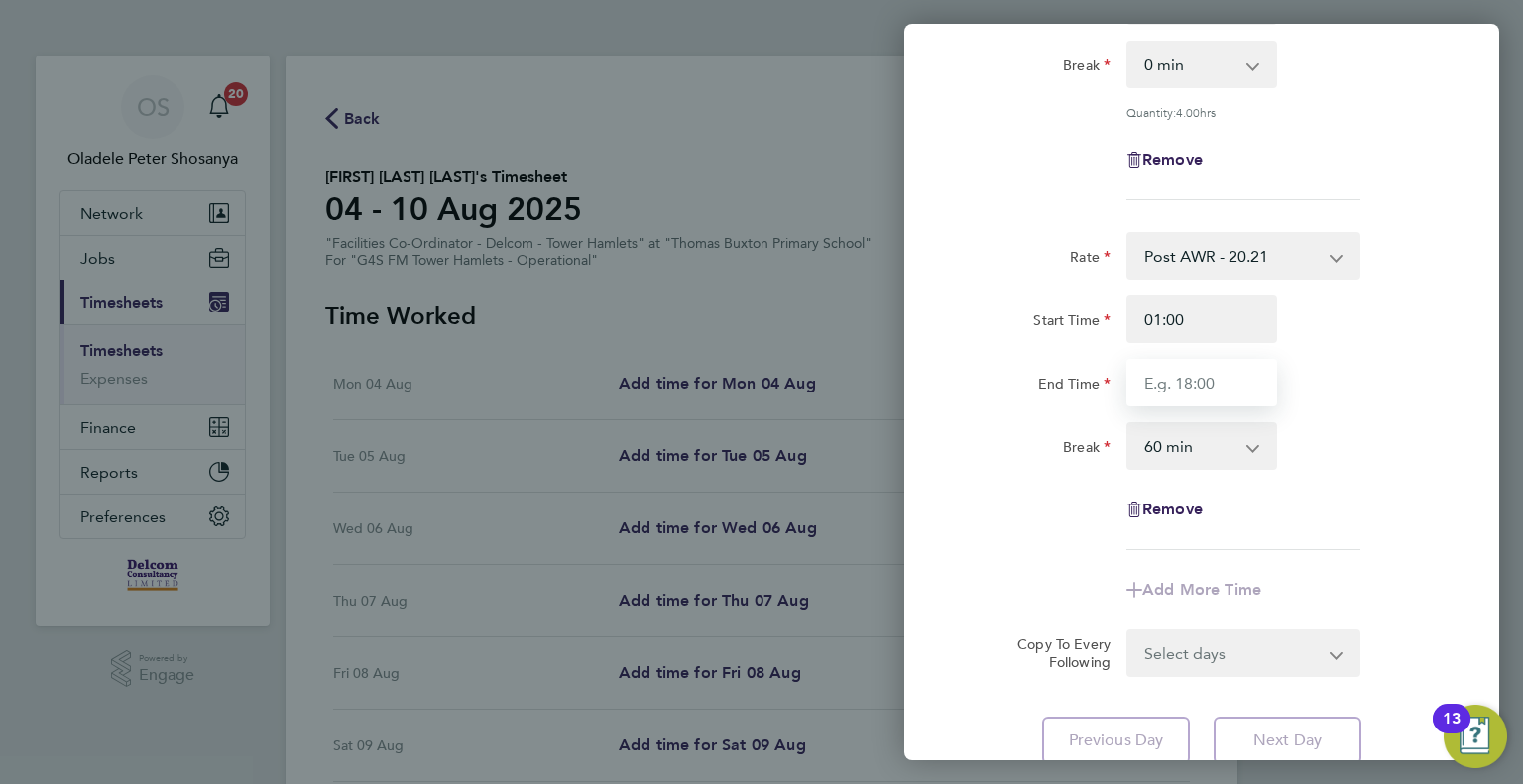 click on "End Time" at bounding box center (1202, 383) 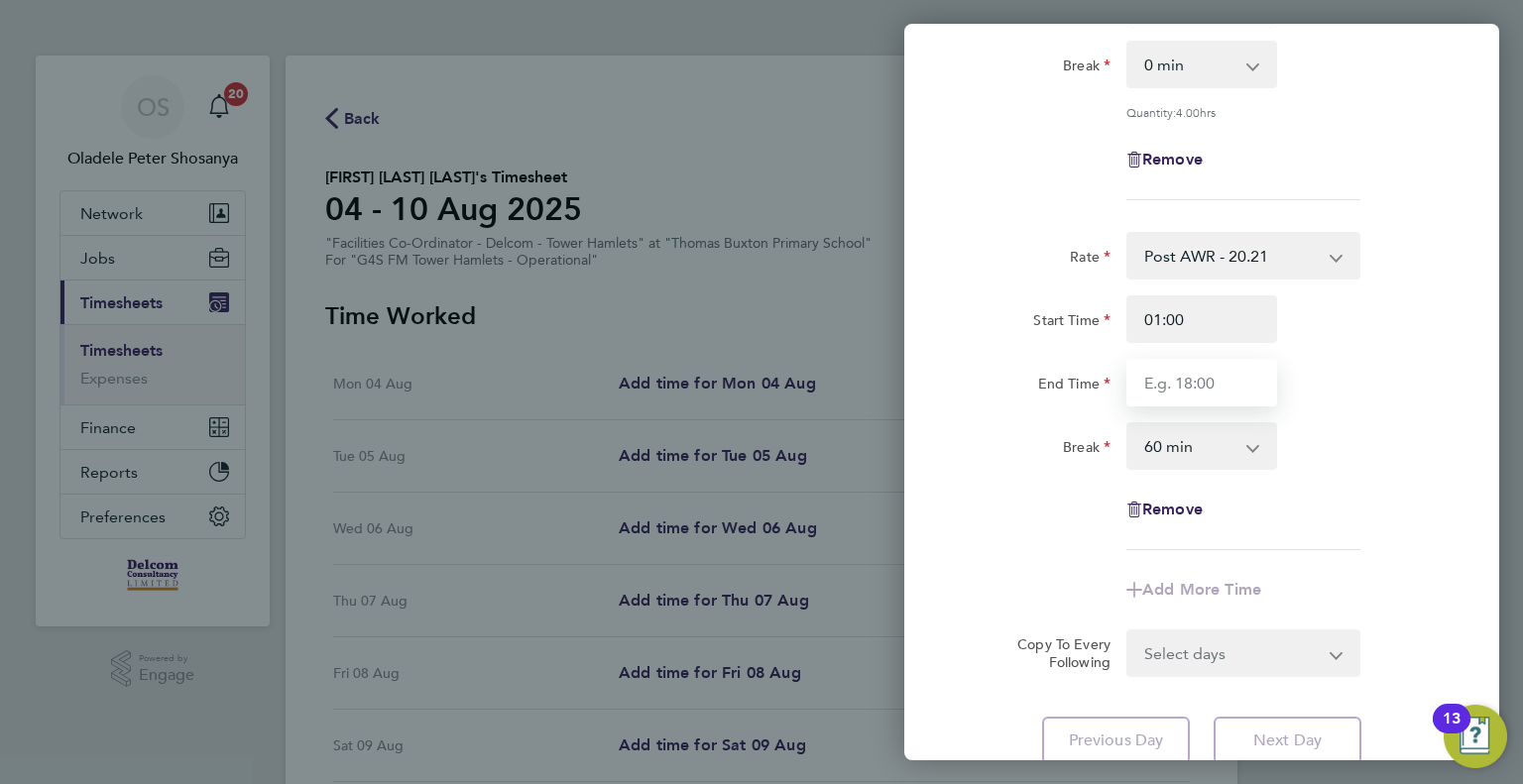 type on "17:00" 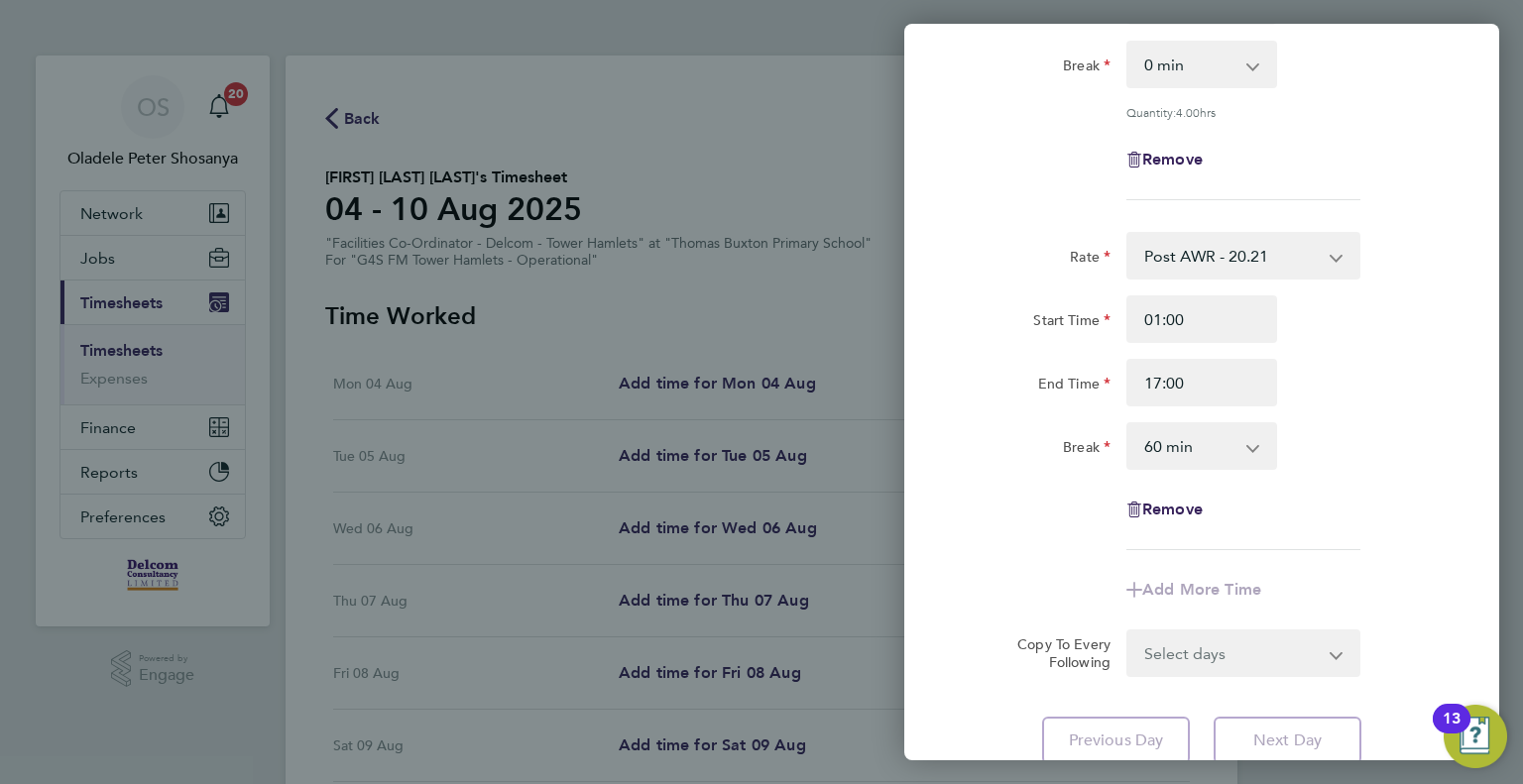 click on "Start Time 01:00 End Time 17:00 Break  0 min   15 min   30 min   45 min   60 min   75 min   90 min" 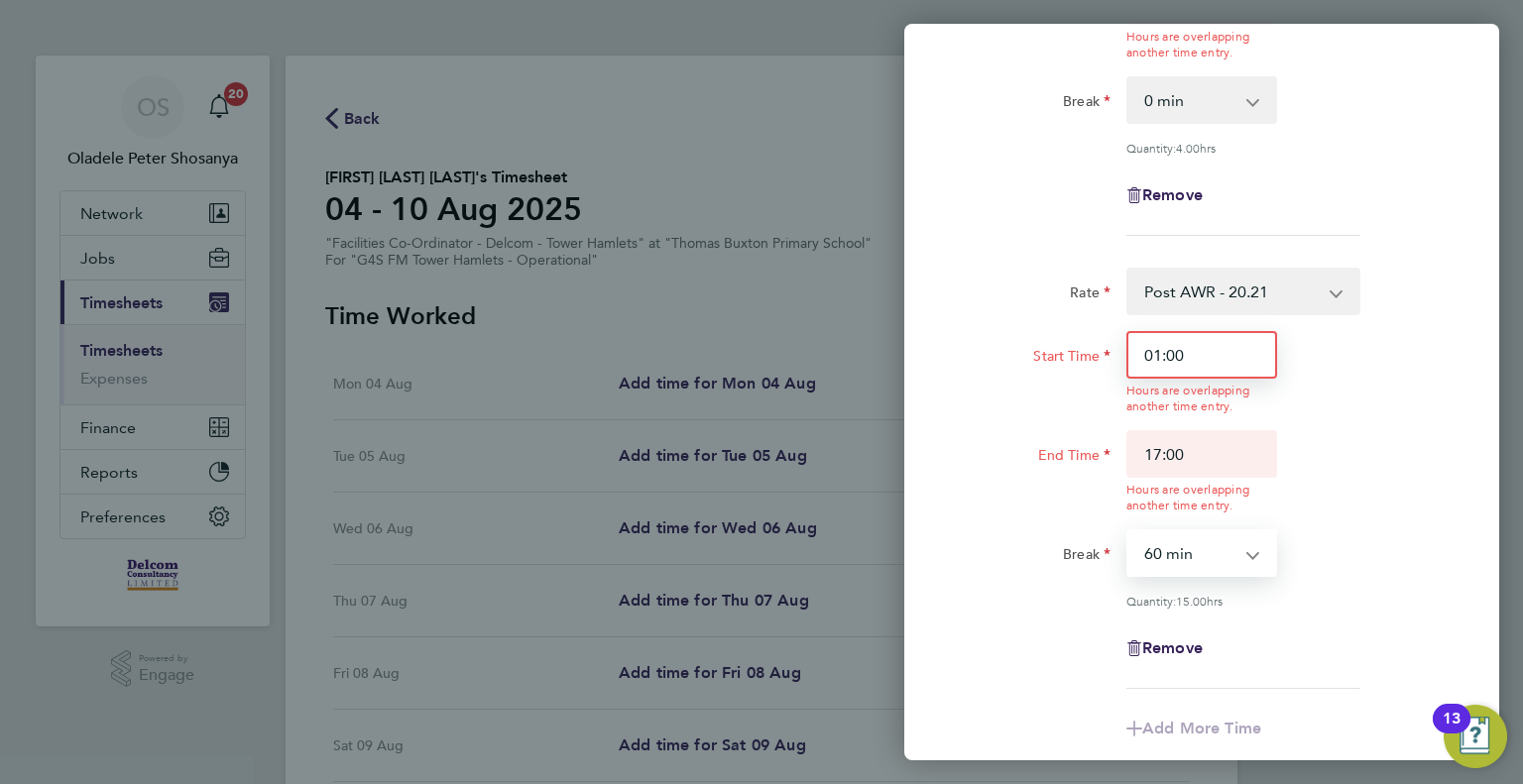 click on "01:00" at bounding box center [1202, 355] 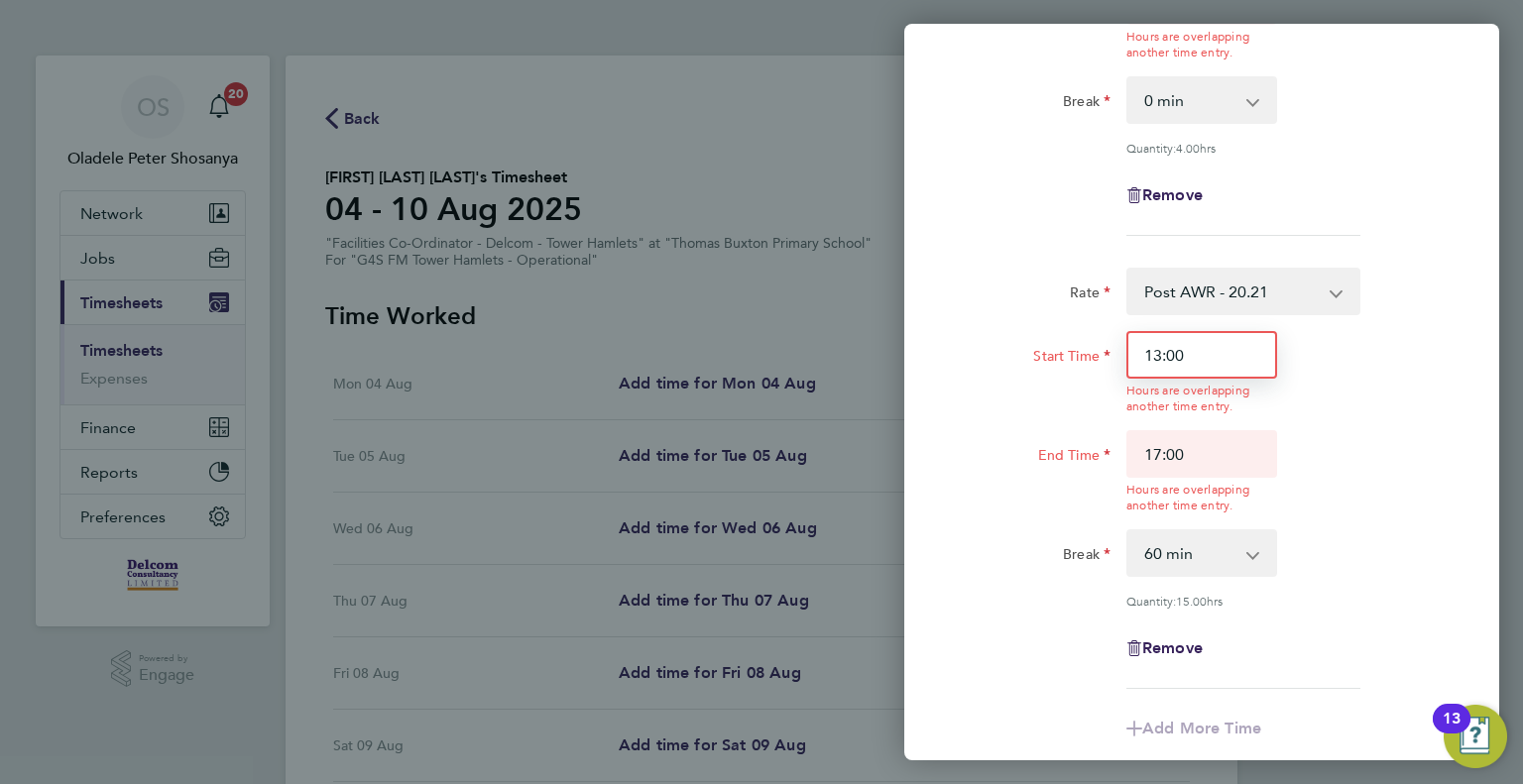 type on "13:00" 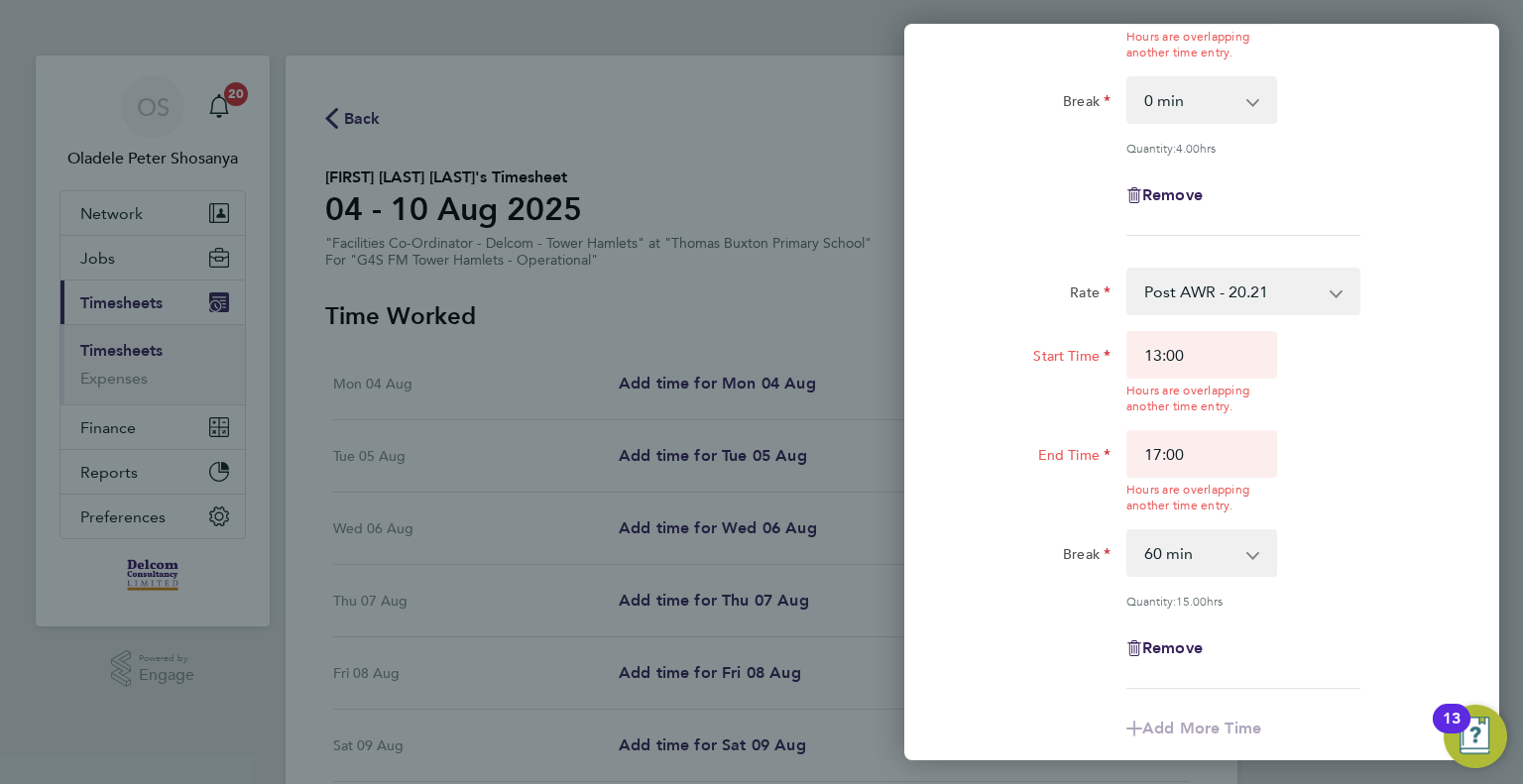 scroll, scrollTop: 308, scrollLeft: 0, axis: vertical 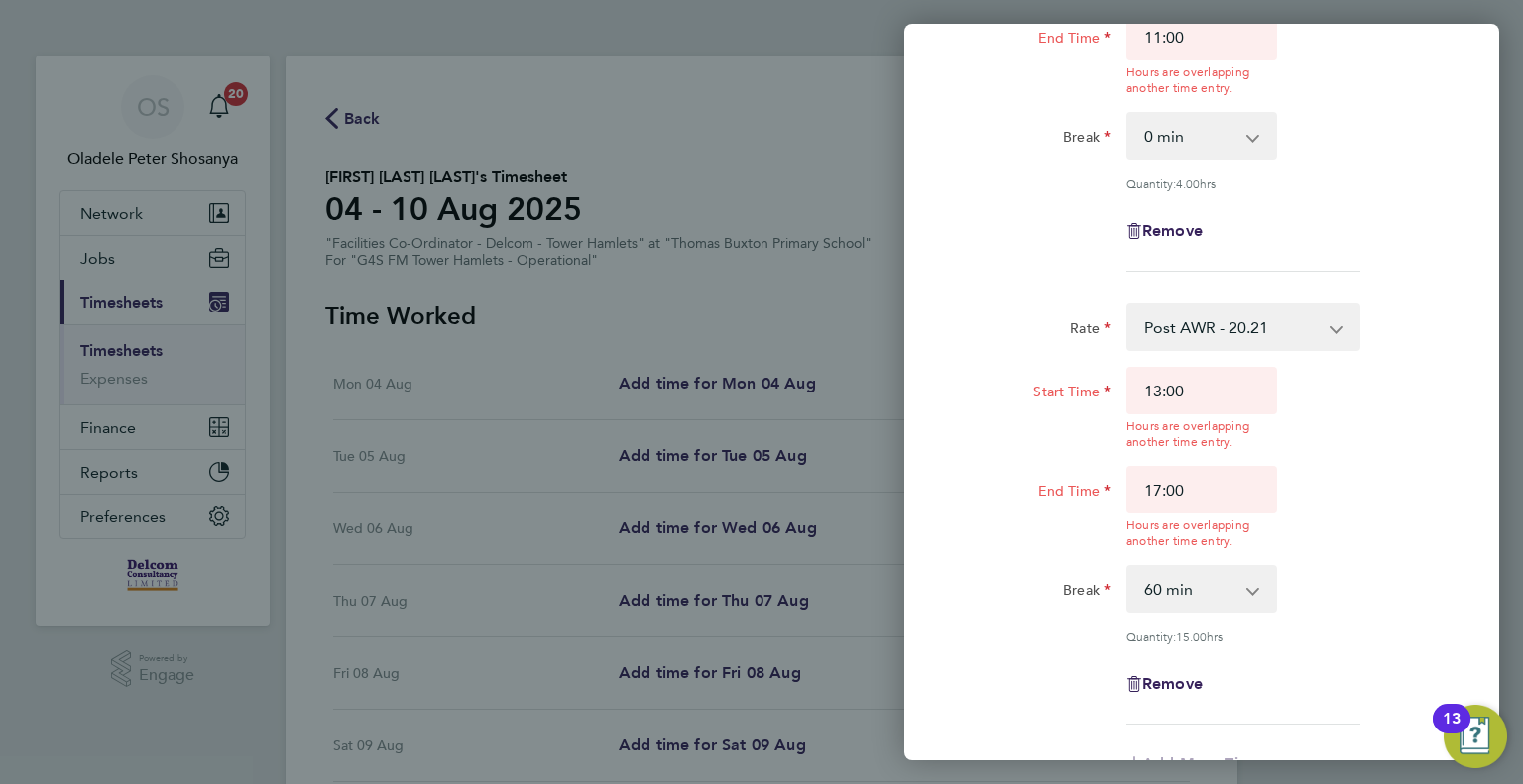 click on "Start Time 13:00  Hours are overlapping another time entry.  End Time 17:00  Hours are overlapping another time entry.  Break  0 min   15 min   30 min   45 min   60 min   75 min   90 min
Quantity:  15.00  hrs" 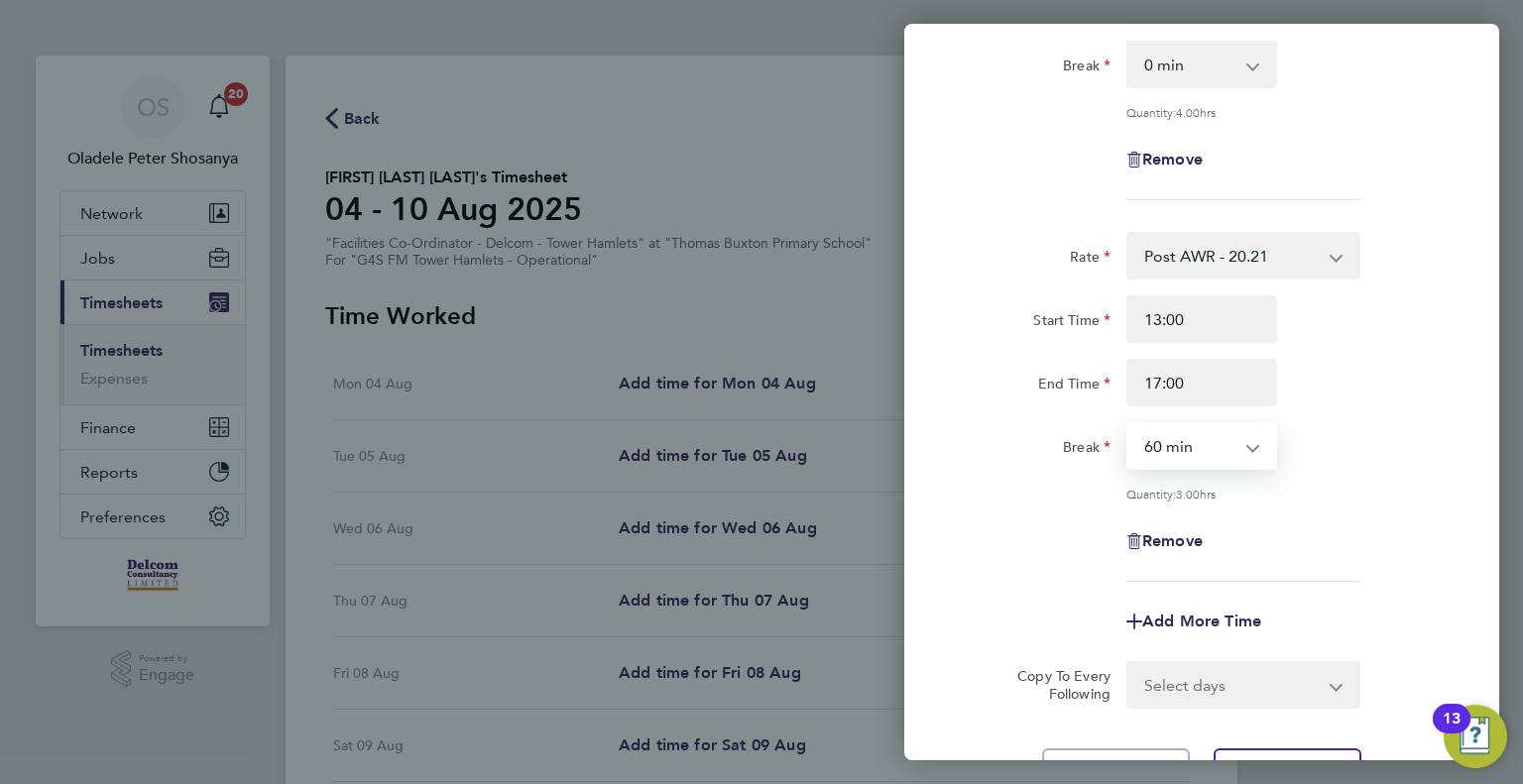 click on "0 min   15 min   30 min   45 min   60 min   75 min   90 min" at bounding box center (1190, 446) 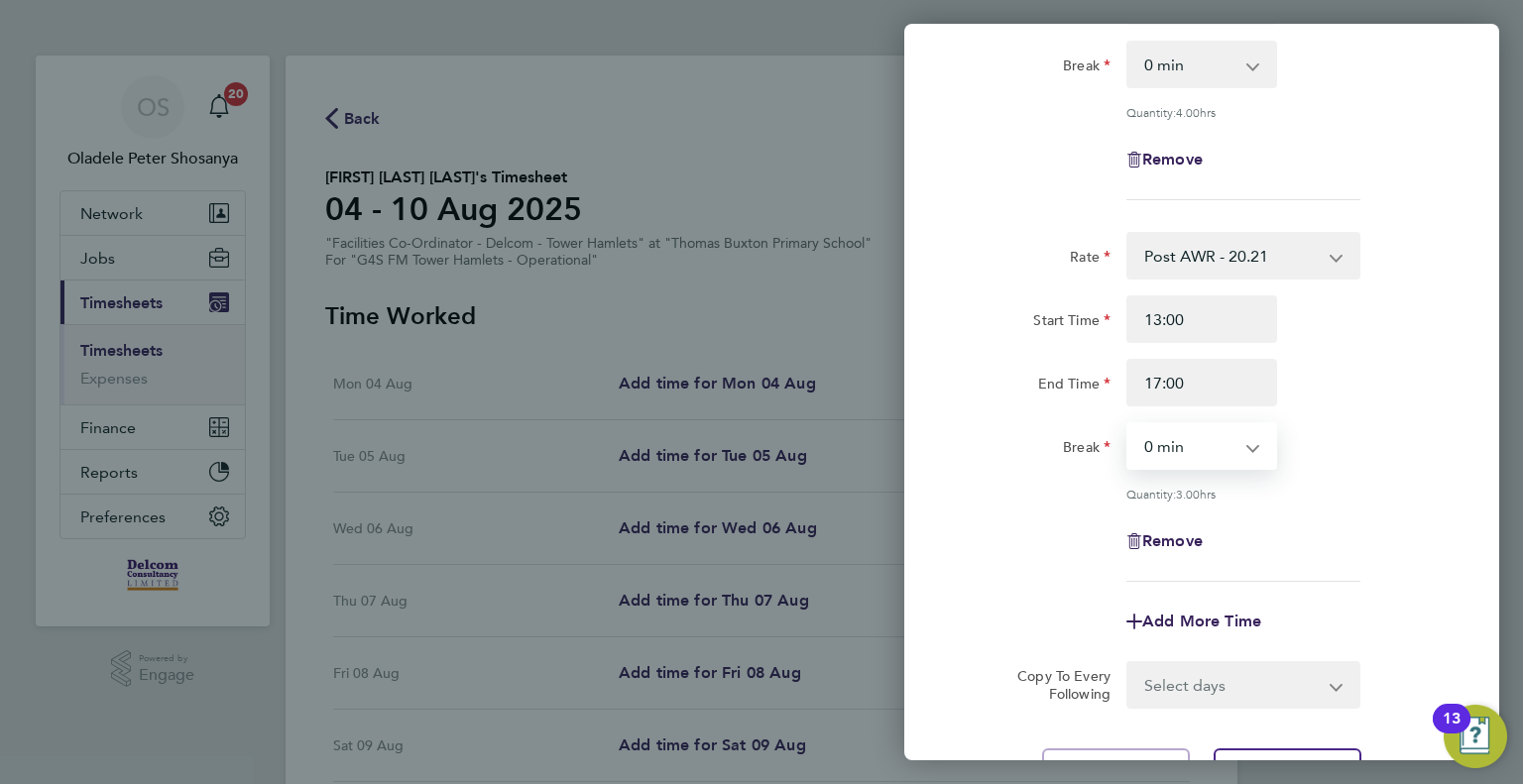 click on "0 min   15 min   30 min   45 min   60 min   75 min   90 min" at bounding box center [1190, 446] 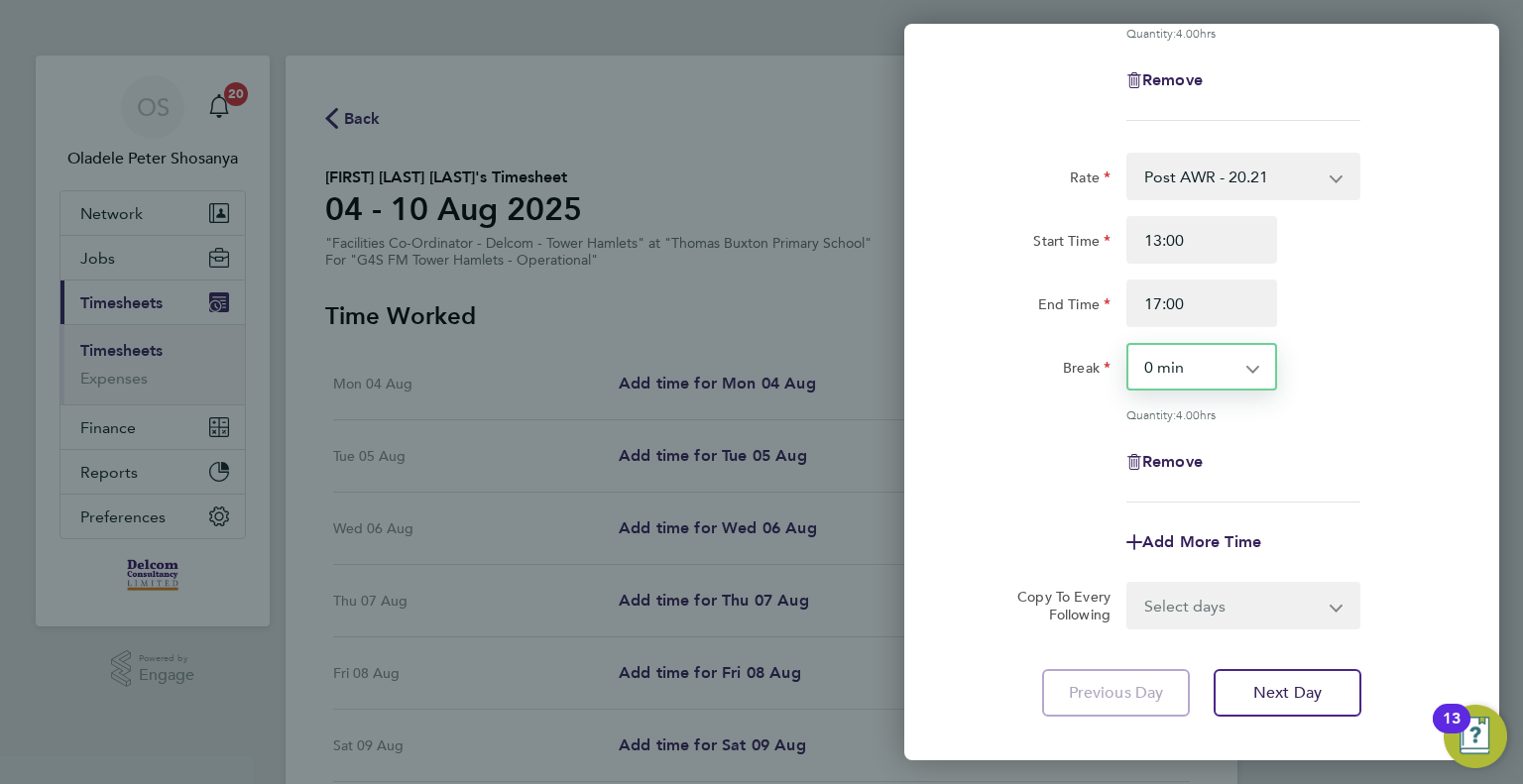 scroll, scrollTop: 490, scrollLeft: 0, axis: vertical 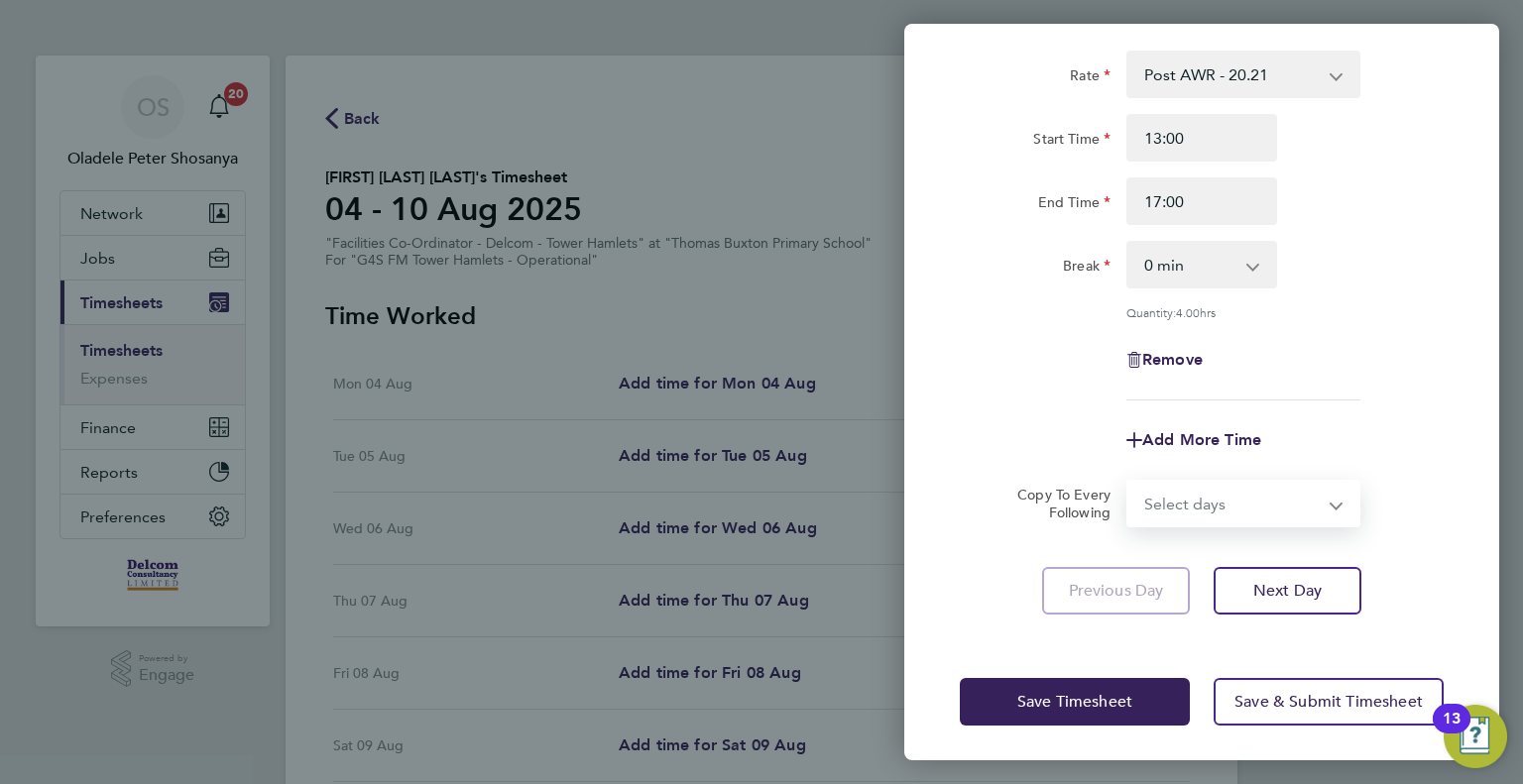 click on "Select days   Day   Weekday (Mon-Fri)   Weekend (Sat-Sun)   Tuesday   Wednesday   Thursday   Friday   Saturday   Sunday" at bounding box center (1232, 504) 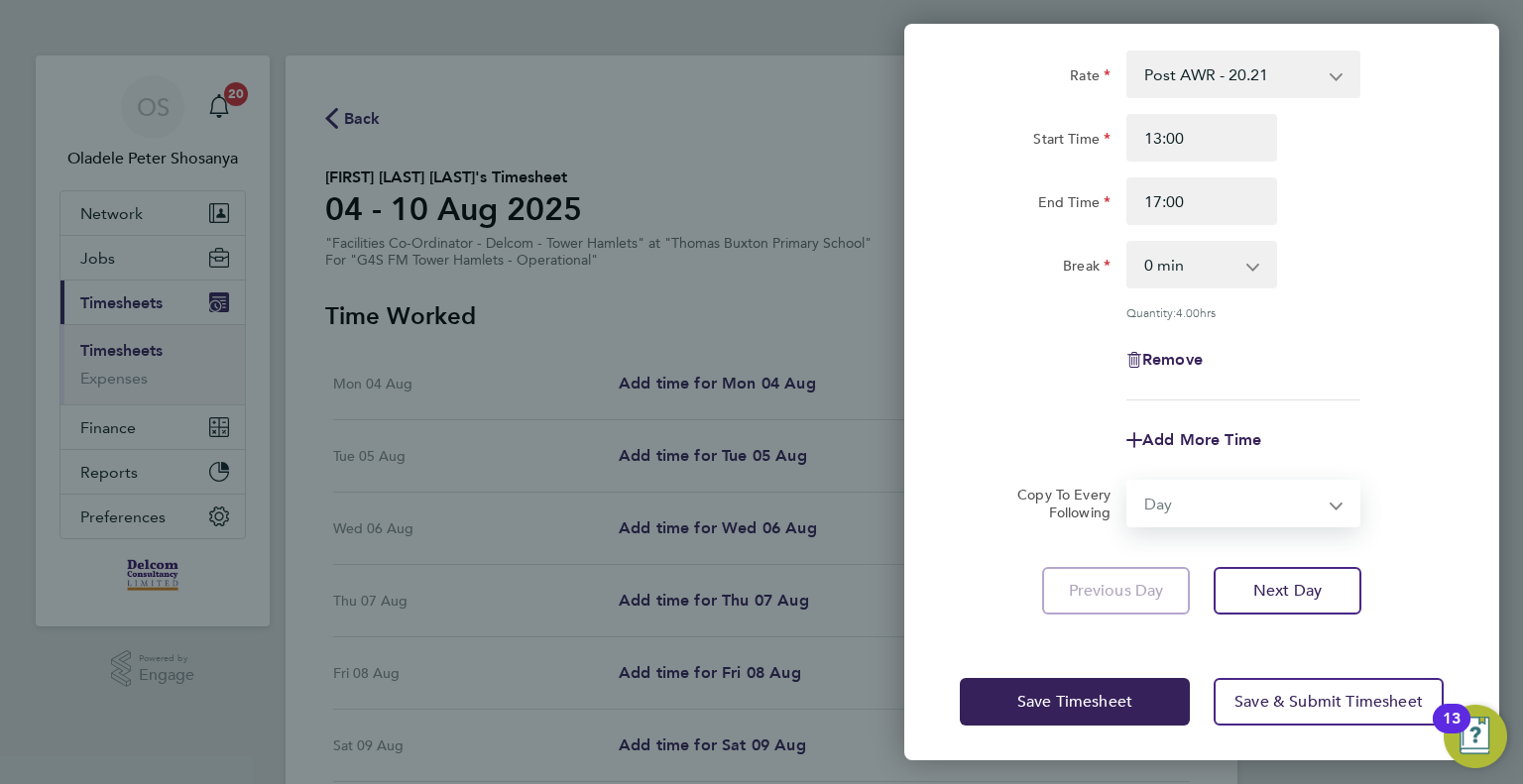 click on "Select days   Day   Weekday (Mon-Fri)   Weekend (Sat-Sun)   Tuesday   Wednesday   Thursday   Friday   Saturday   Sunday" at bounding box center (1232, 504) 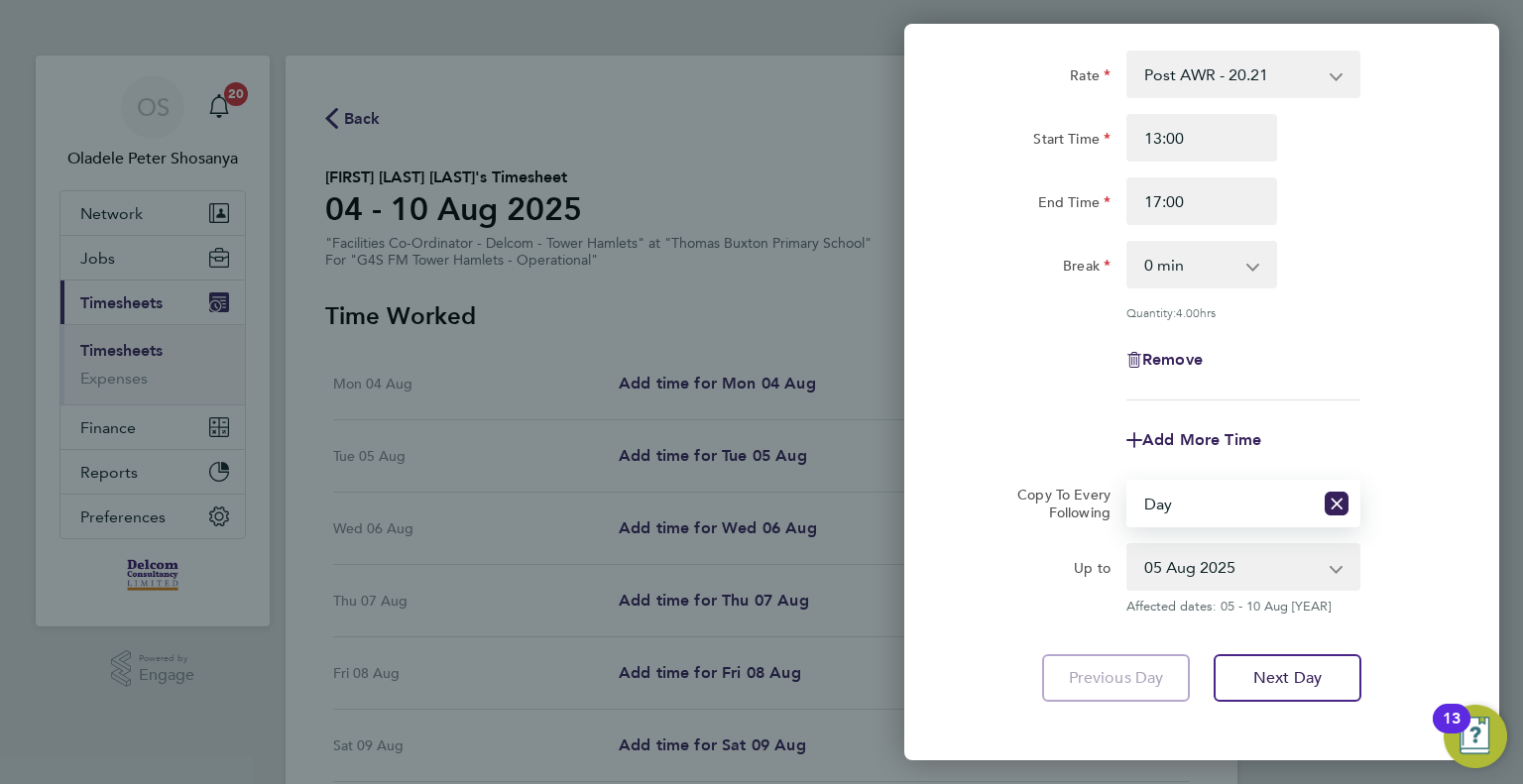 click on "[DATE]   [DATE]   [DATE]   [DATE]   [DATE]   [DATE]" at bounding box center (1231, 567) 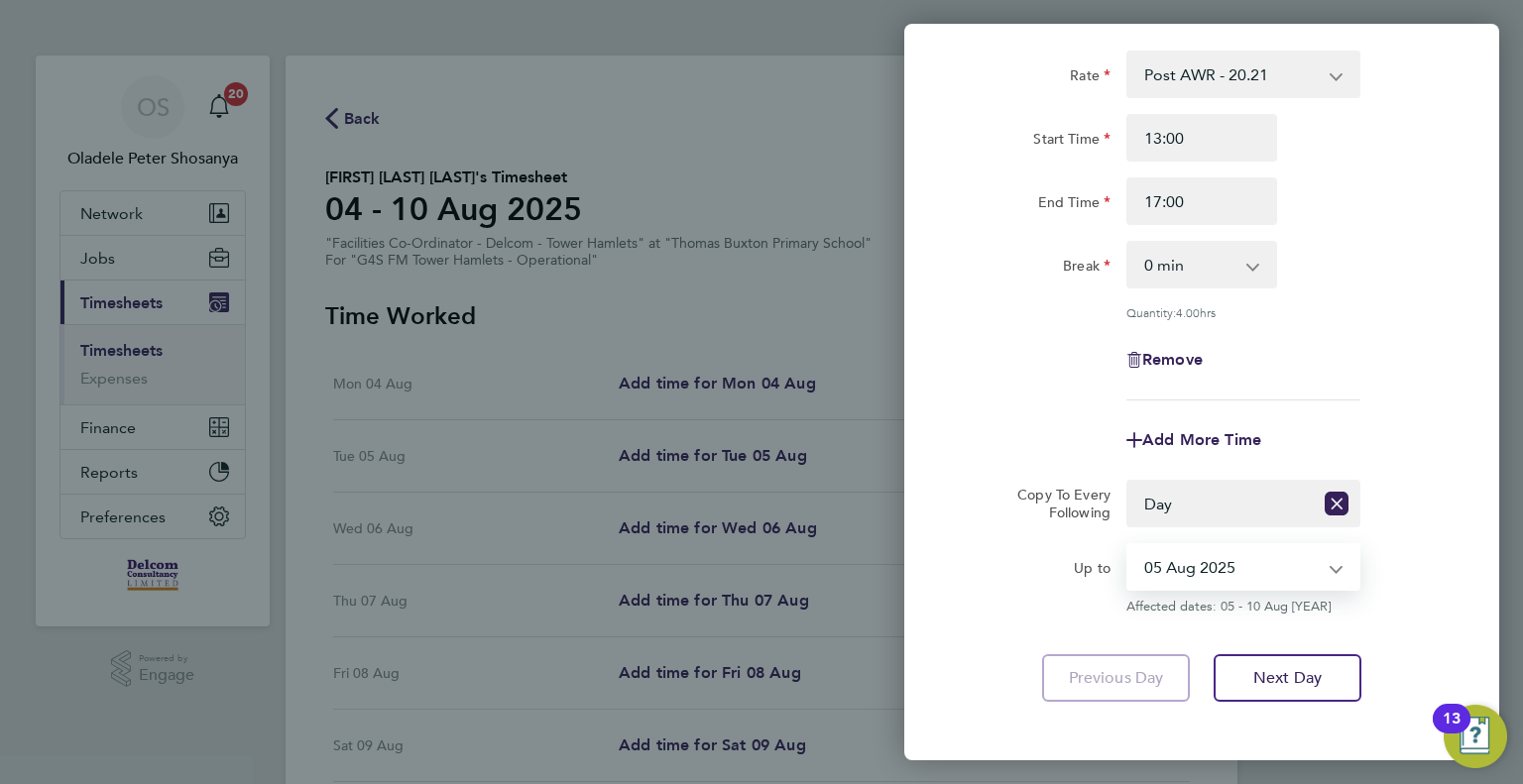select on "2025-08-08" 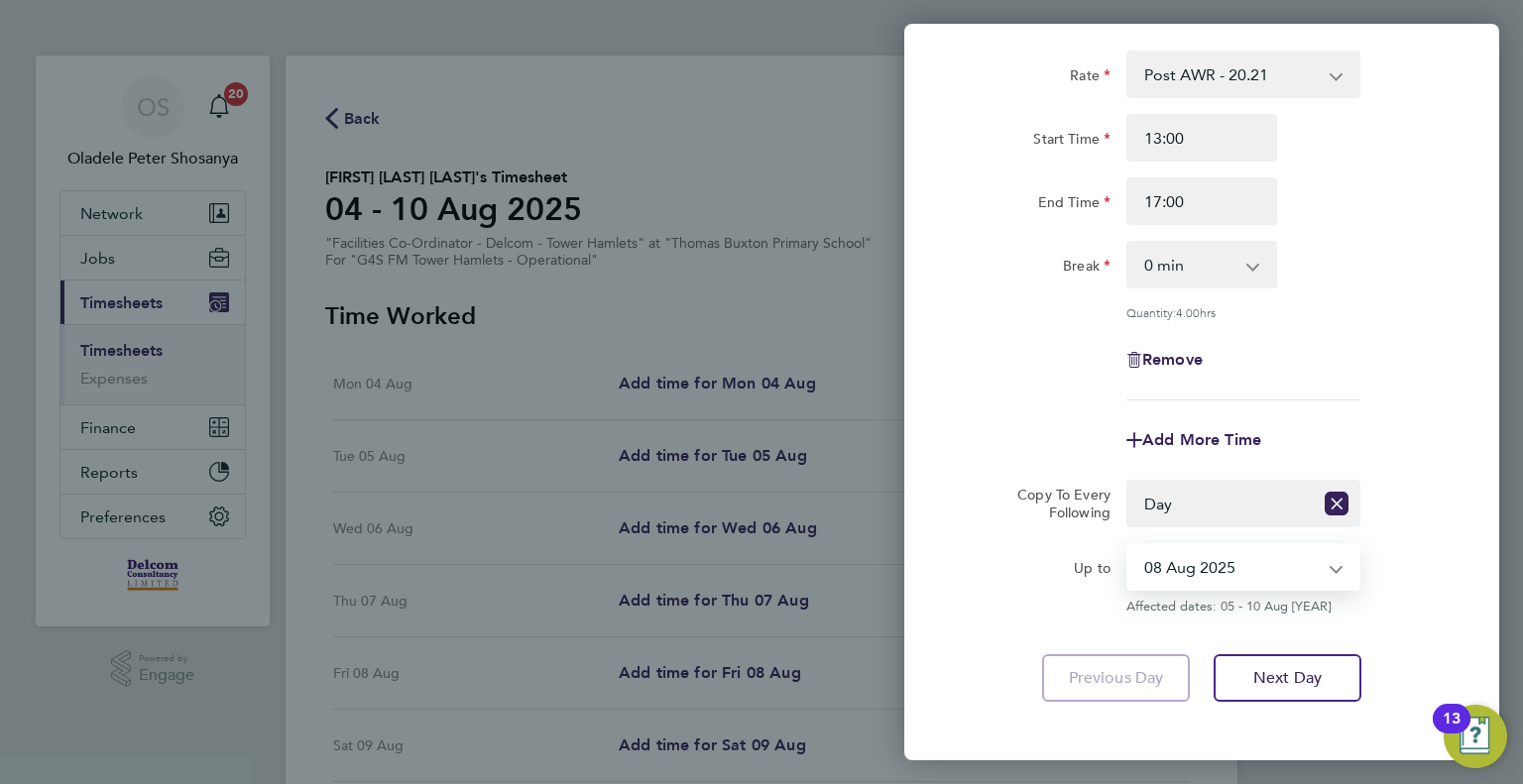 click on "[DATE]   [DATE]   [DATE]   [DATE]   [DATE]   [DATE]" at bounding box center (1231, 567) 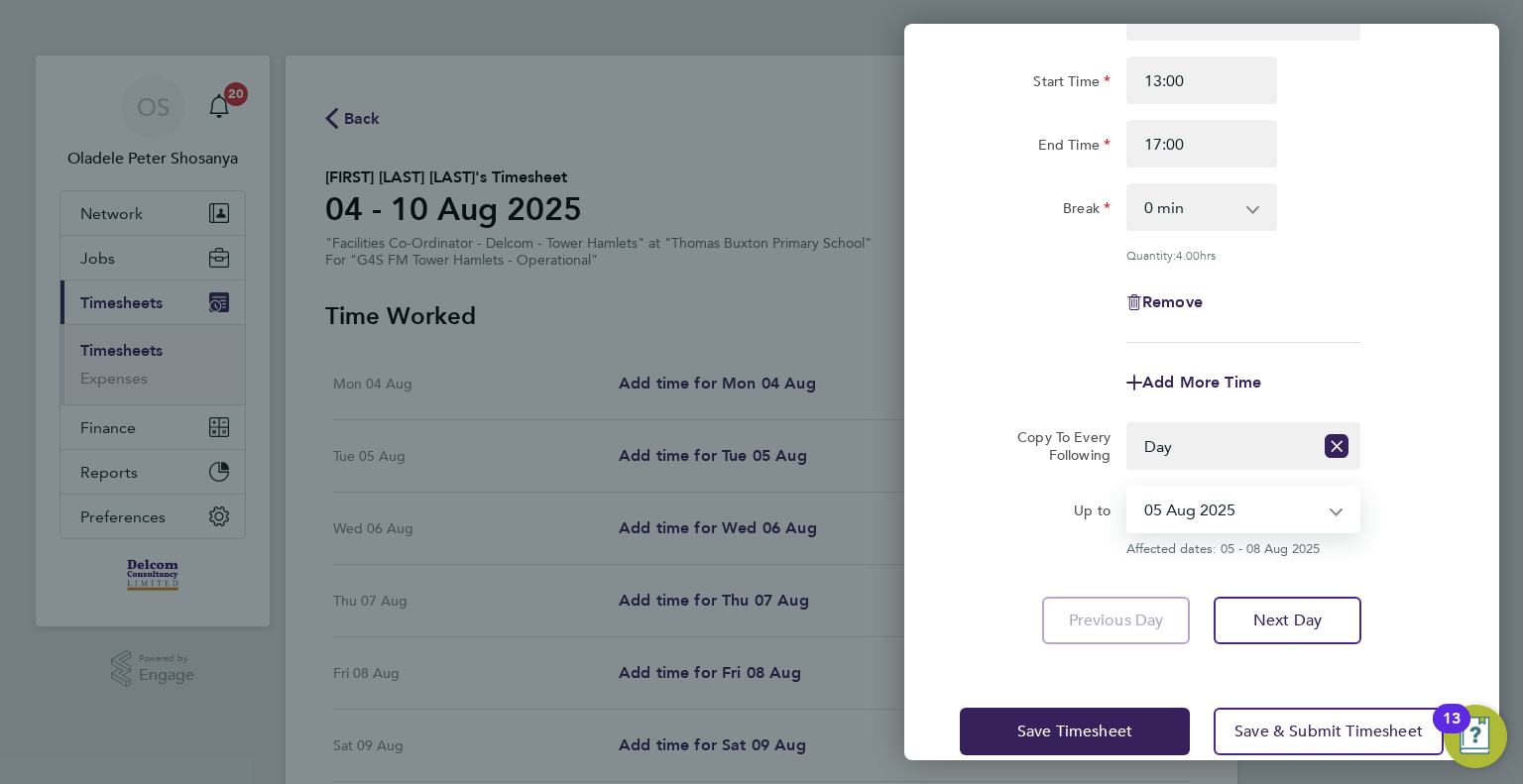 scroll, scrollTop: 577, scrollLeft: 0, axis: vertical 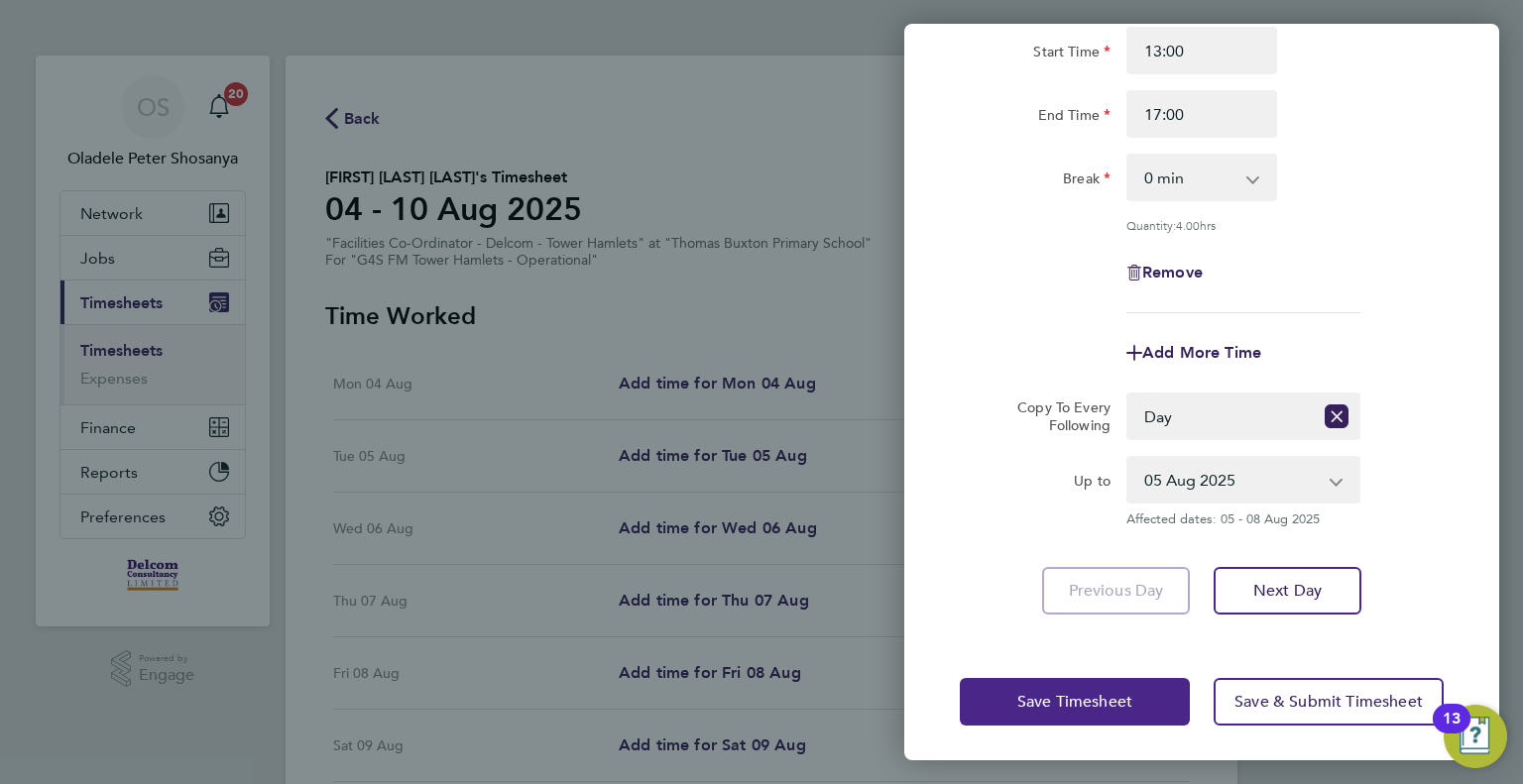 click on "Save Timesheet" 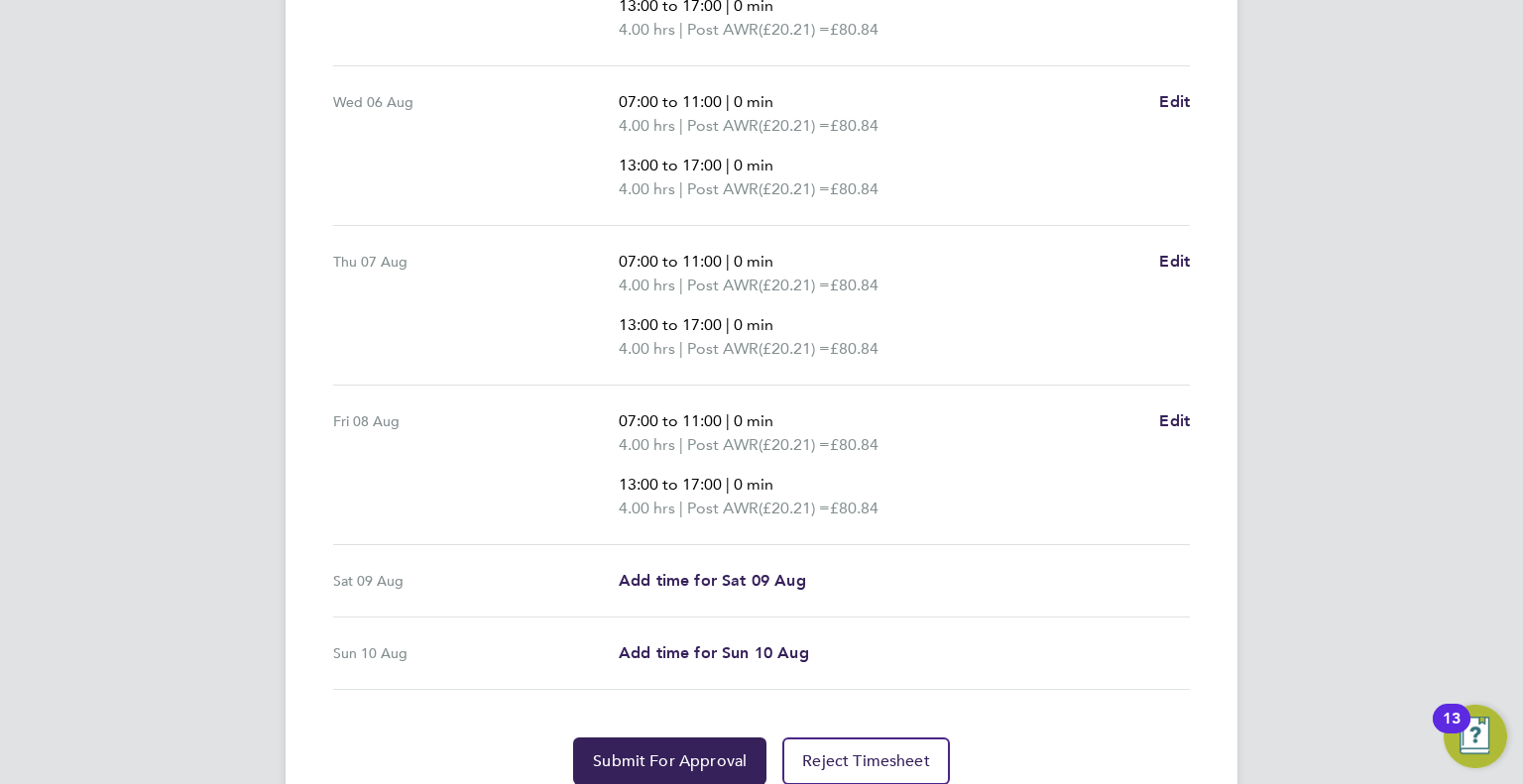 scroll, scrollTop: 962, scrollLeft: 0, axis: vertical 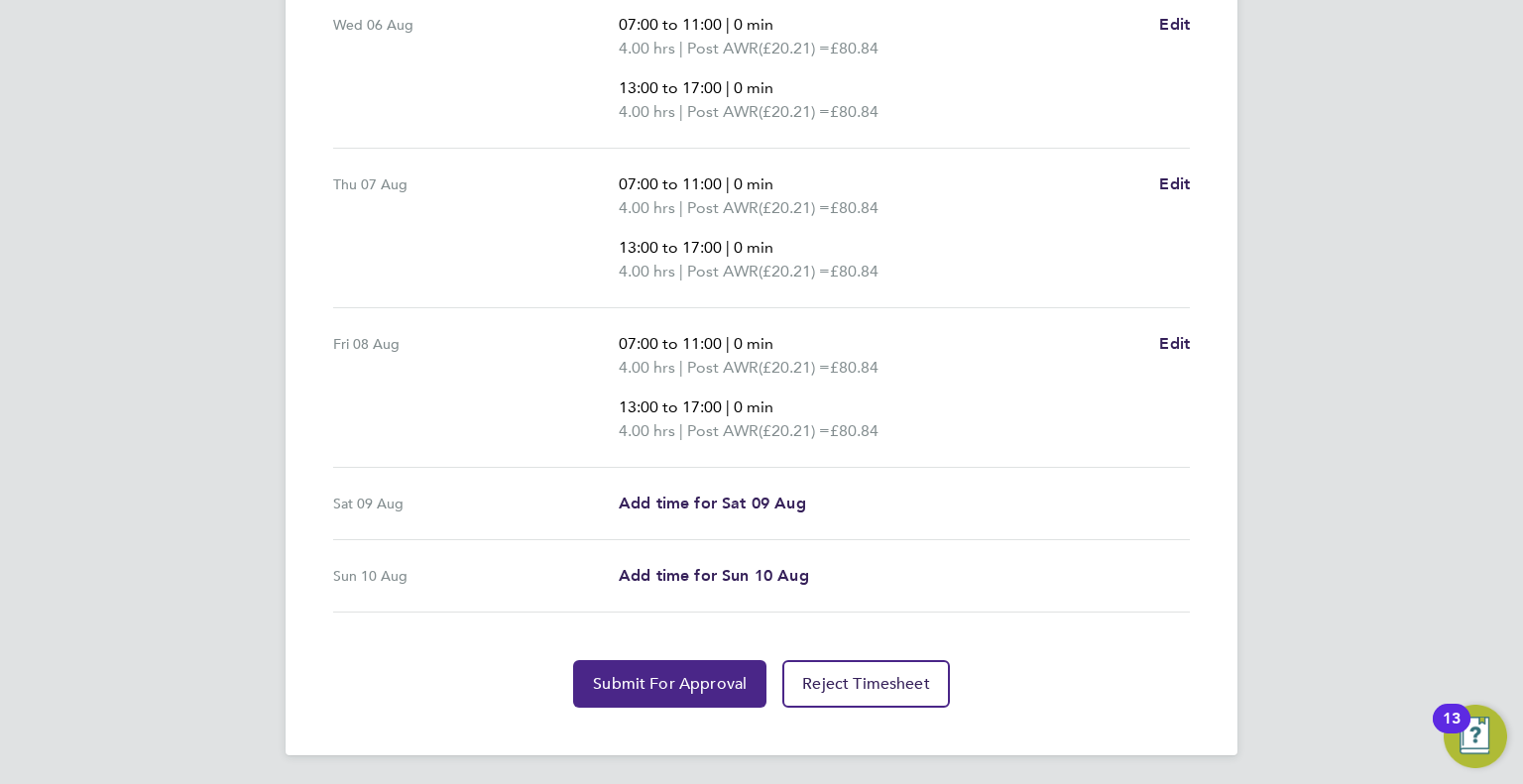 click on "Submit For Approval" 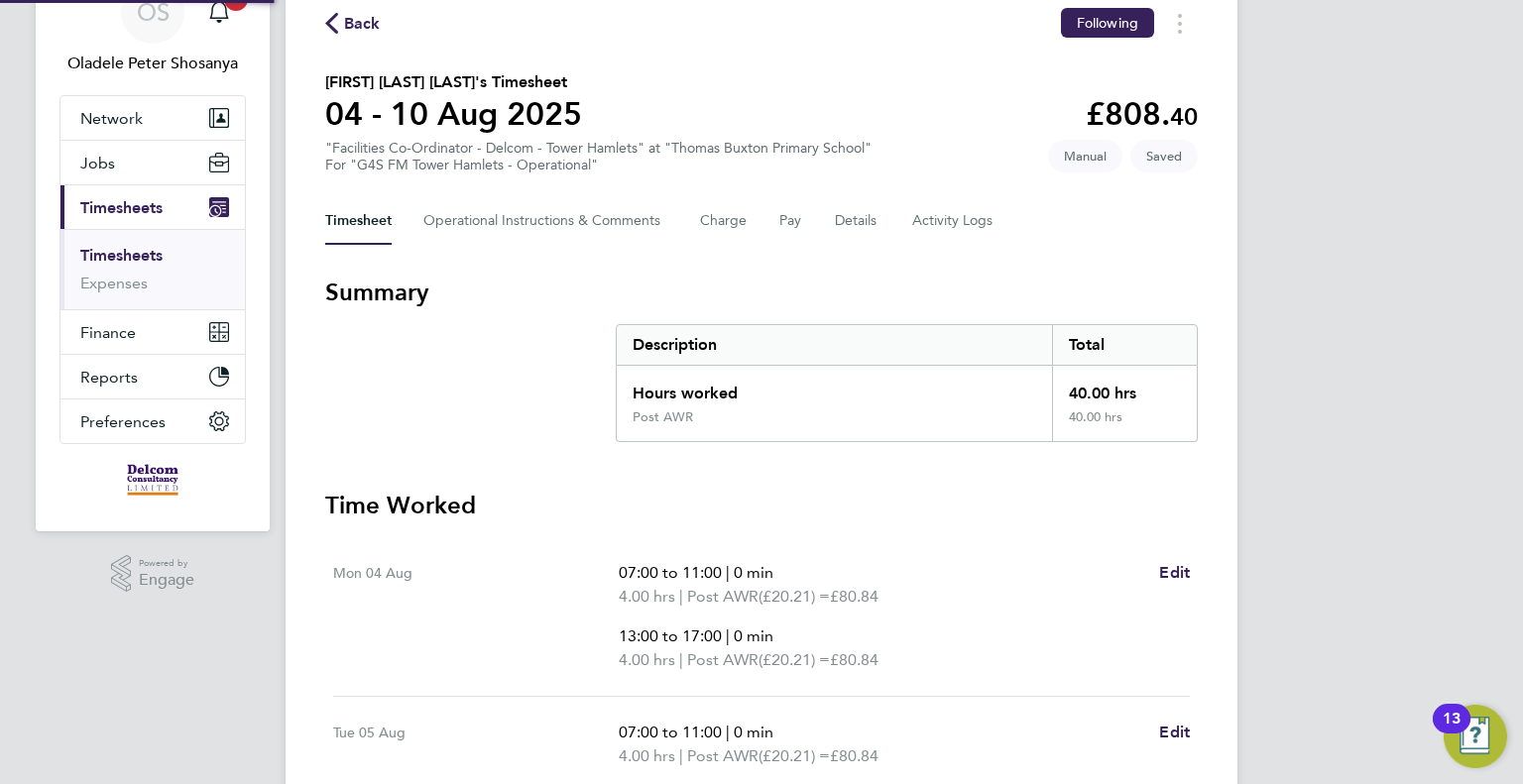 scroll, scrollTop: 0, scrollLeft: 0, axis: both 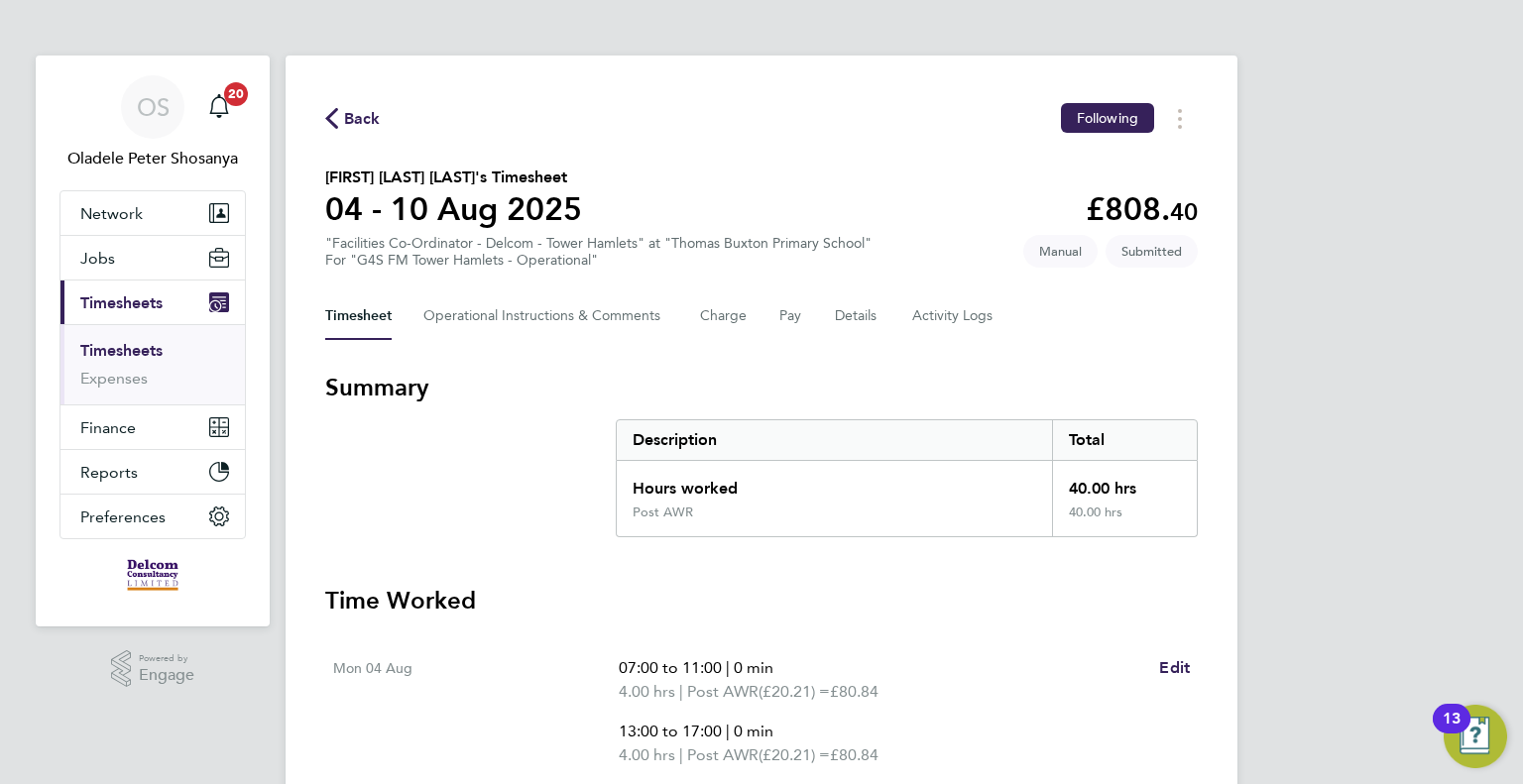 click on "Back" 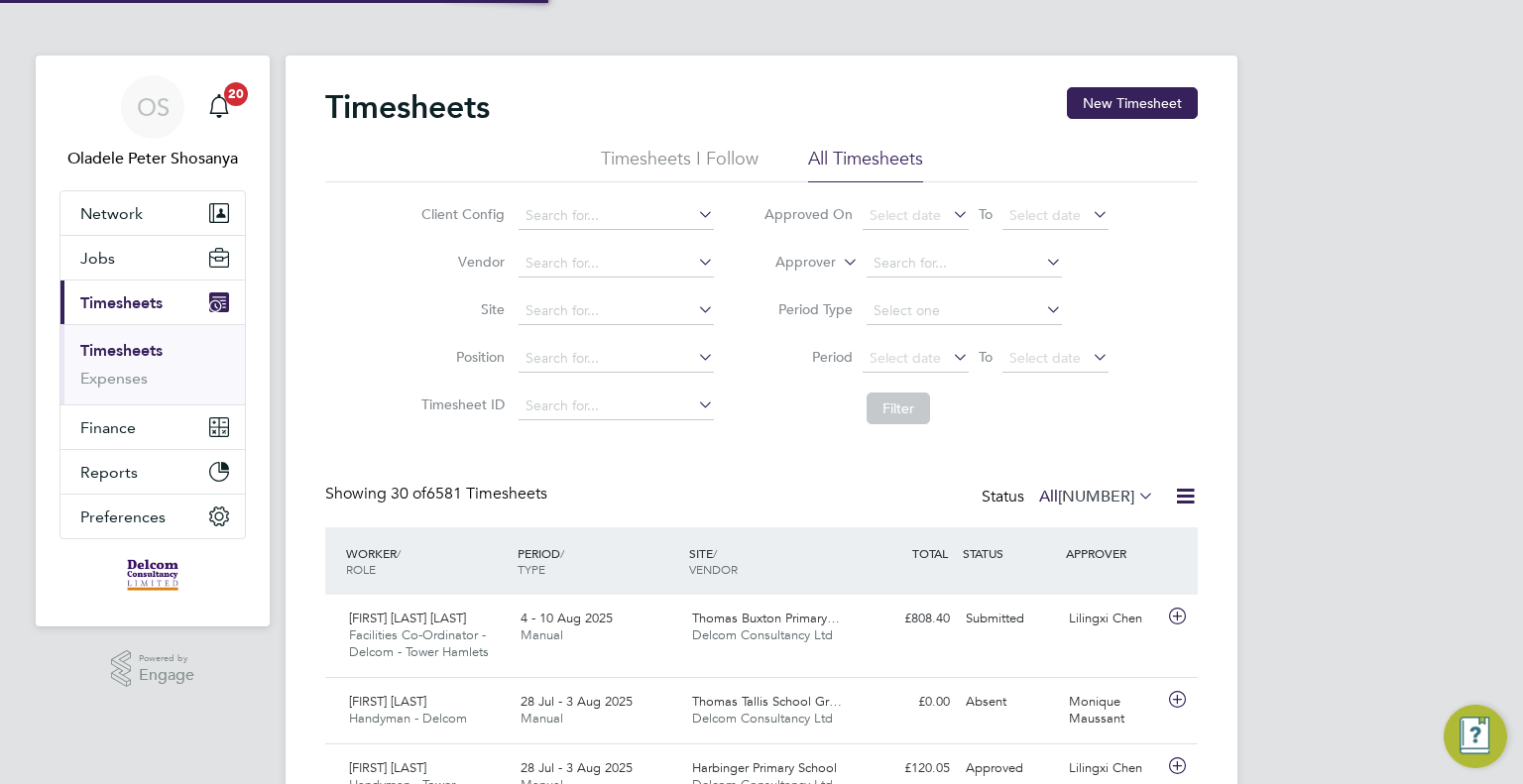 scroll, scrollTop: 10, scrollLeft: 10, axis: both 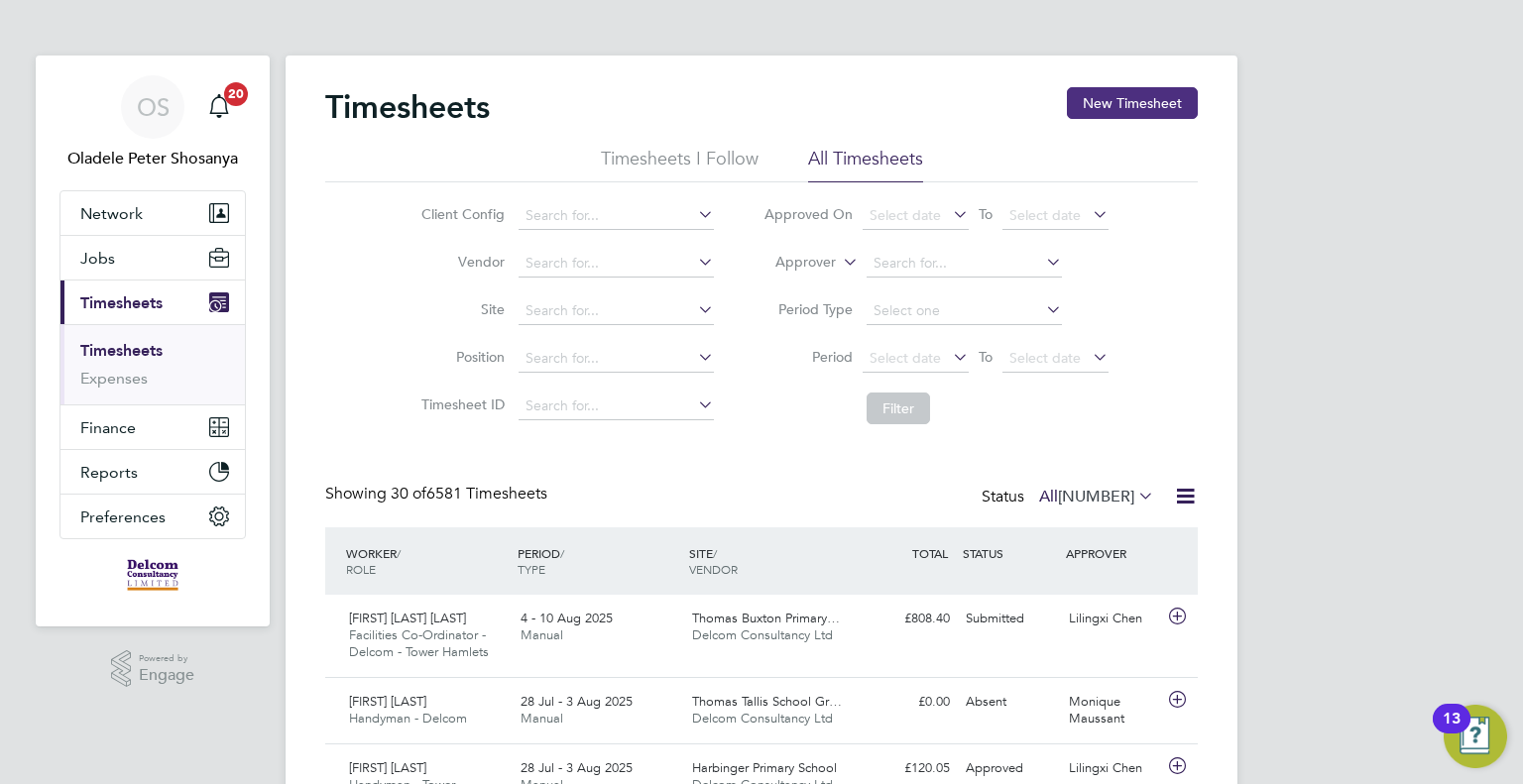 click on "New Timesheet" 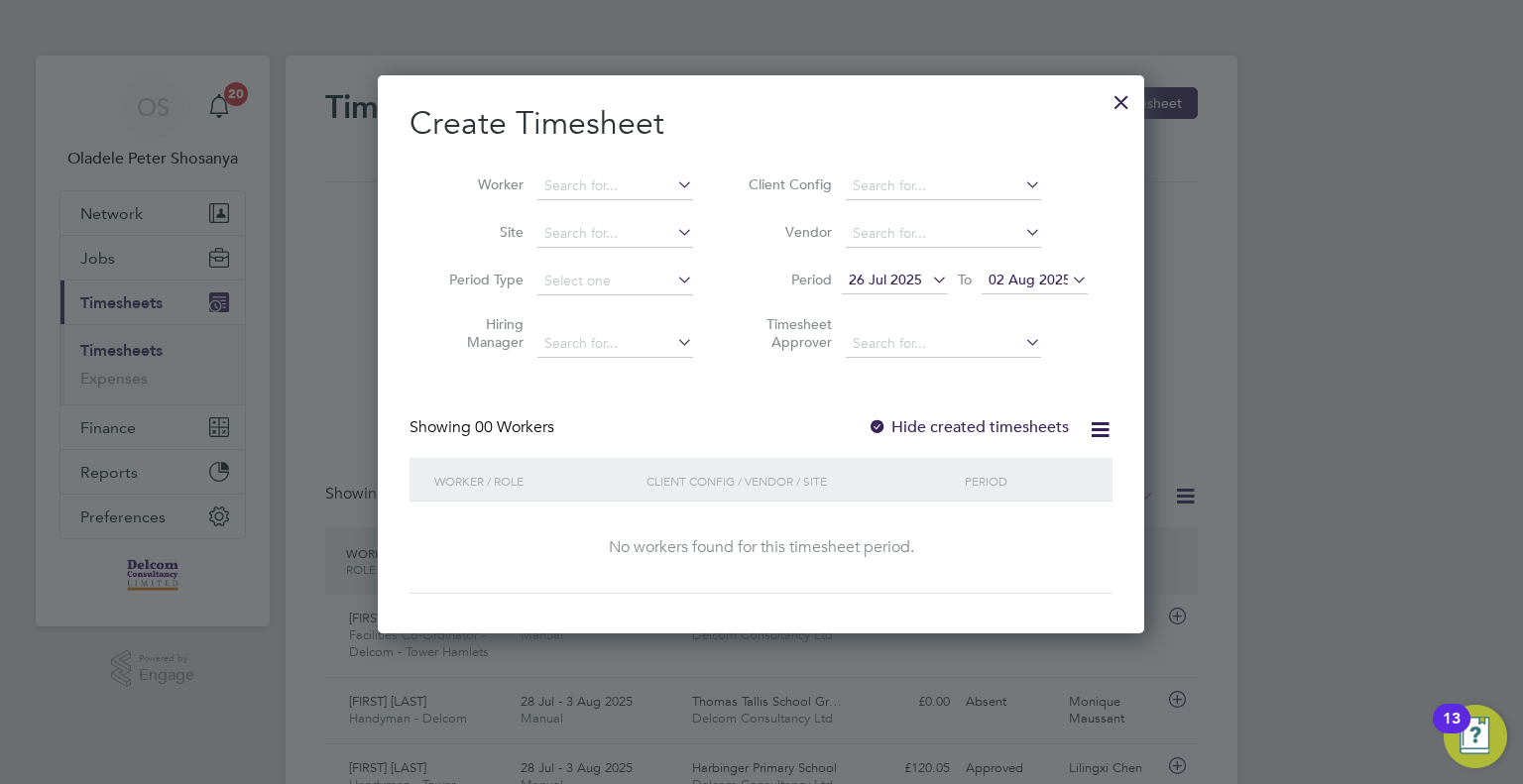 click on "26 Jul 2025" at bounding box center (894, 280) 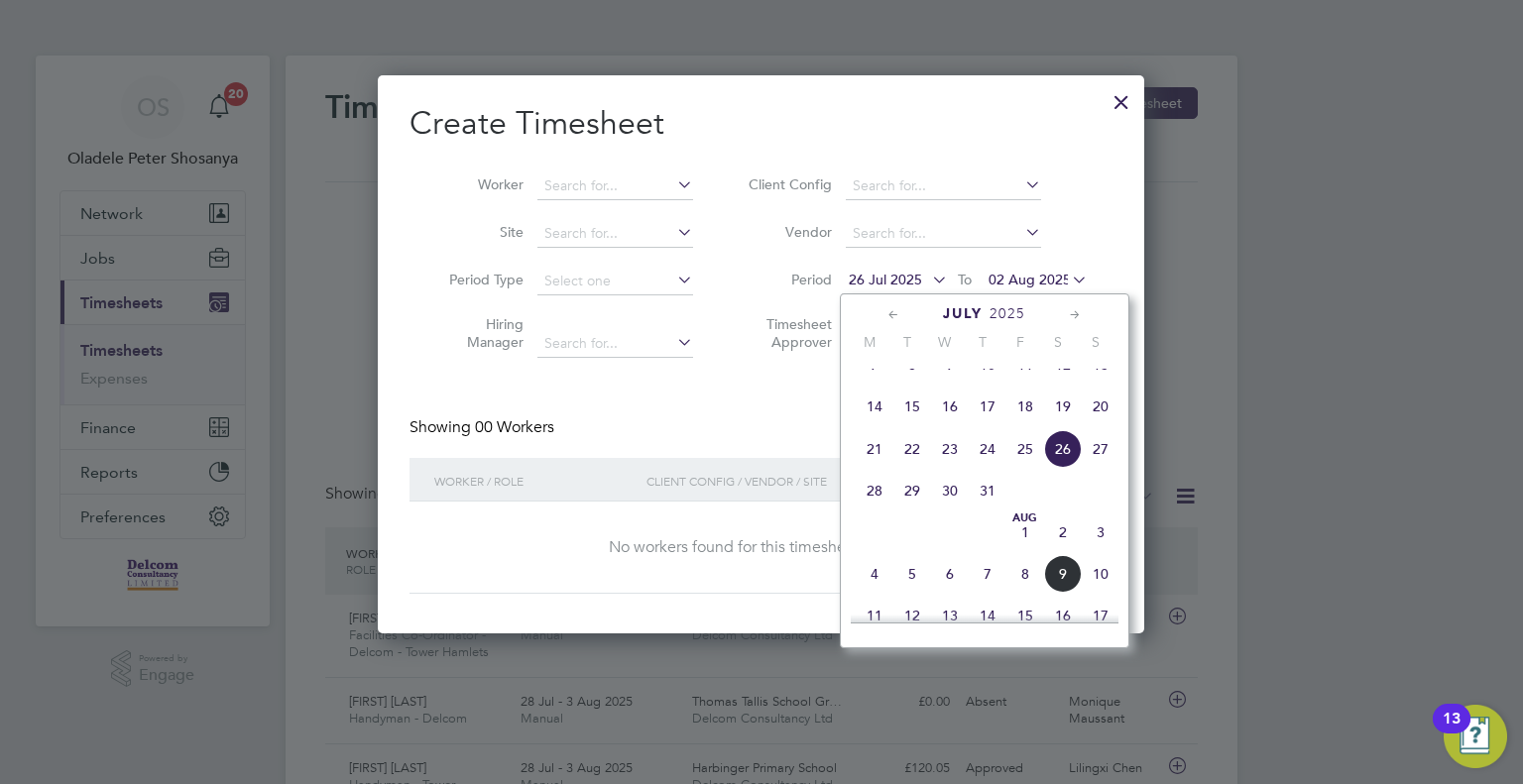 click on "4" 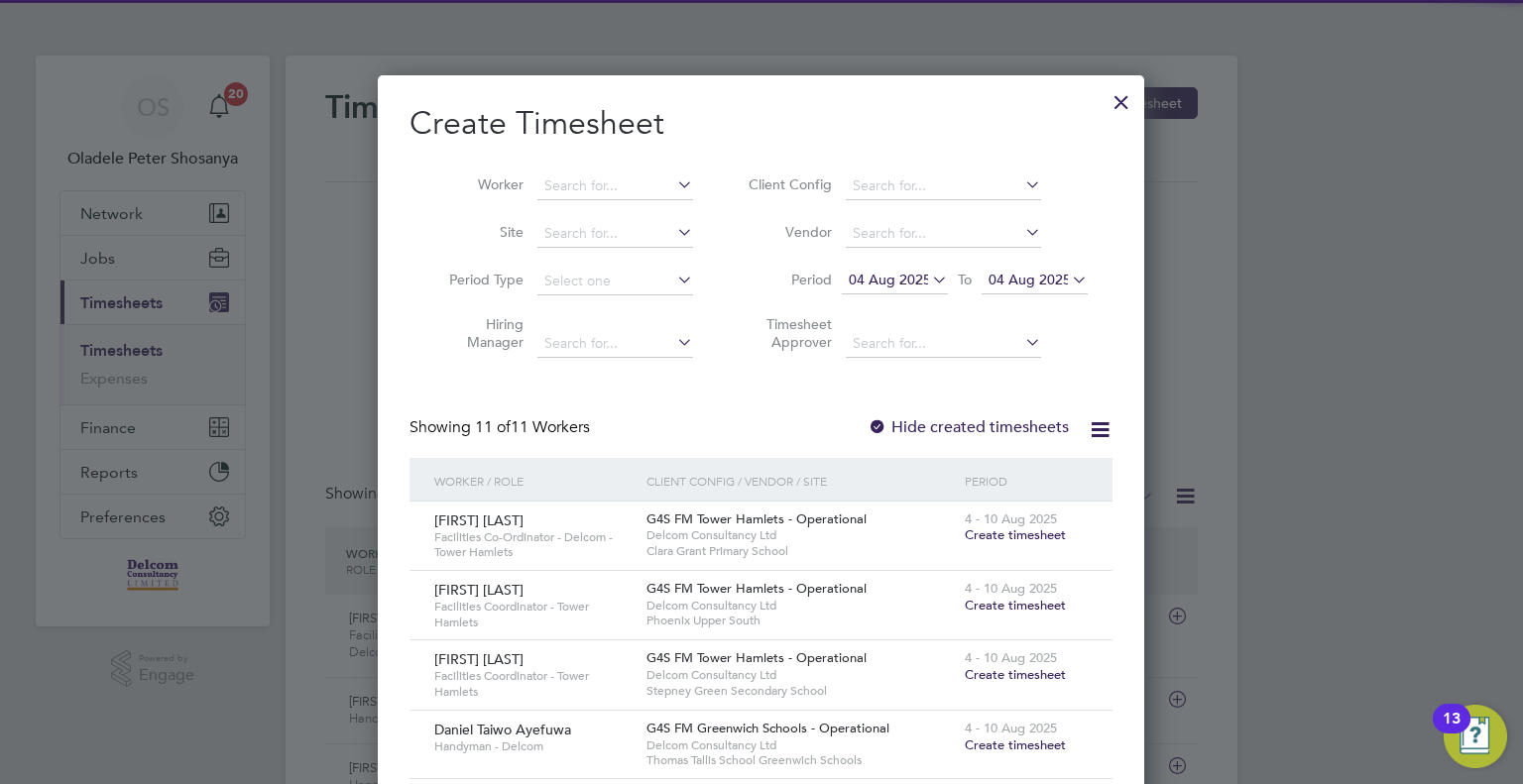 click on "04 Aug 2025" at bounding box center (1029, 280) 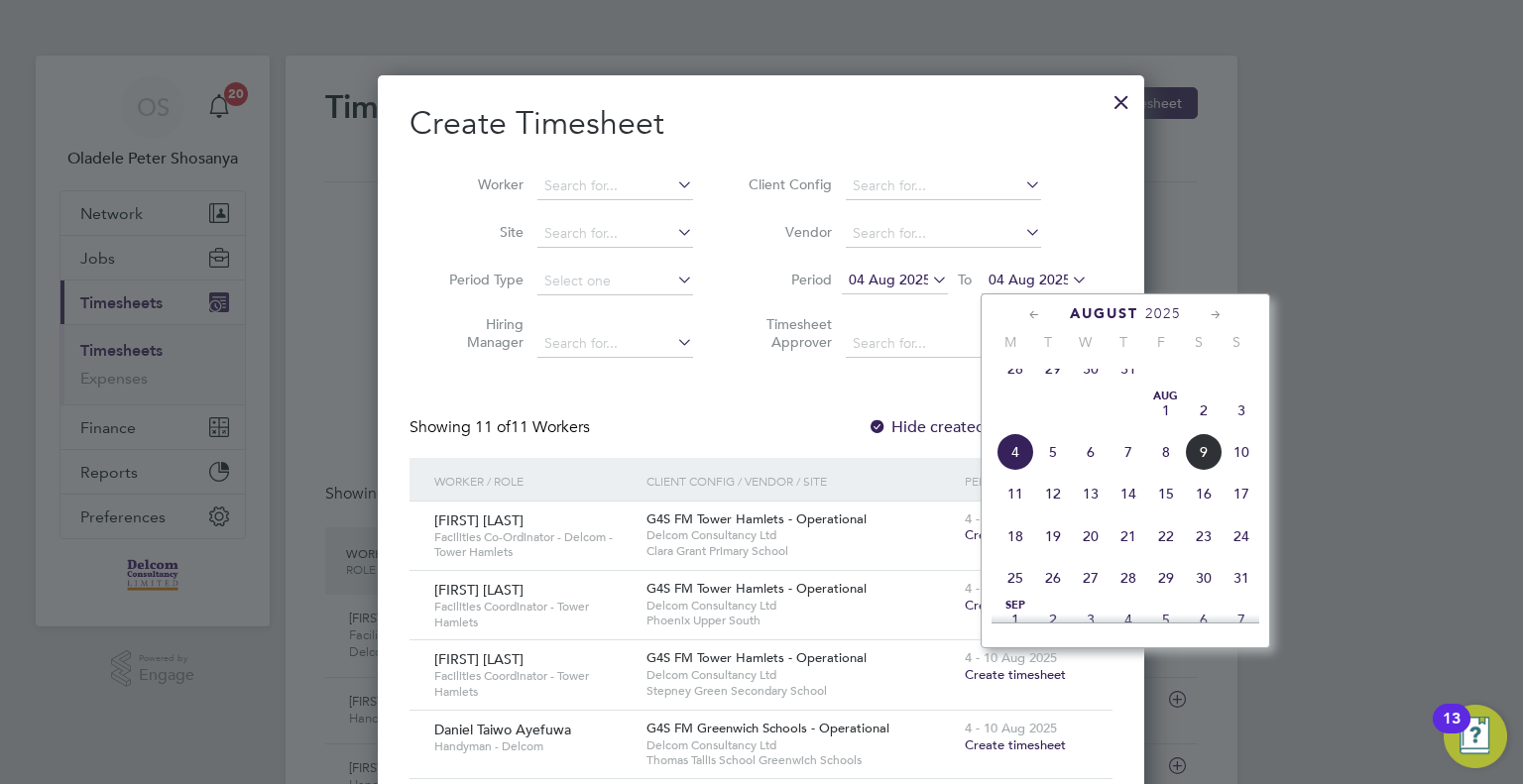 click on "10" 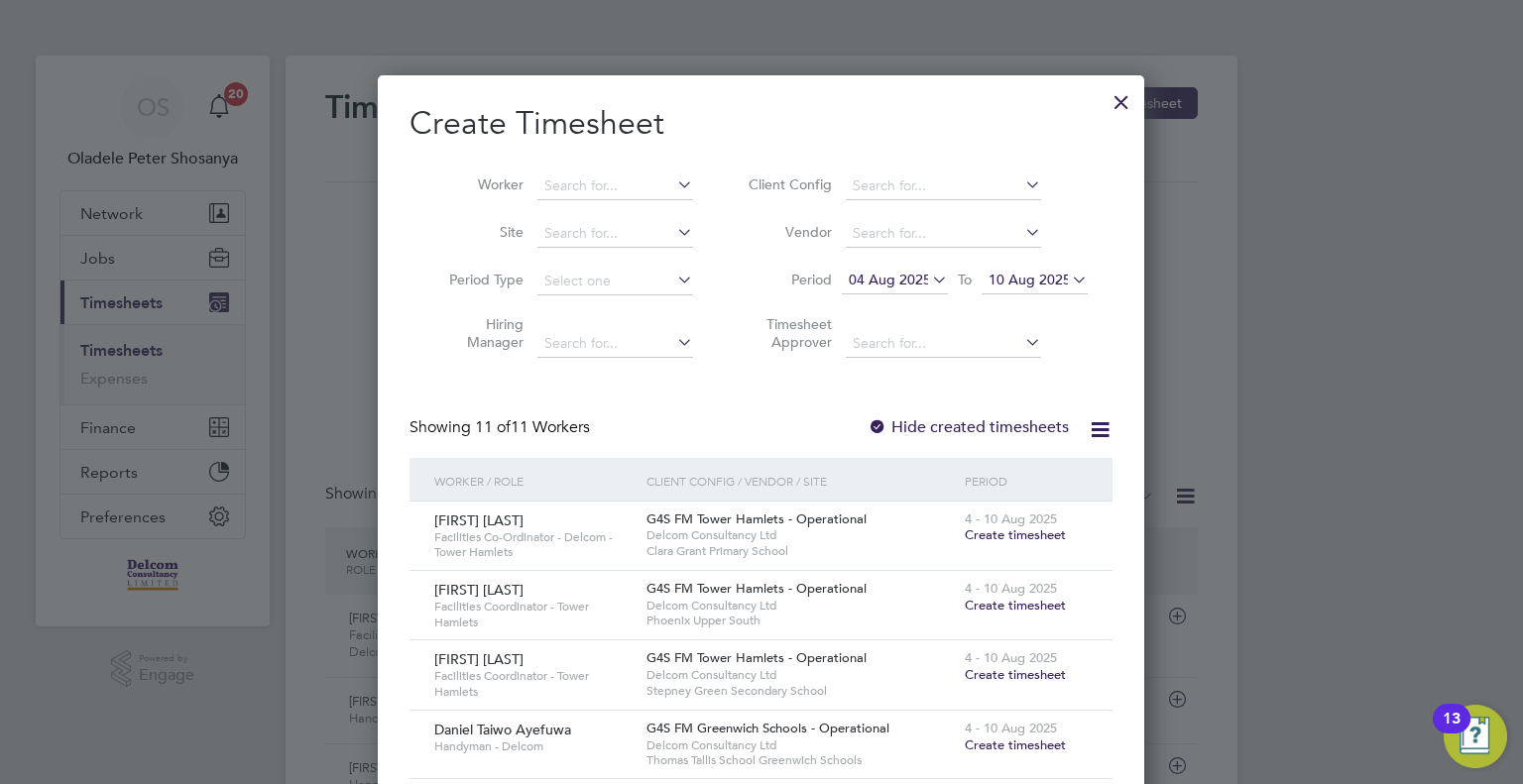 click on "Create timesheet" at bounding box center (1015, 534) 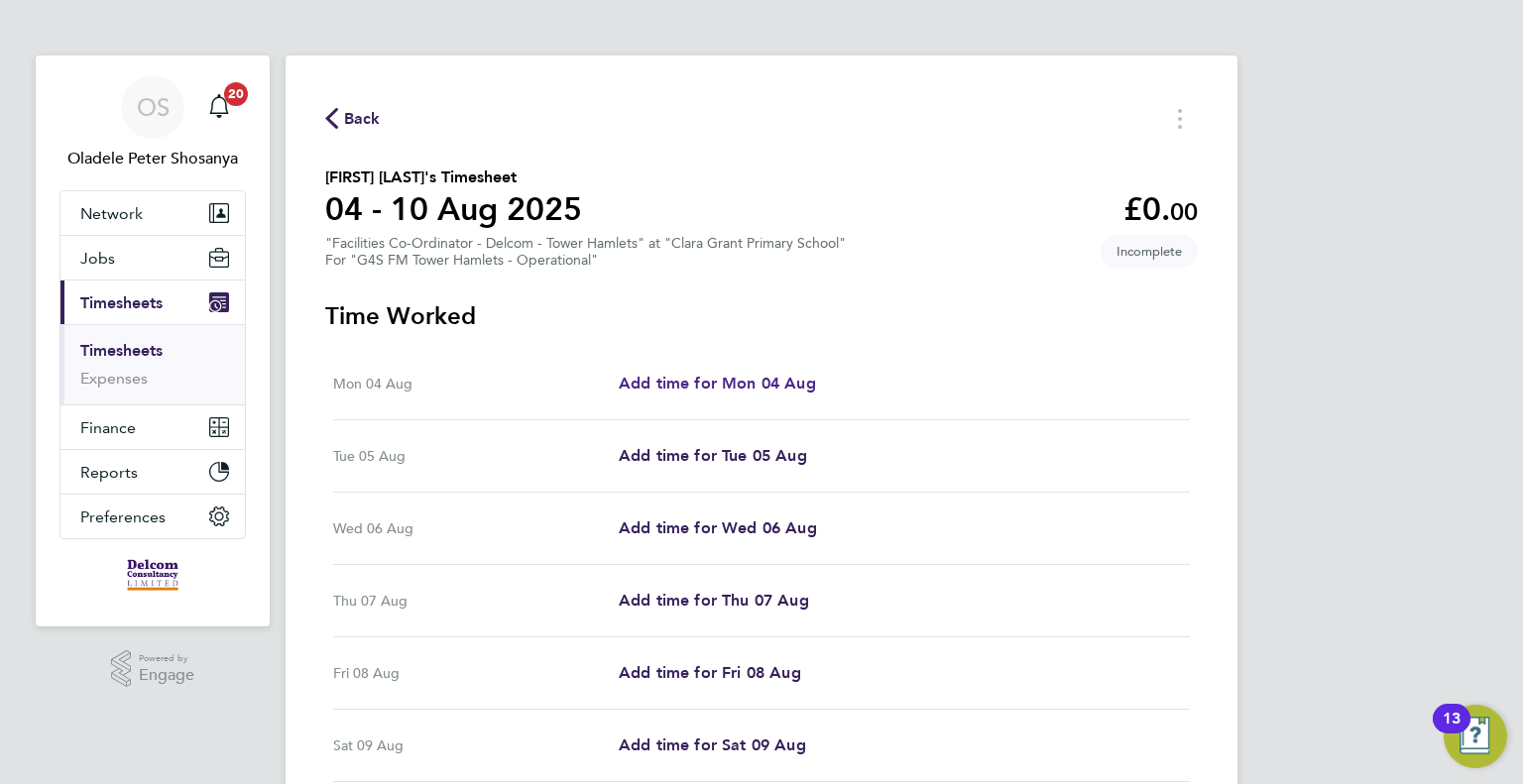 click on "Add time for Mon 04 Aug" at bounding box center (717, 383) 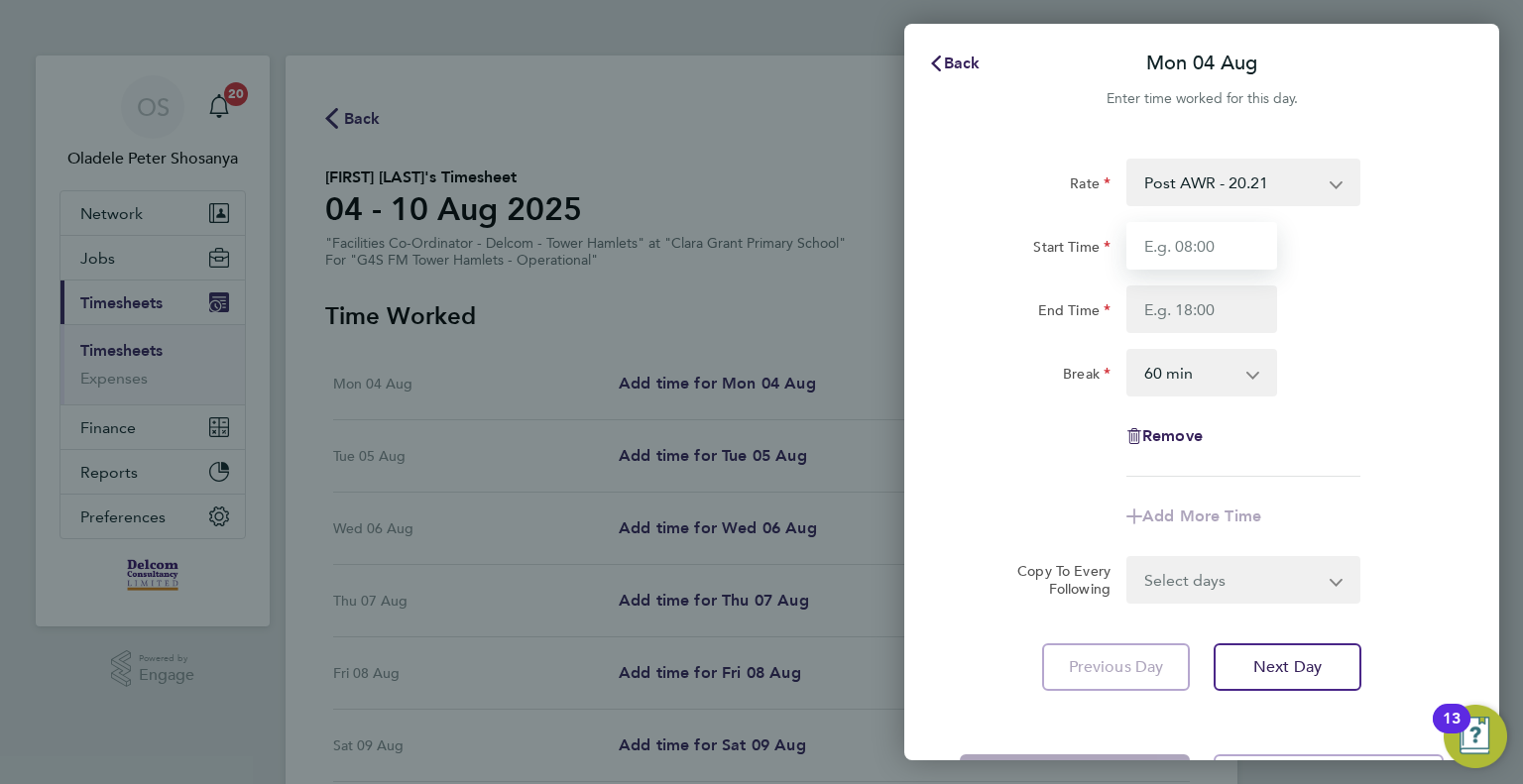 click on "Start Time" at bounding box center (1202, 246) 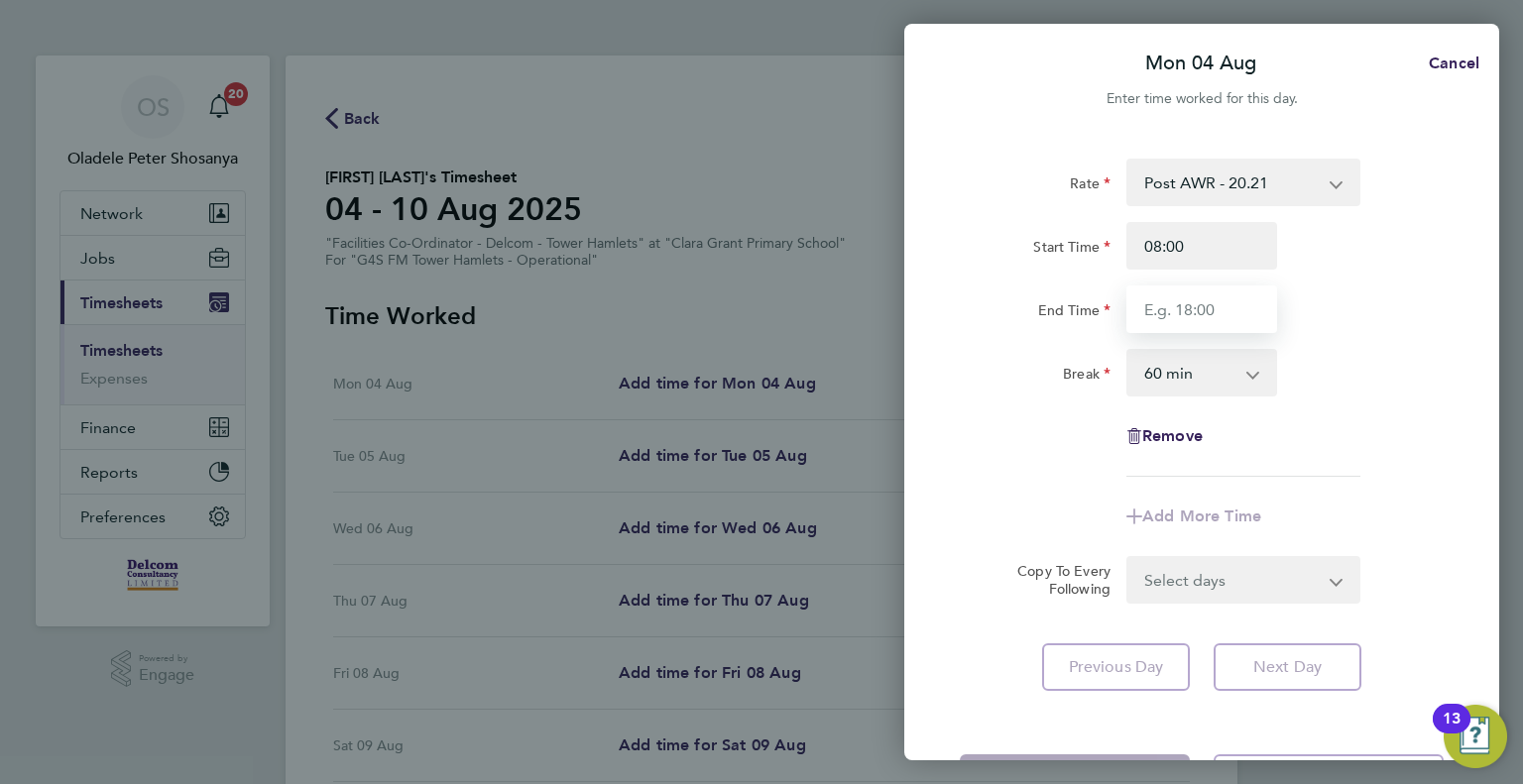 click on "End Time" at bounding box center [1202, 309] 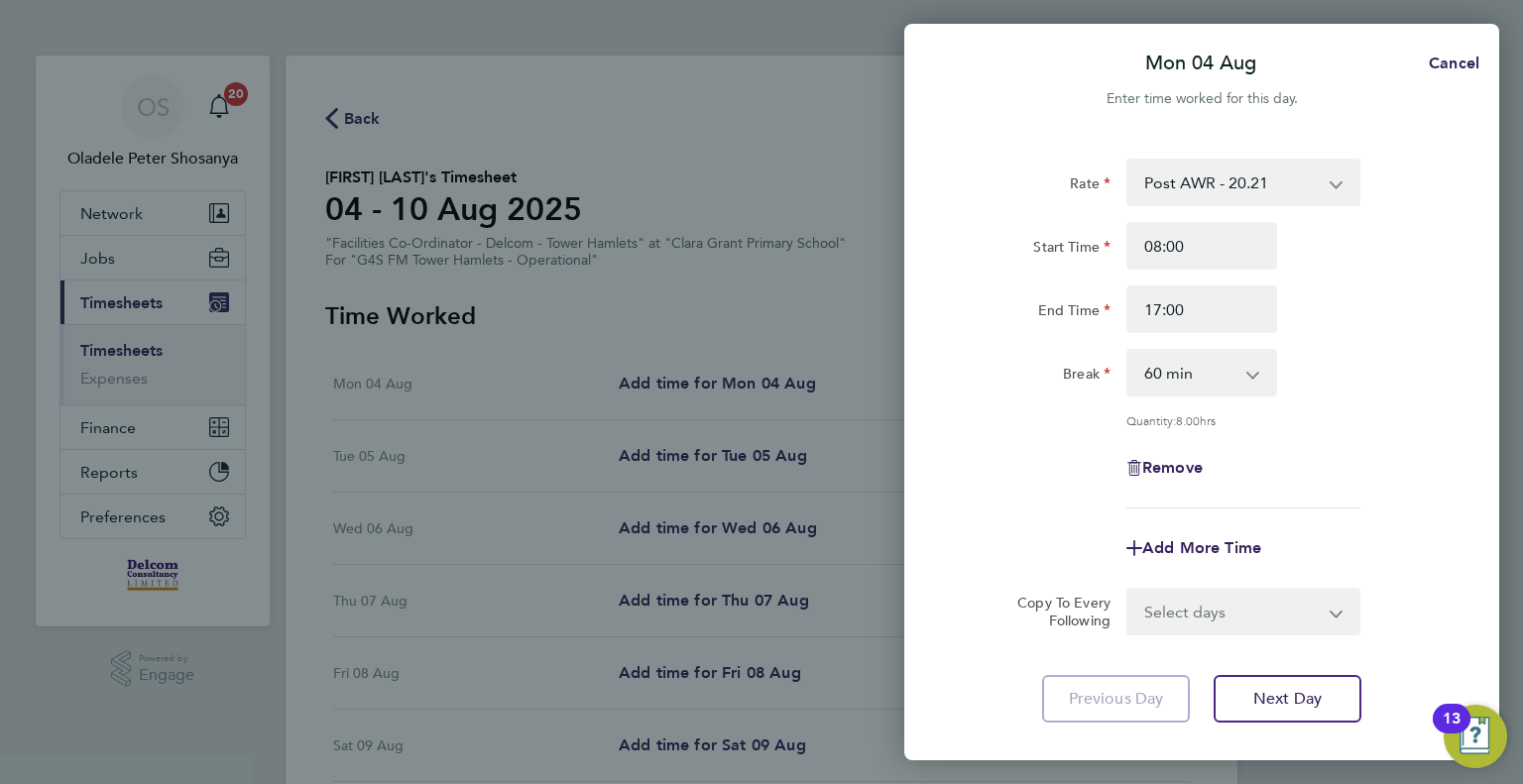 click on "Rate  Post AWR - 20.21
Start Time 08:00 End Time 17:00 Break  0 min   15 min   30 min   45 min   60 min   75 min   90 min
Quantity:  8.00  hrs
Remove" 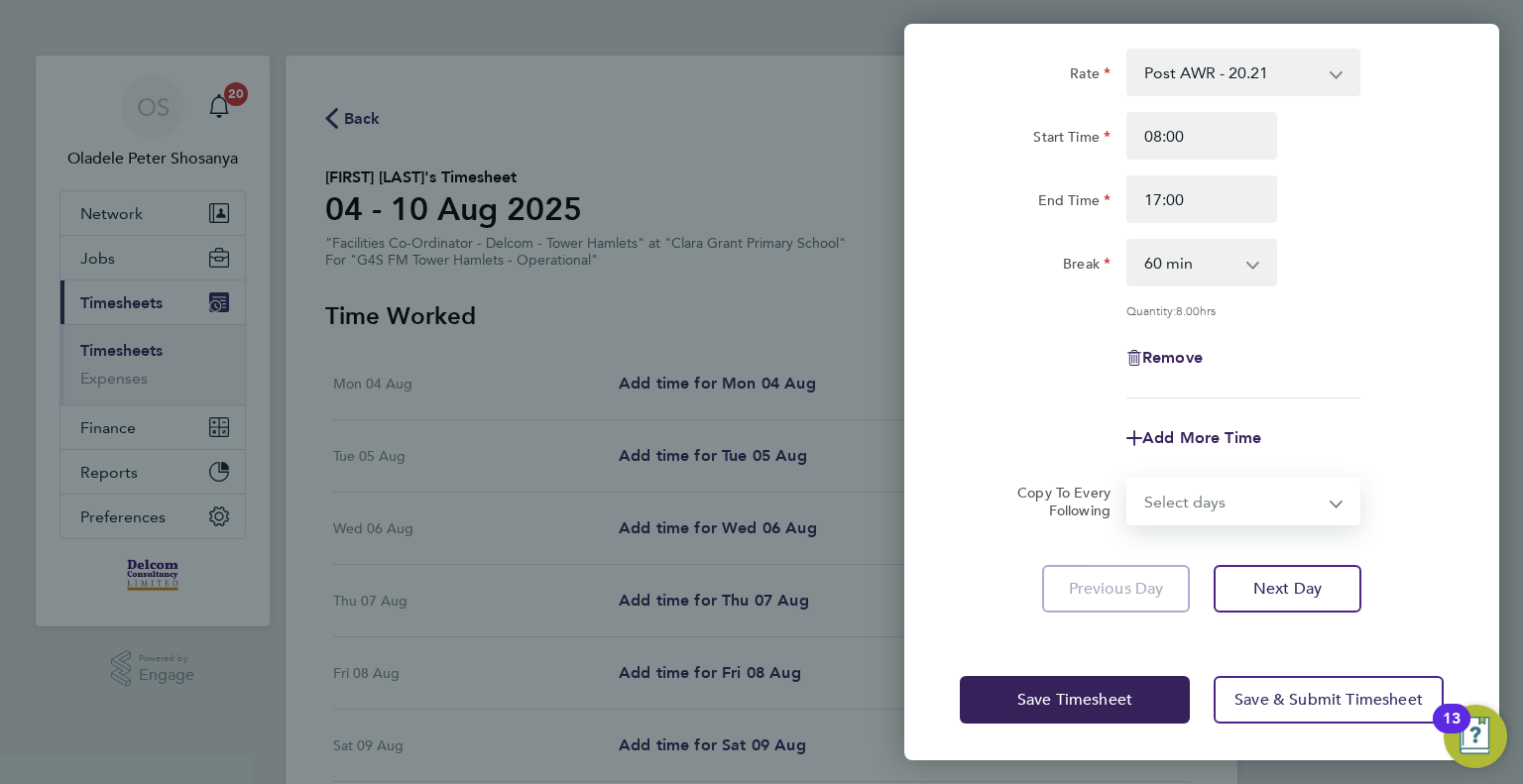 click on "Select days   Day   Weekday (Mon-Fri)   Weekend (Sat-Sun)   Tuesday   Wednesday   Thursday   Friday   Saturday   Sunday" at bounding box center [1232, 502] 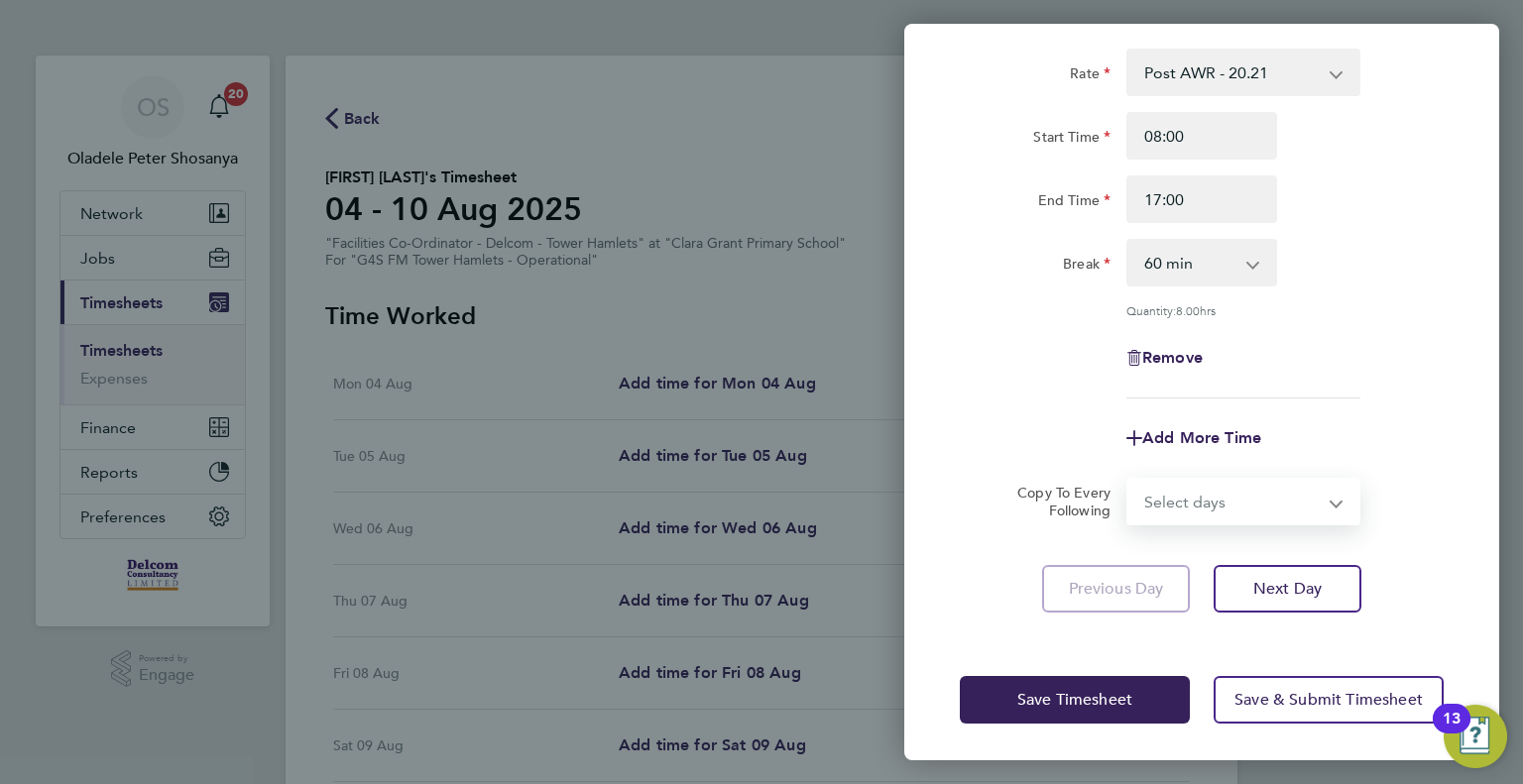 select on "DAY" 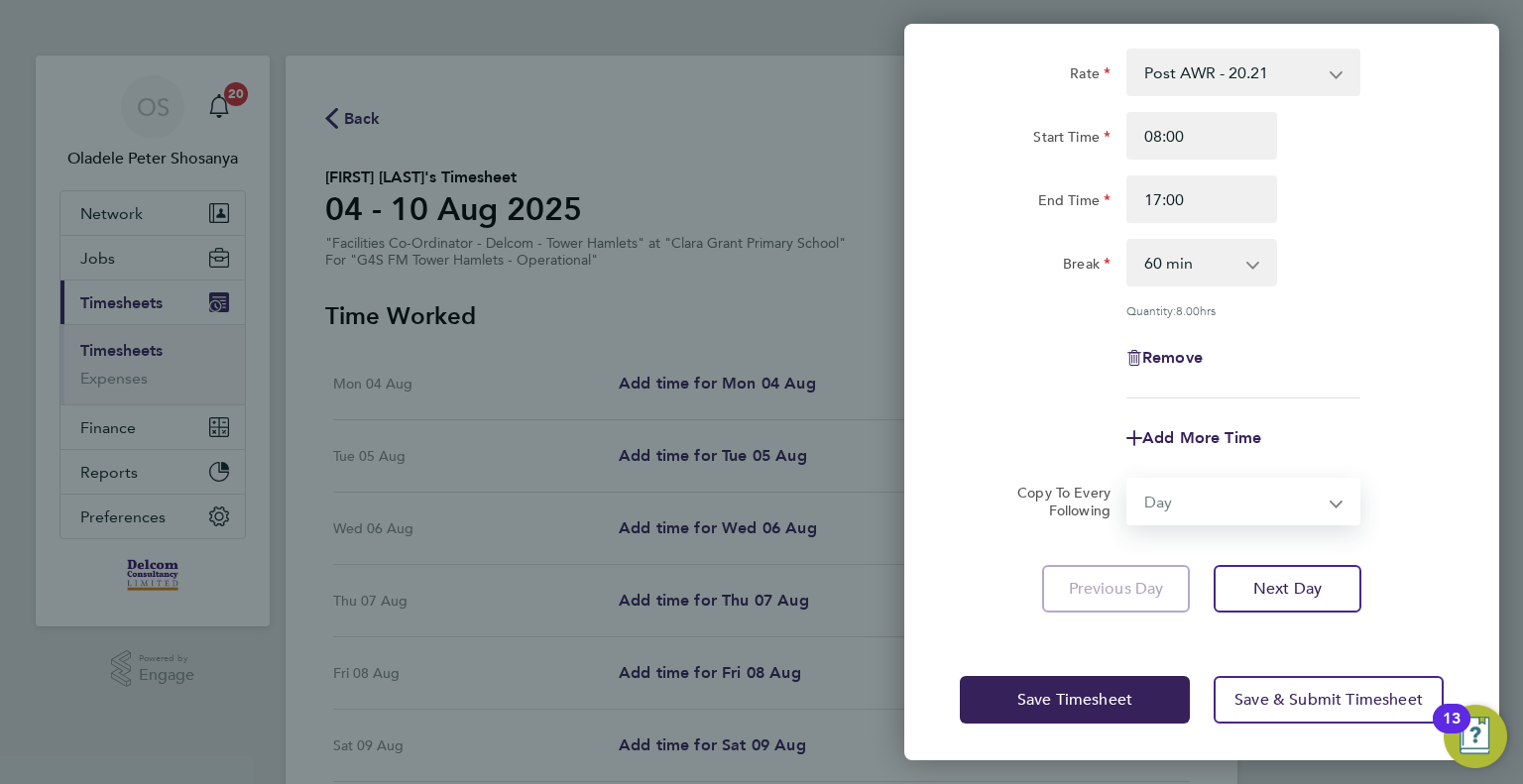 click on "Select days   Day   Weekday (Mon-Fri)   Weekend (Sat-Sun)   Tuesday   Wednesday   Thursday   Friday   Saturday   Sunday" at bounding box center (1232, 502) 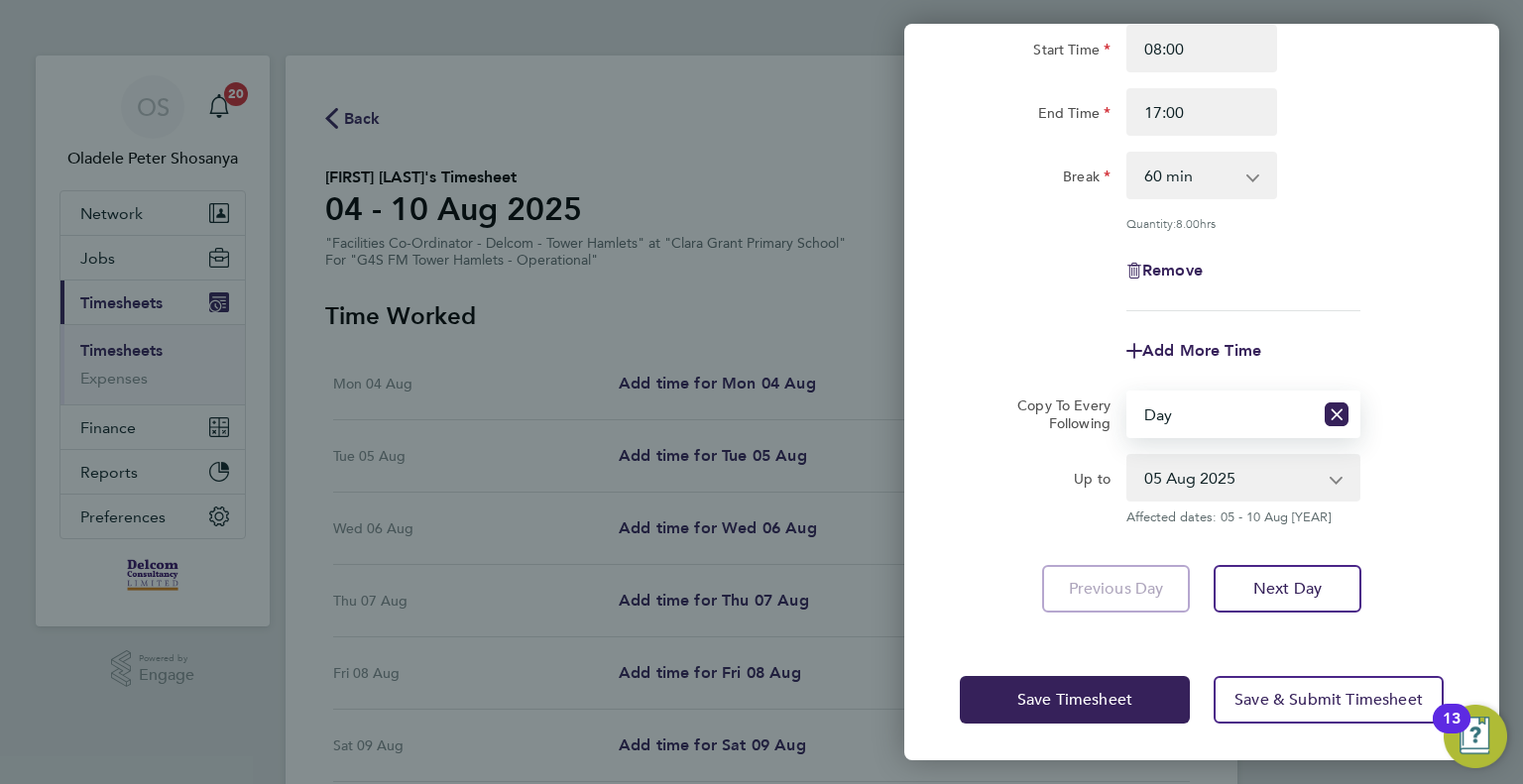 click on "[DATE]   [DATE]   [DATE]   [DATE]   [DATE]   [DATE]" at bounding box center (1231, 478) 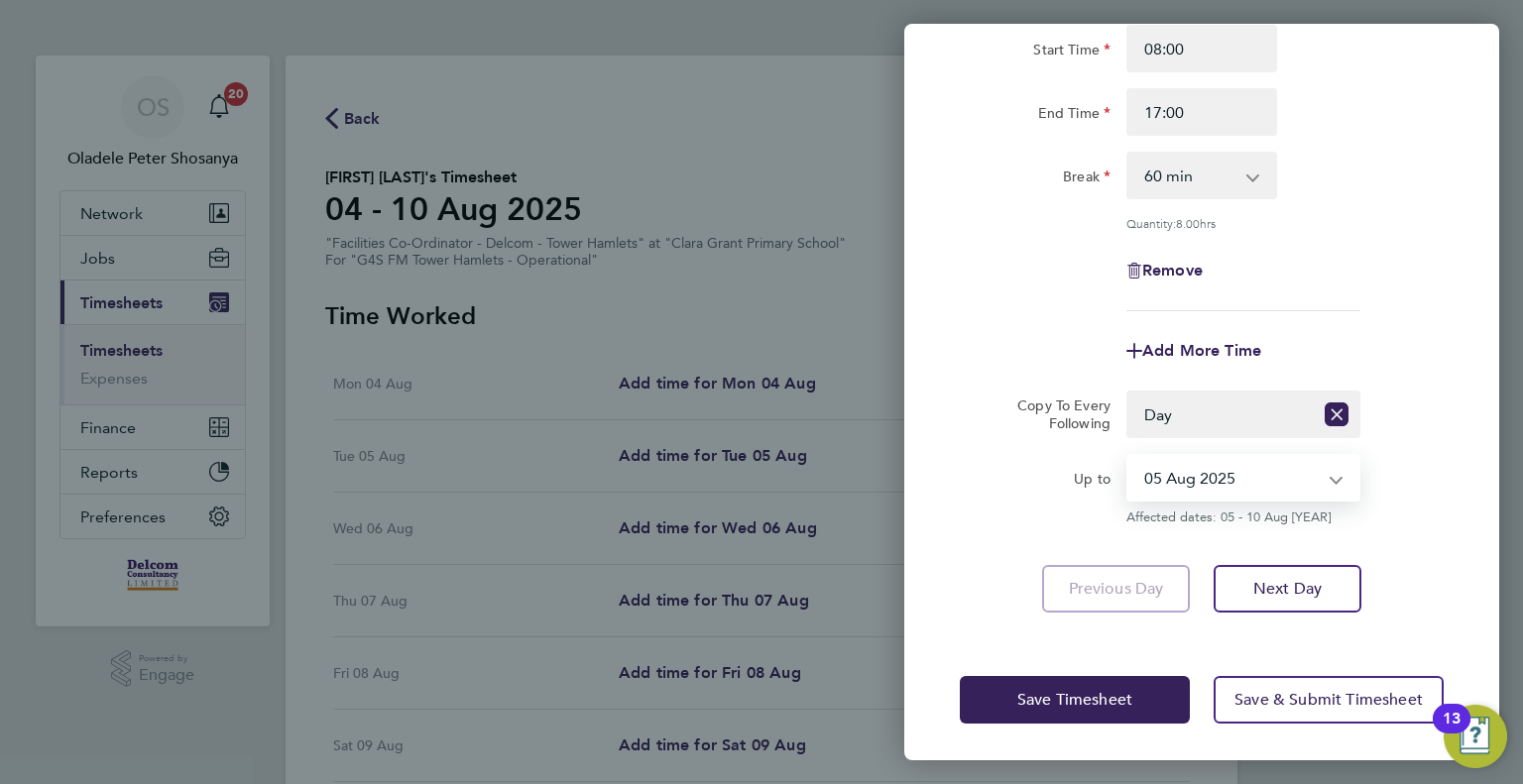 select on "2025-08-08" 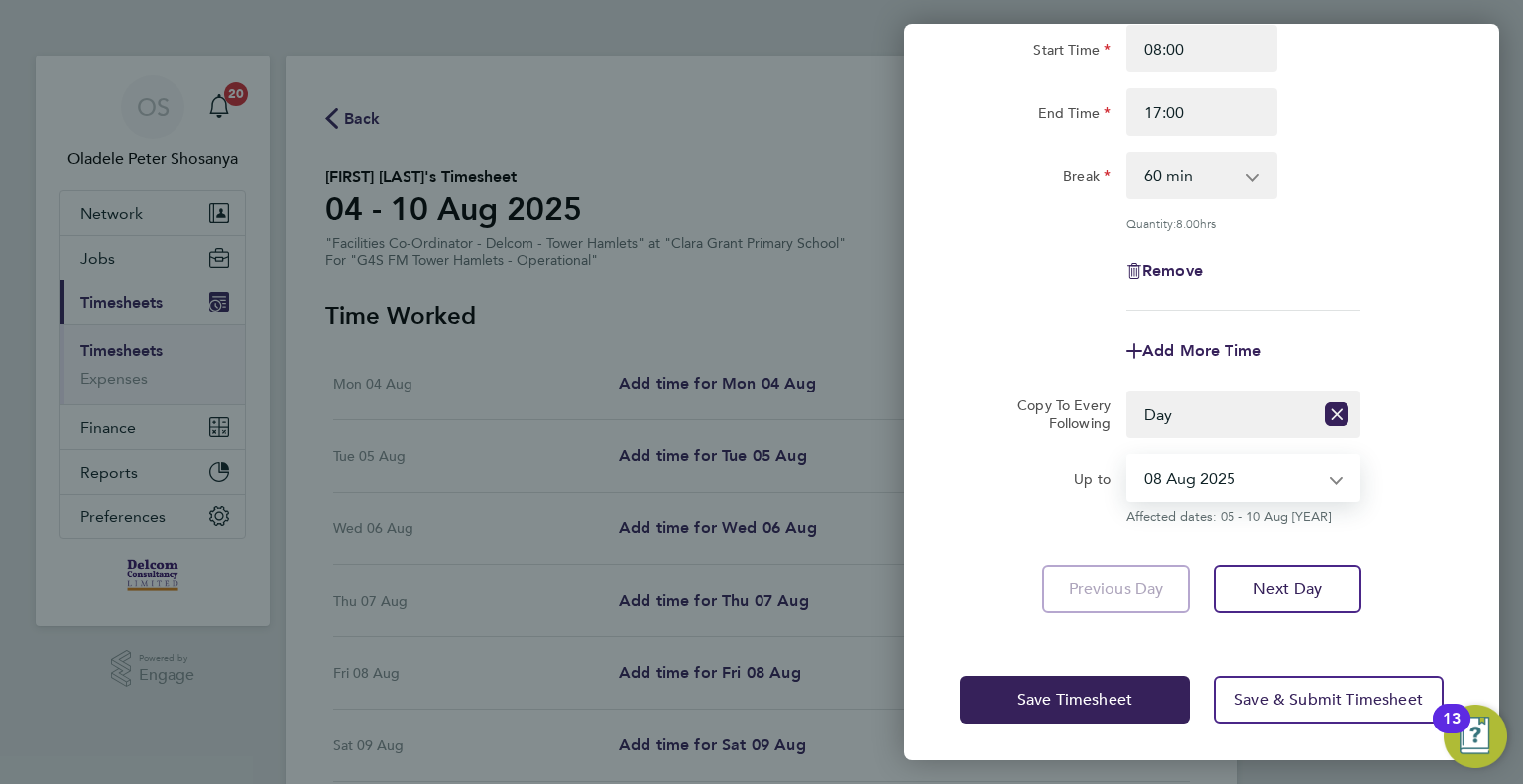 click on "[DATE]   [DATE]   [DATE]   [DATE]   [DATE]   [DATE]" at bounding box center (1231, 478) 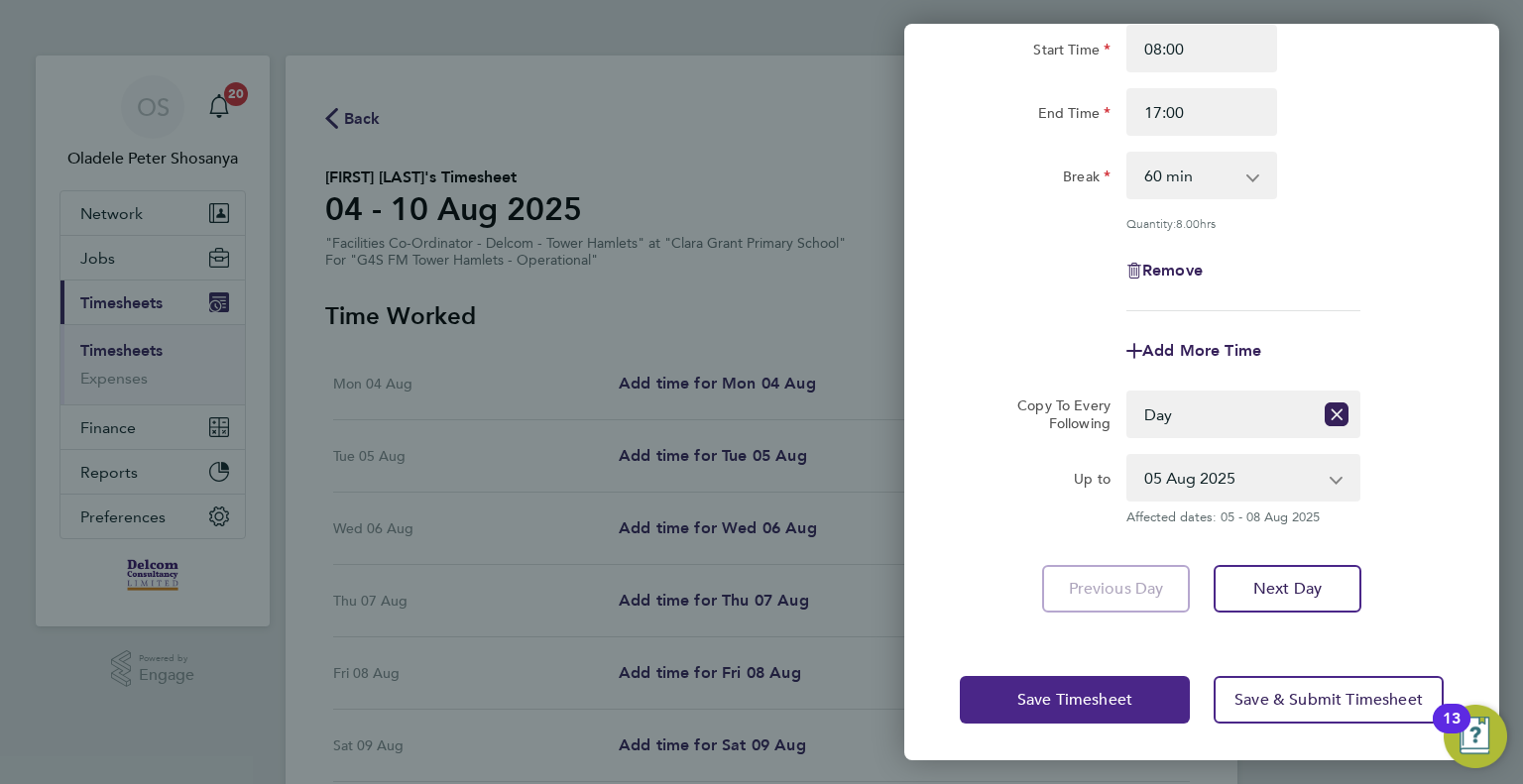 click on "Save Timesheet" 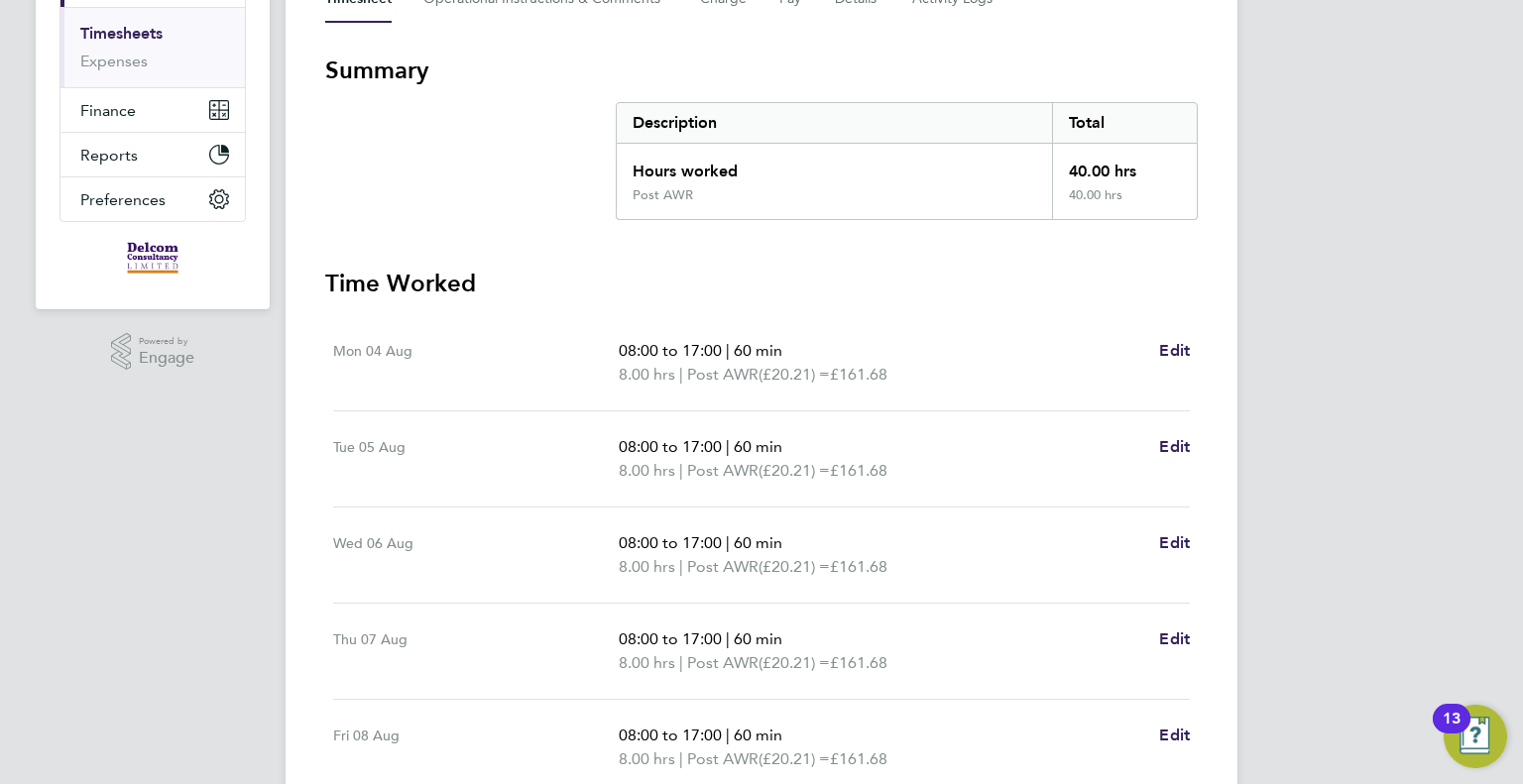 scroll, scrollTop: 645, scrollLeft: 0, axis: vertical 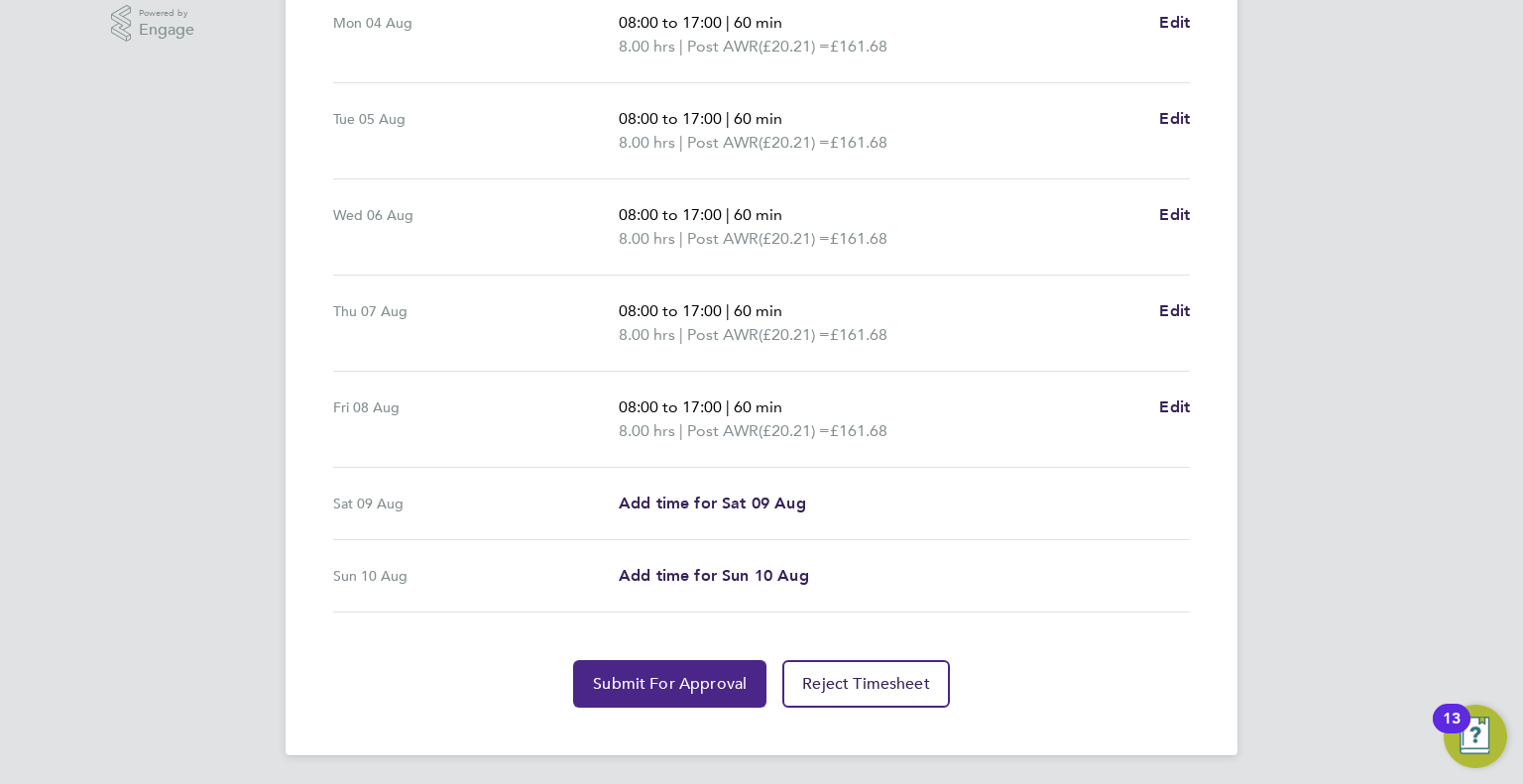 click on "Submit For Approval" 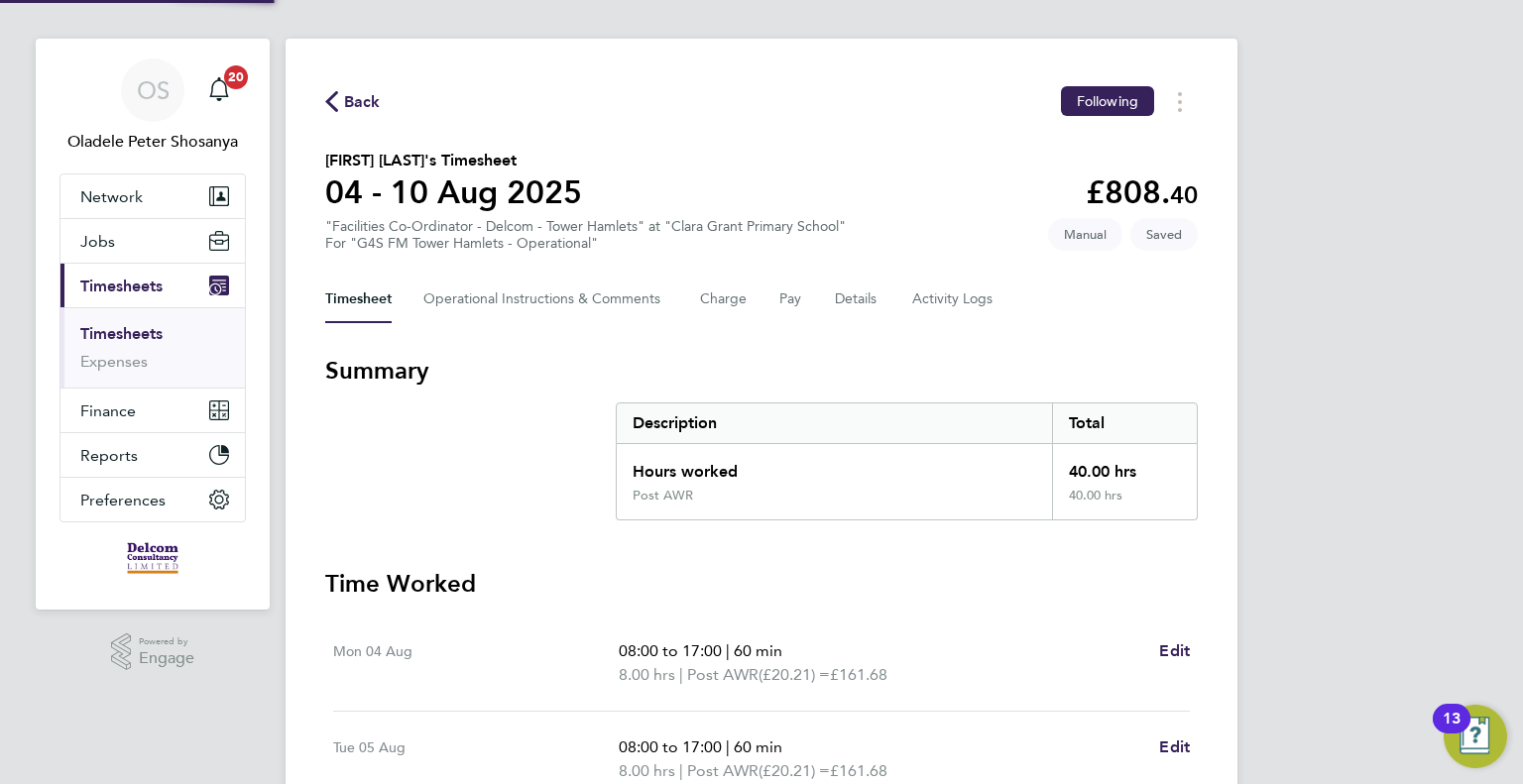 scroll, scrollTop: 0, scrollLeft: 0, axis: both 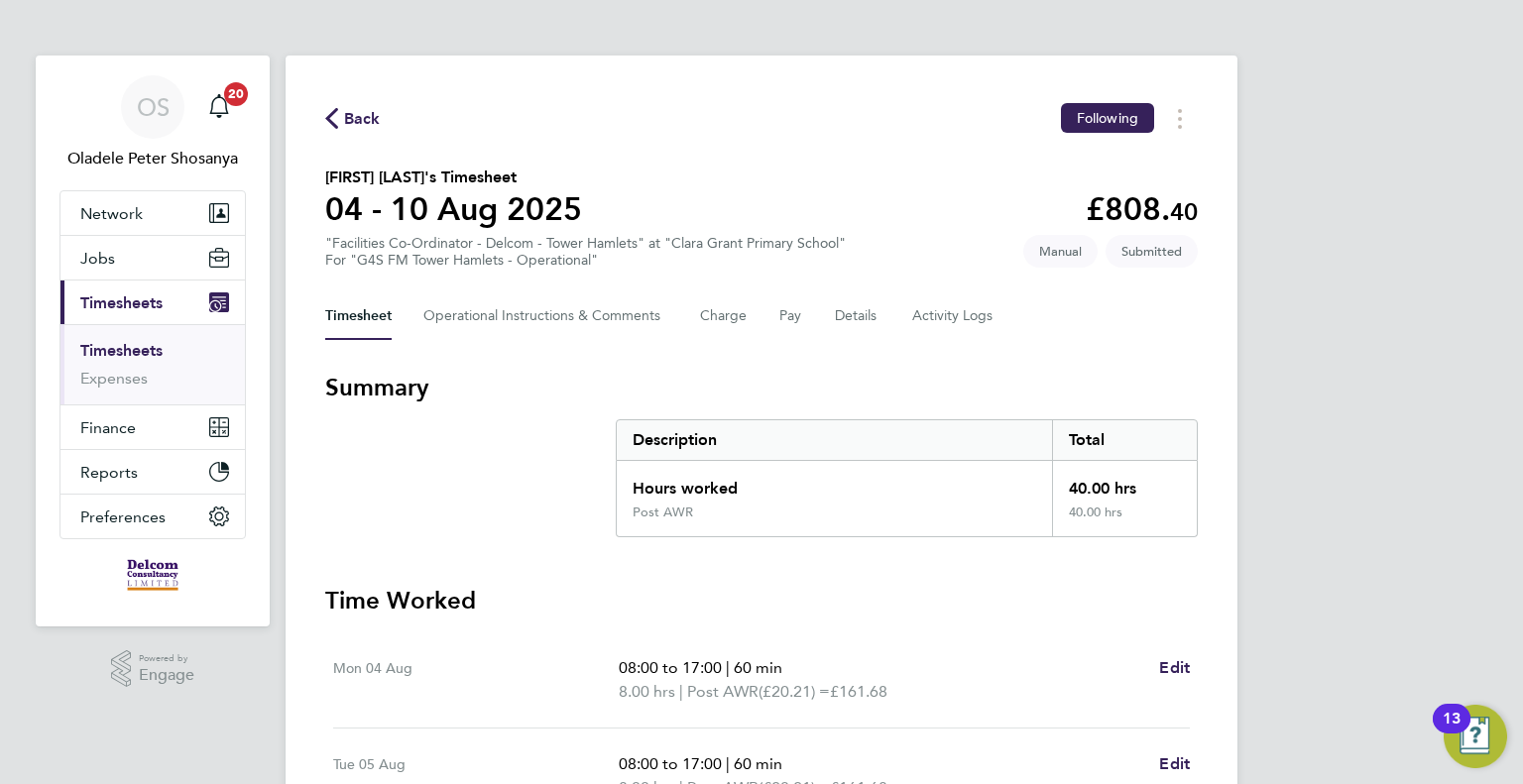 click on "Back" 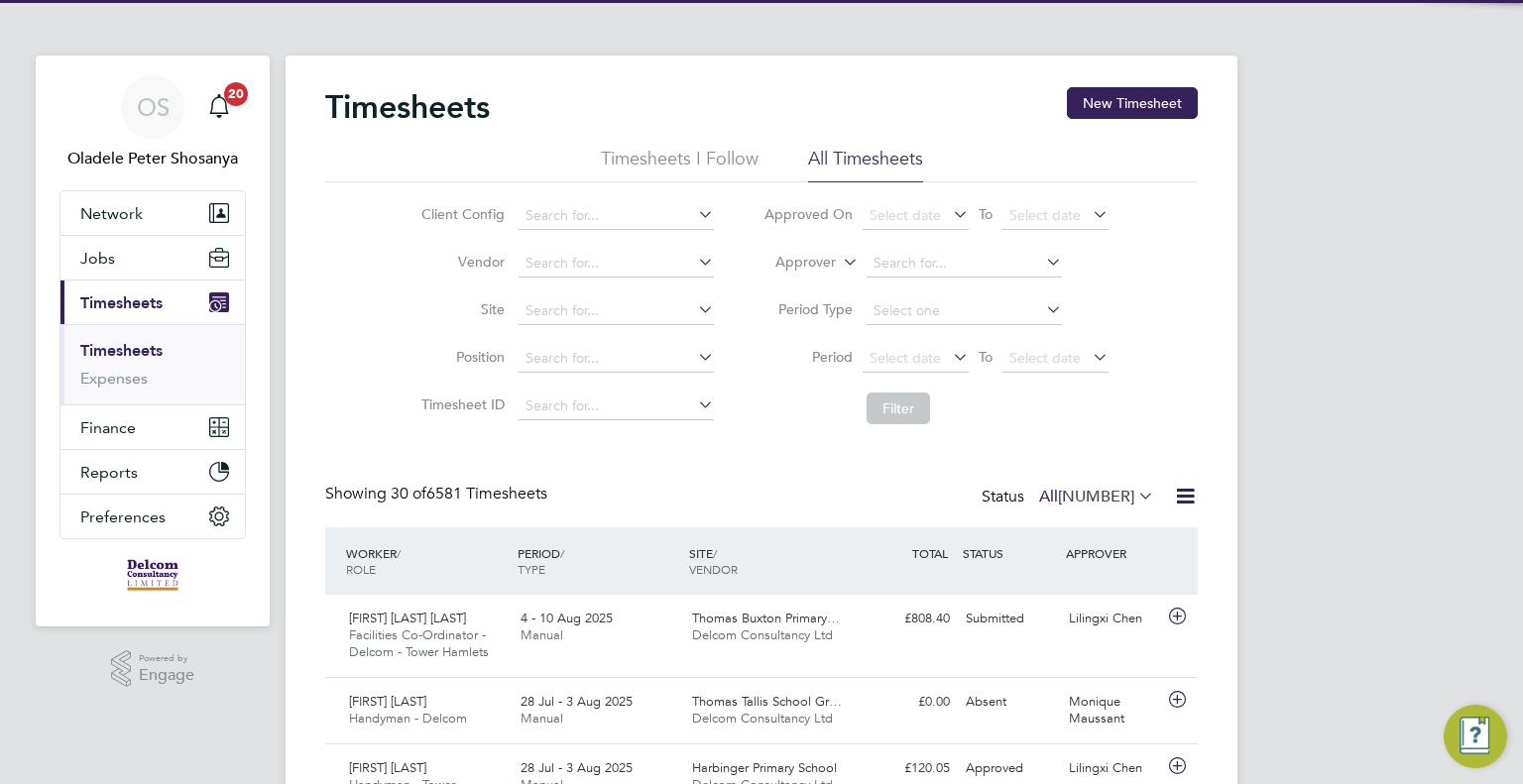 scroll, scrollTop: 10, scrollLeft: 10, axis: both 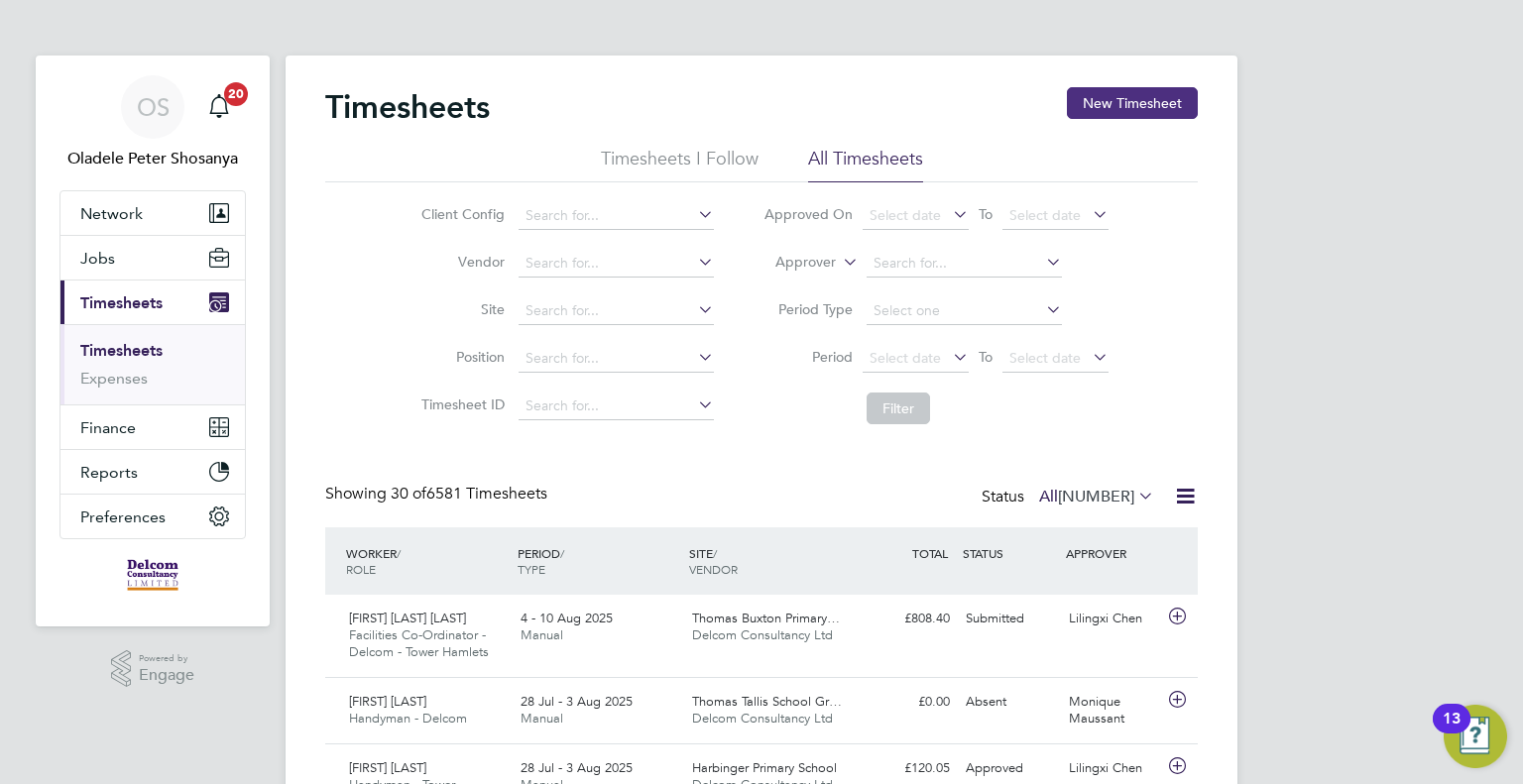 click on "New Timesheet" 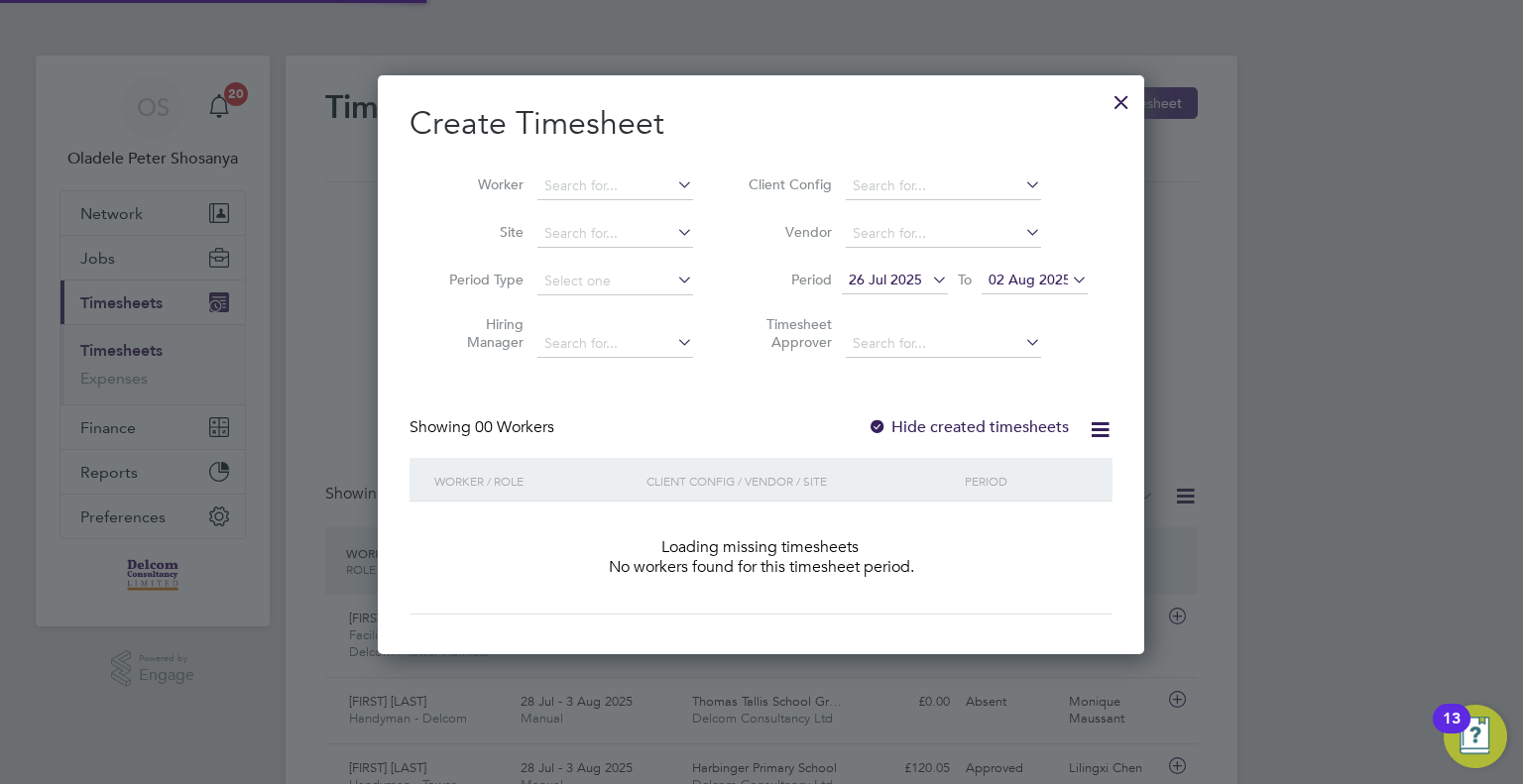 scroll, scrollTop: 10, scrollLeft: 10, axis: both 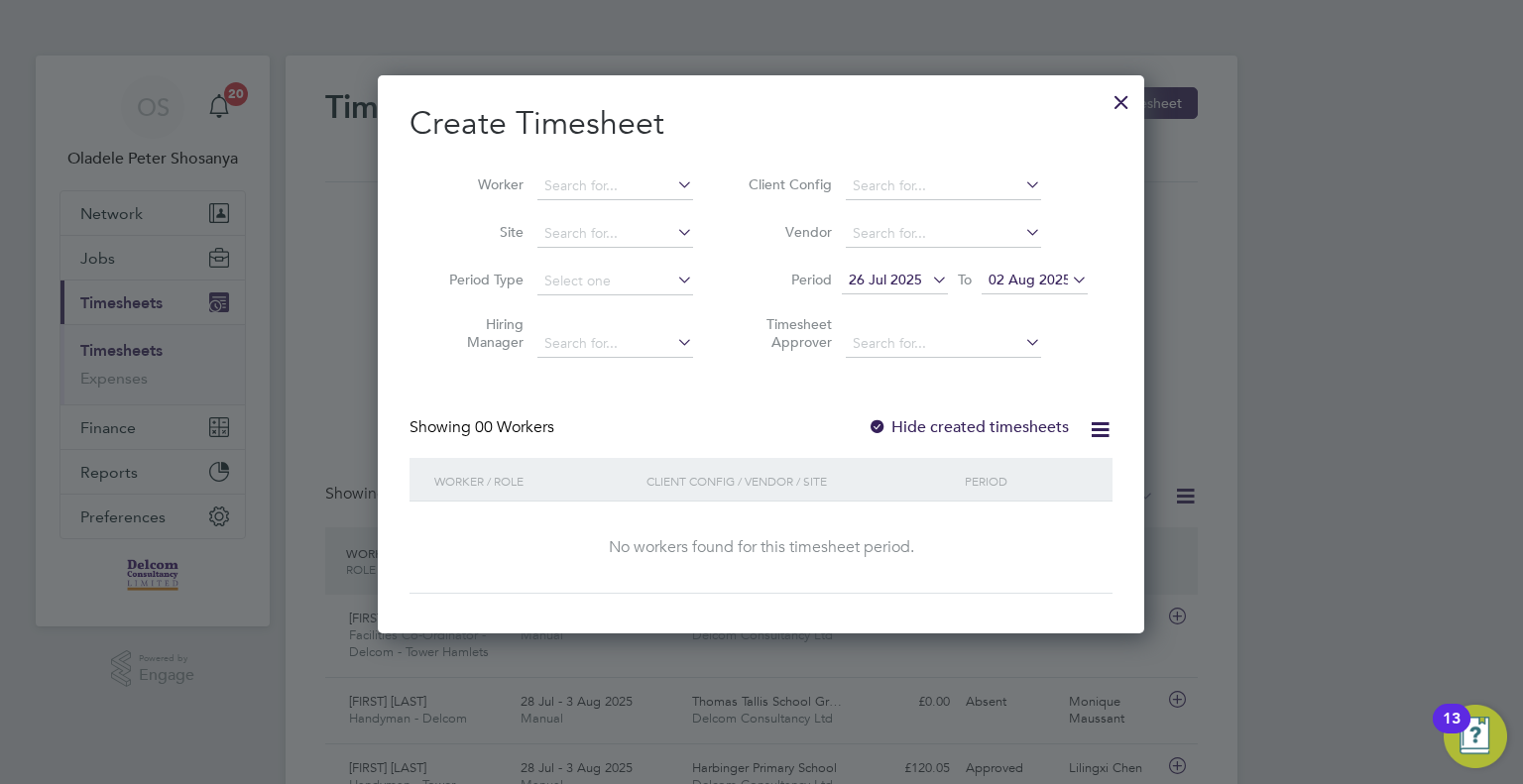click on "26 Jul 2025" at bounding box center [885, 280] 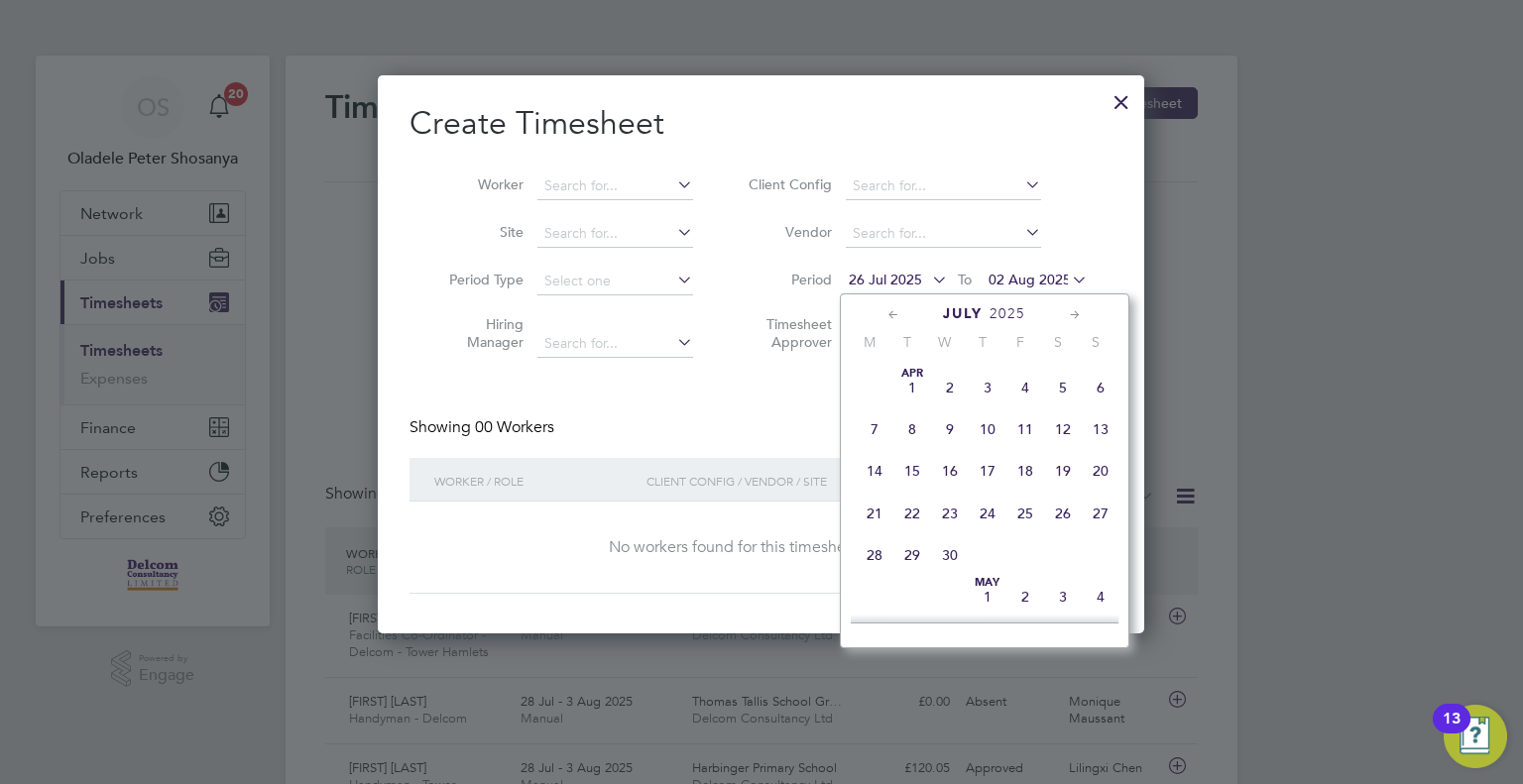 scroll, scrollTop: 733, scrollLeft: 0, axis: vertical 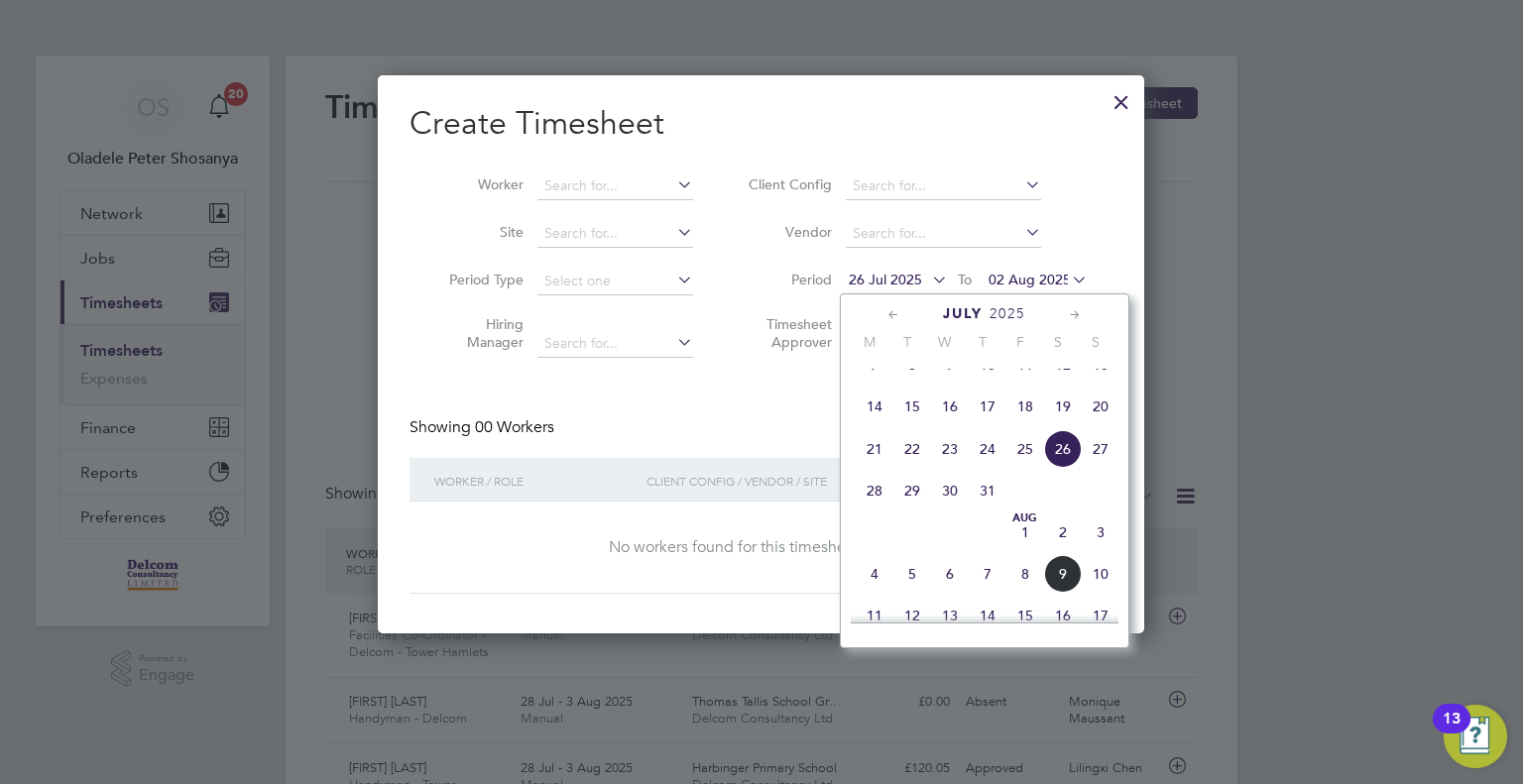 click on "4" 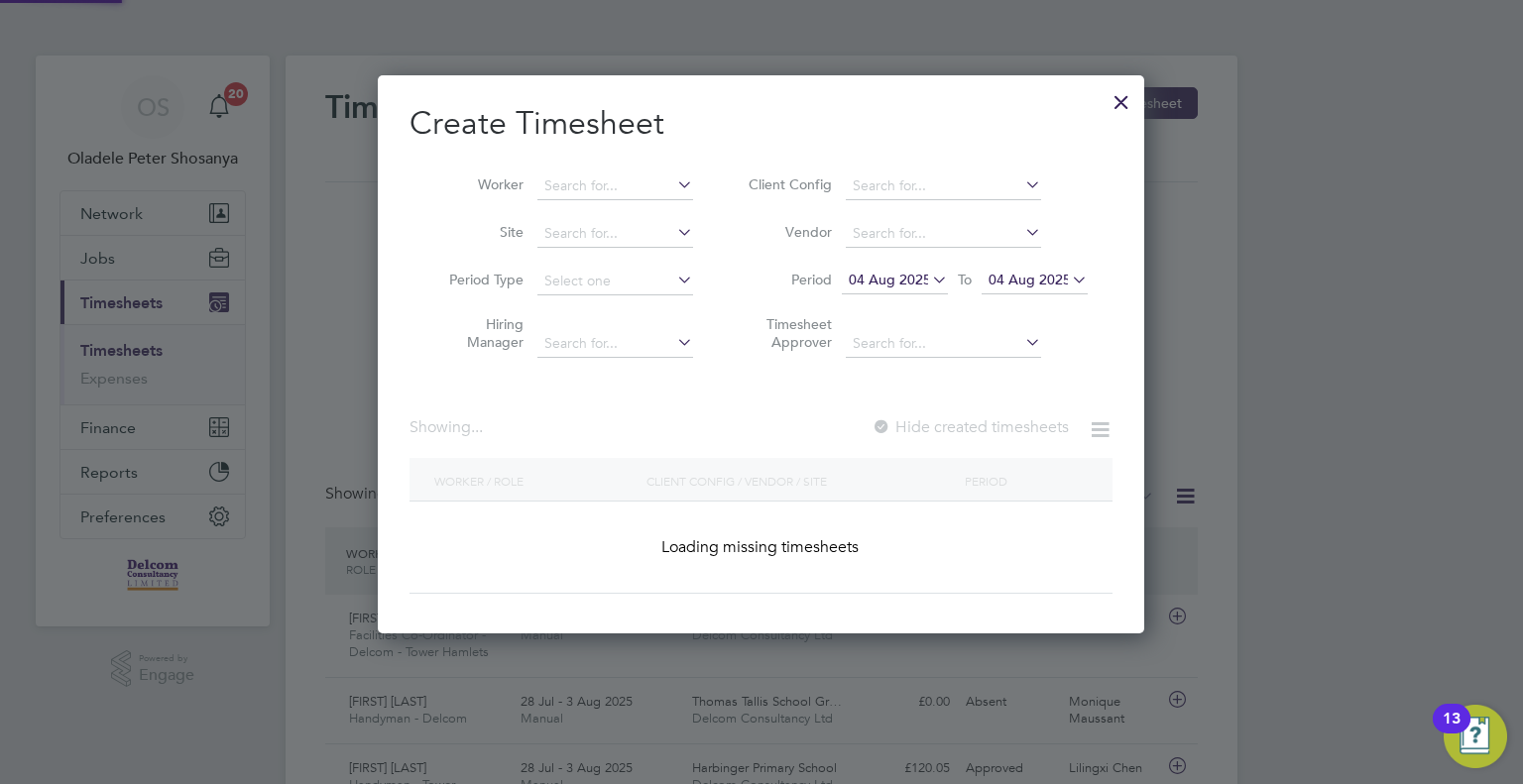 scroll, scrollTop: 10, scrollLeft: 10, axis: both 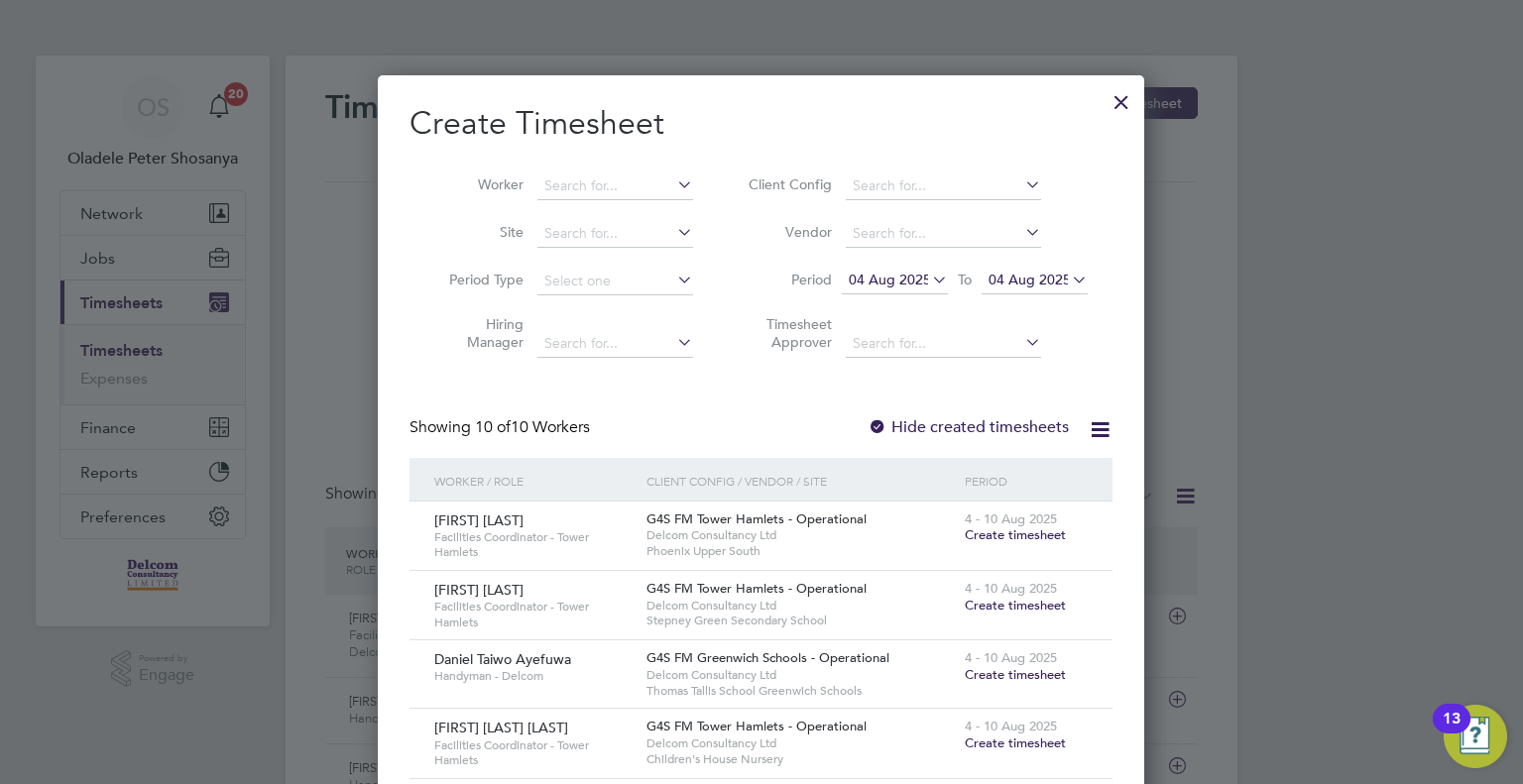 click at bounding box center [1068, 280] 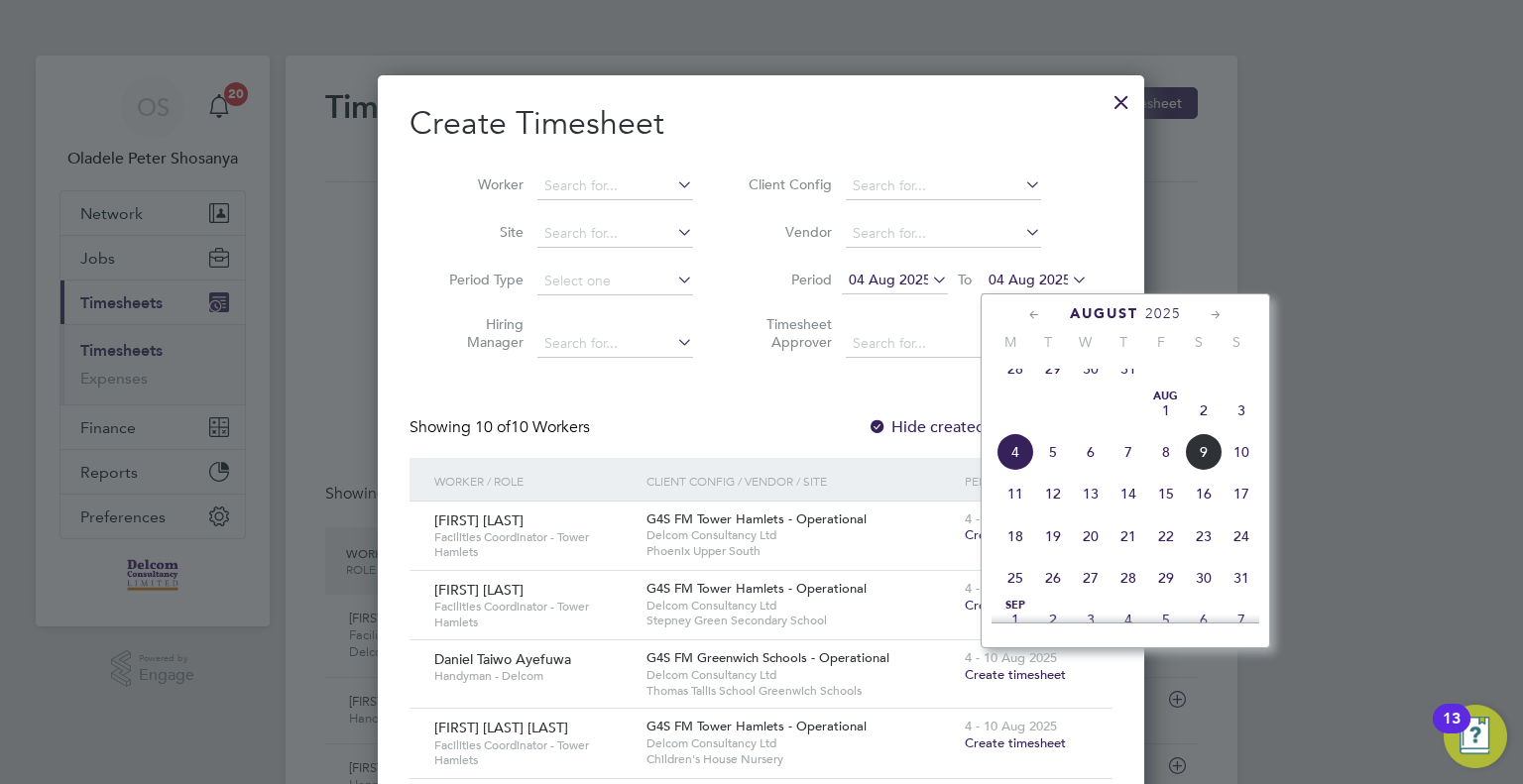 click on "10" 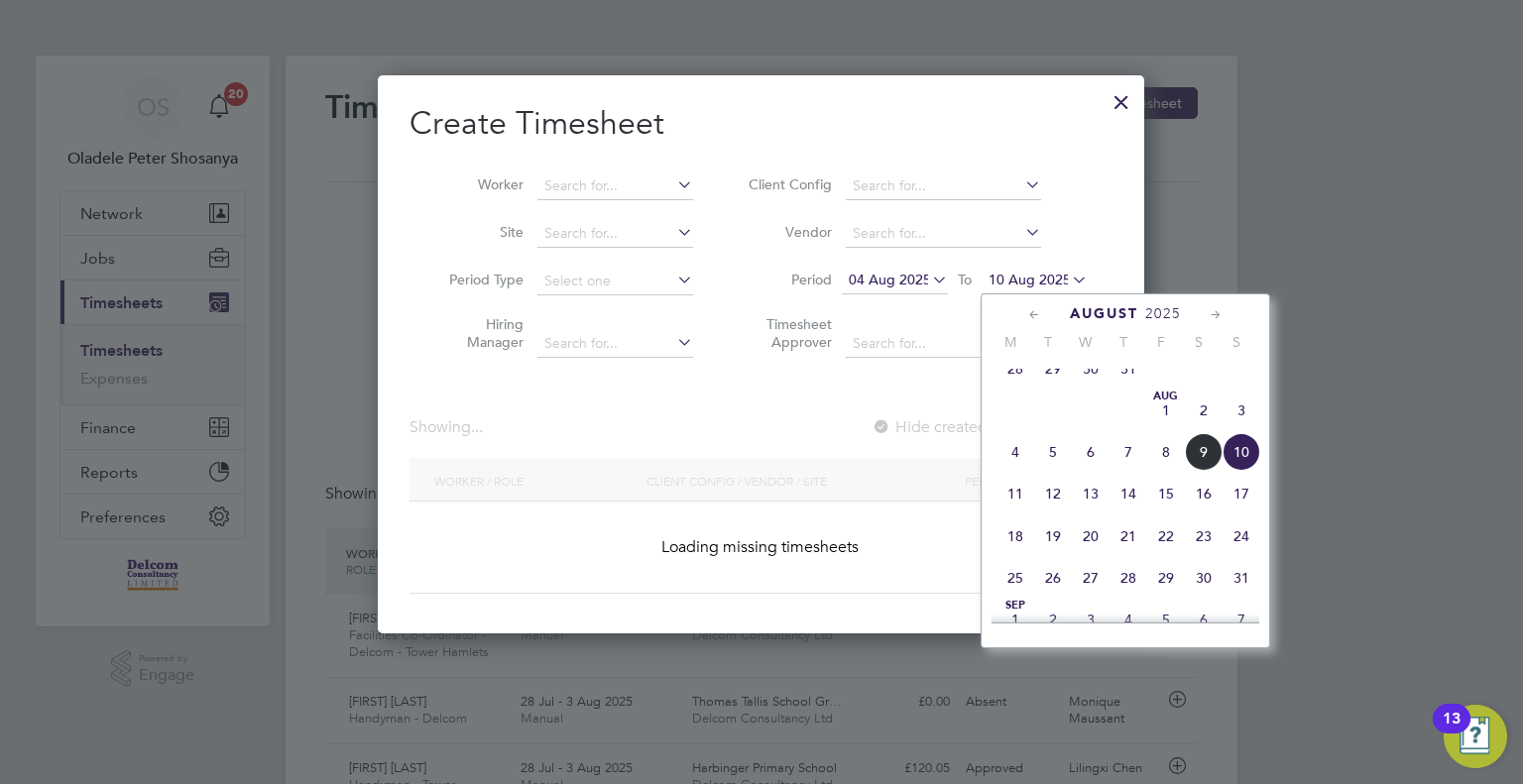 scroll, scrollTop: 10, scrollLeft: 10, axis: both 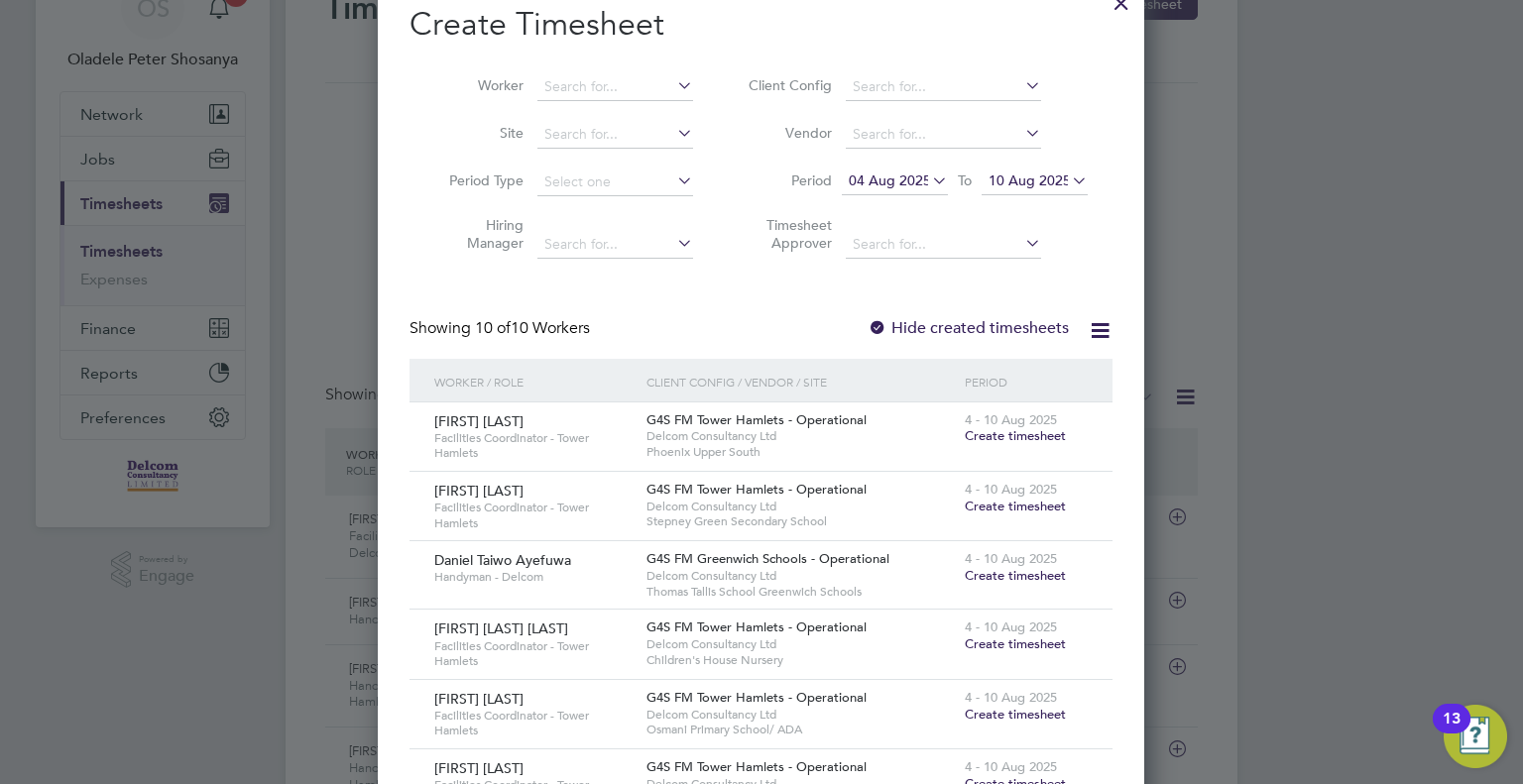 click on "Create timesheet" at bounding box center (1015, 435) 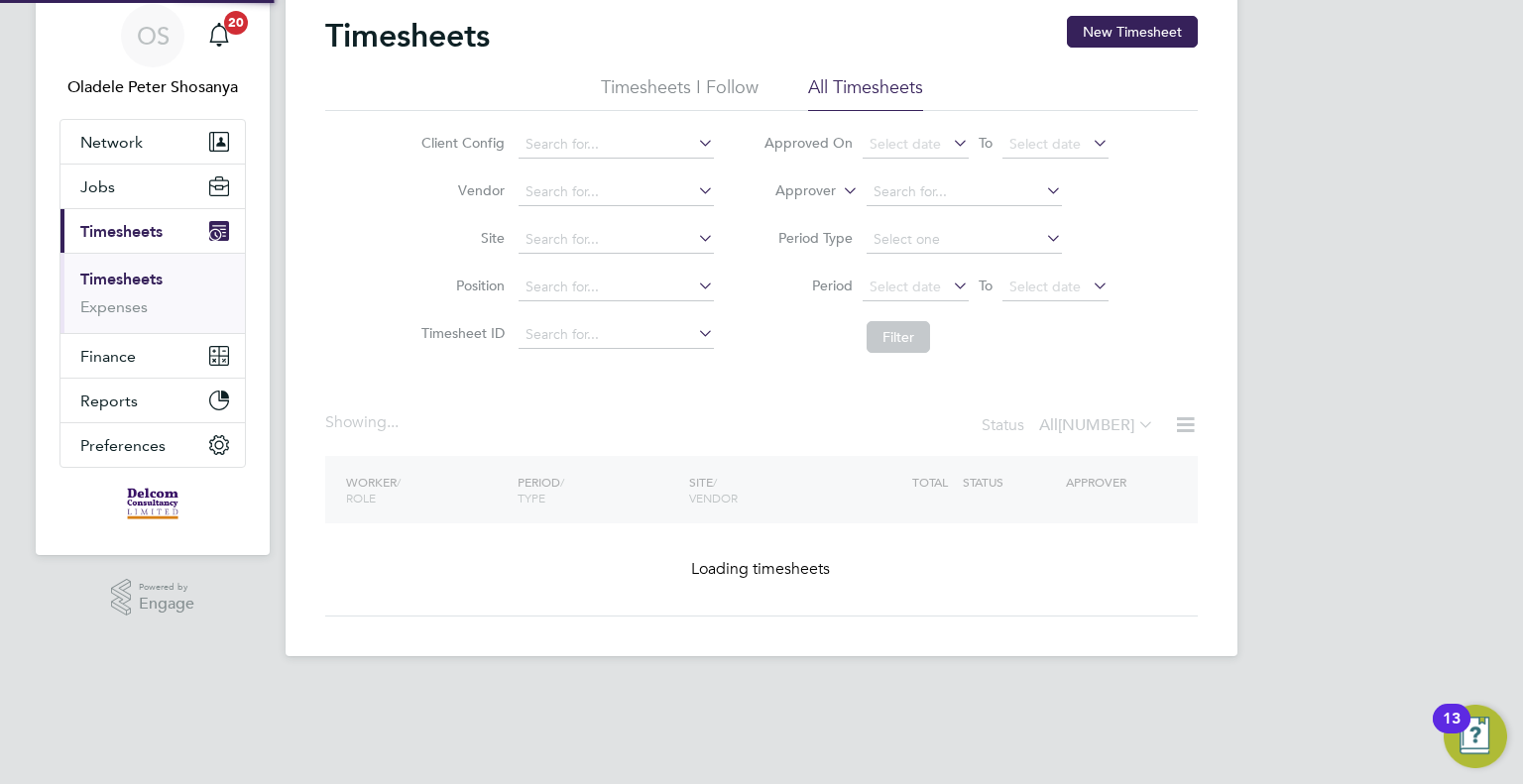 scroll, scrollTop: 0, scrollLeft: 0, axis: both 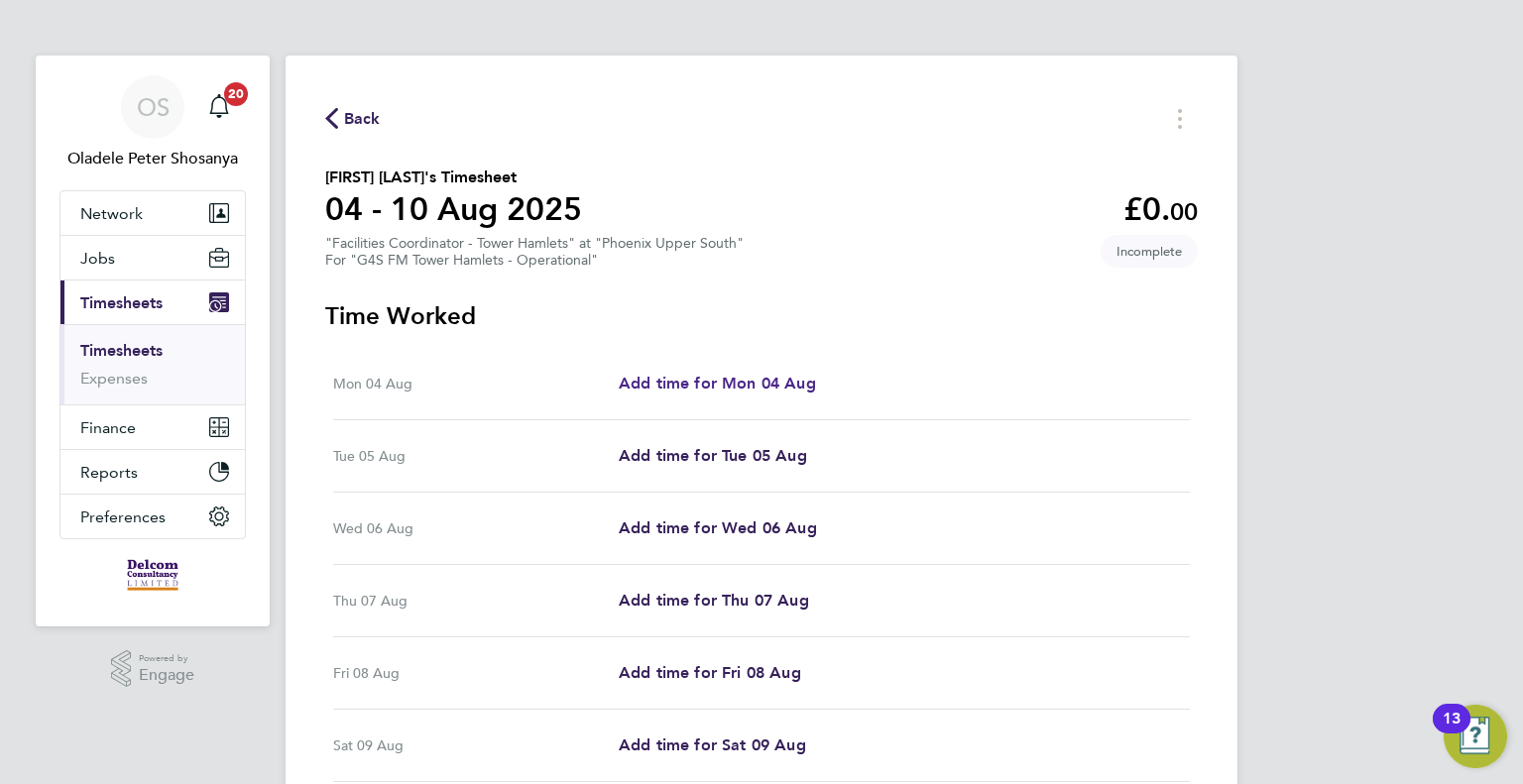 click on "Add time for Mon 04 Aug" at bounding box center (717, 383) 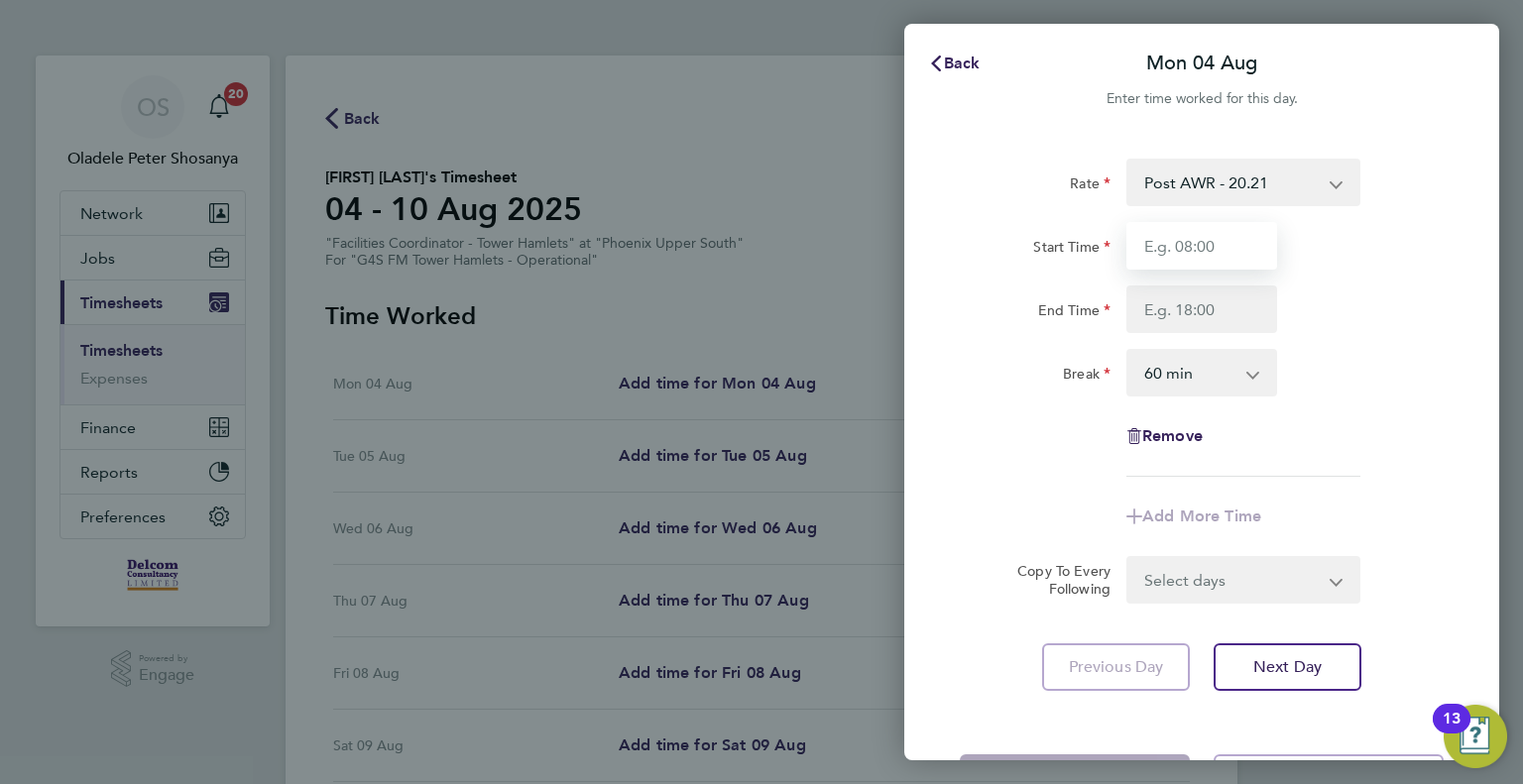 click on "Start Time" at bounding box center [1202, 246] 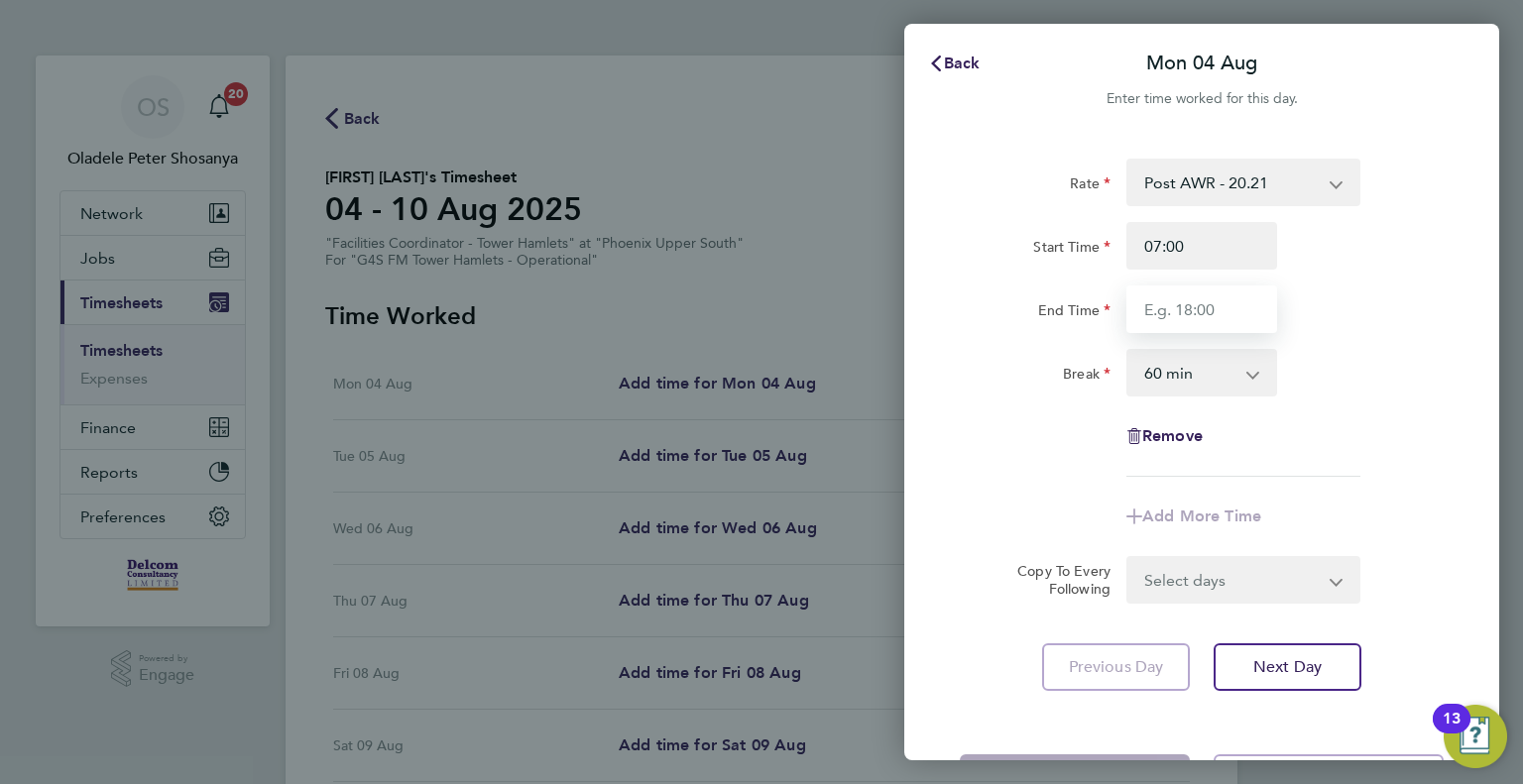 click on "End Time" at bounding box center (1202, 309) 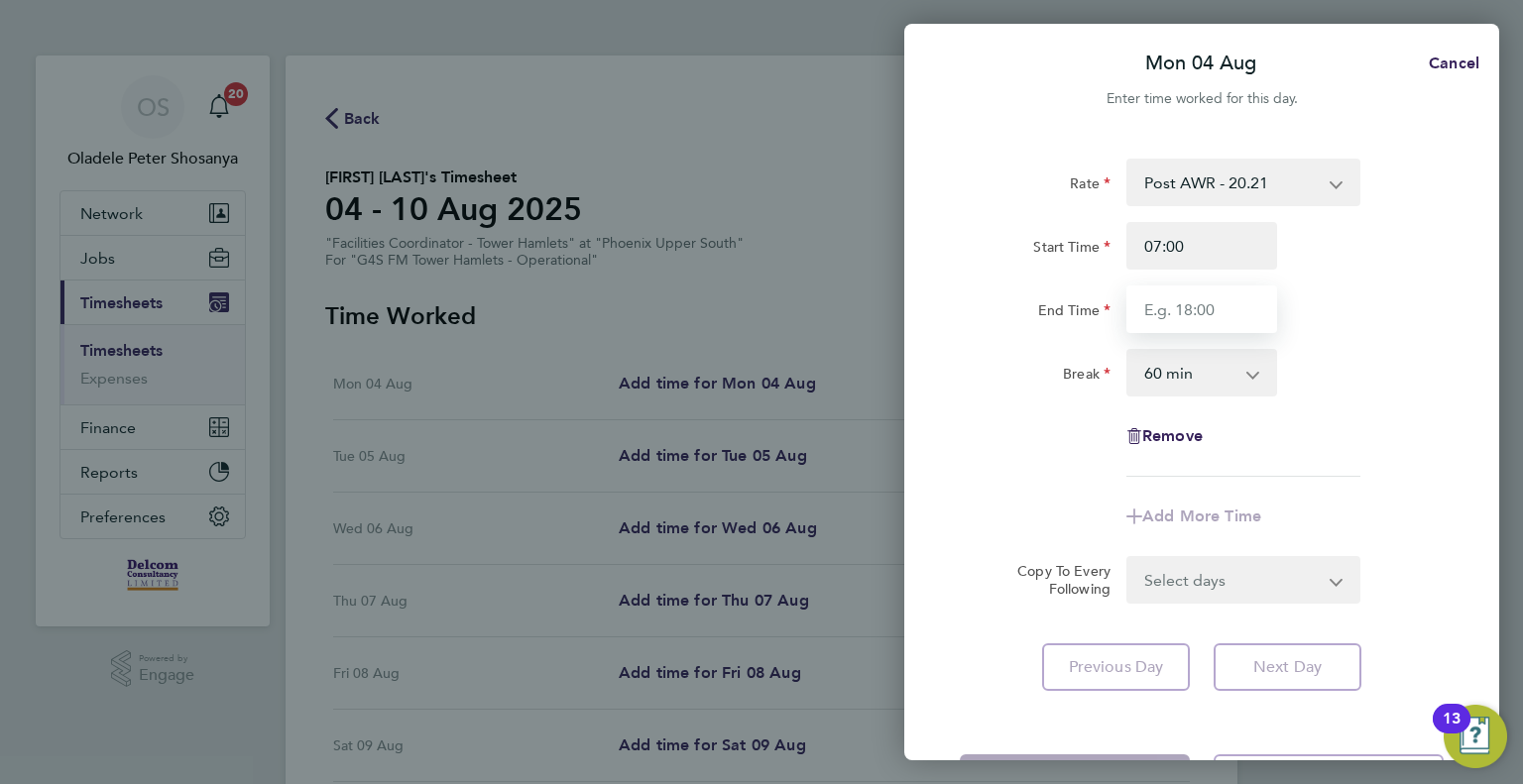 type on "16:00" 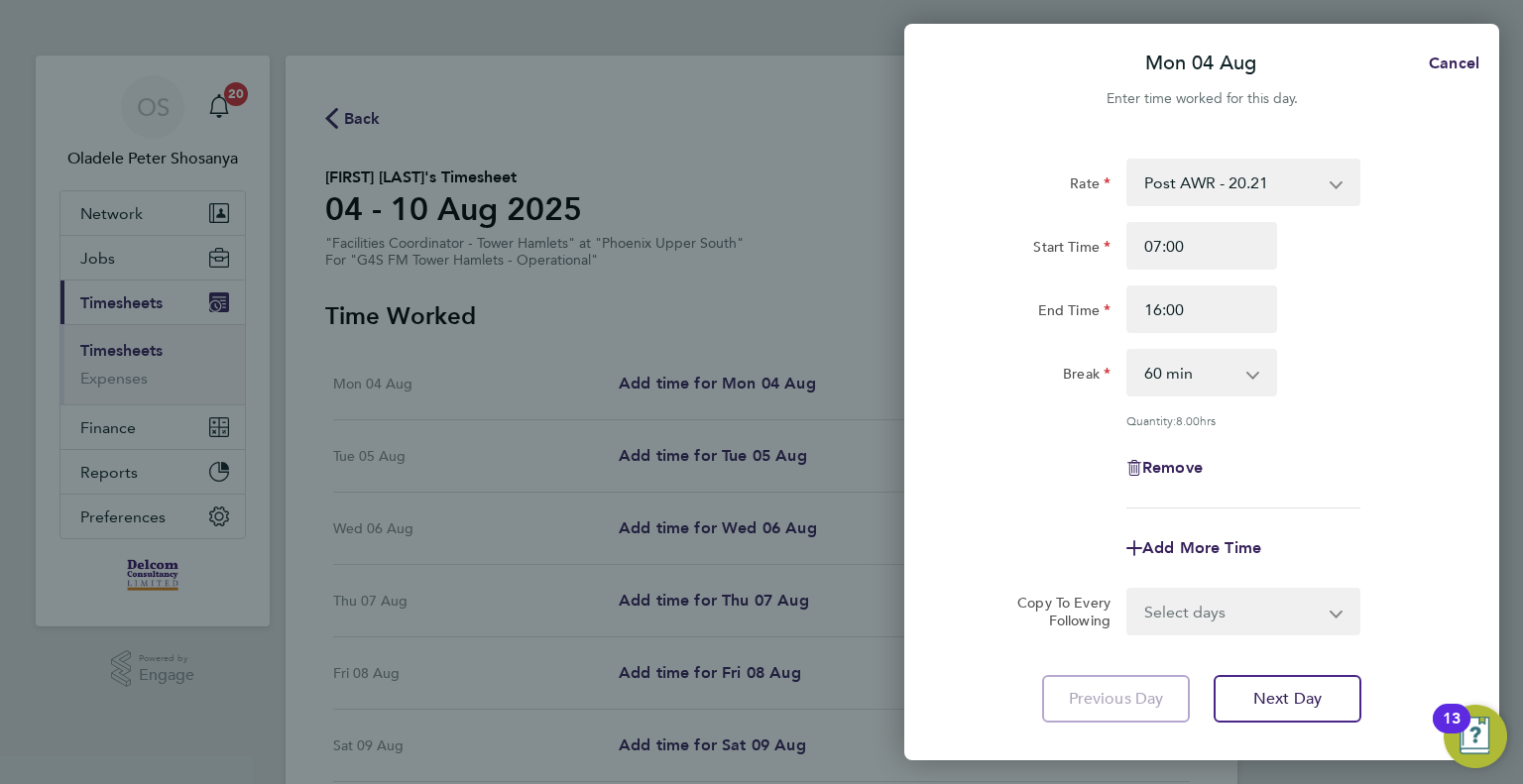 click on "Rate  Post AWR - 20.21
Start Time 07:00 End Time 16:00 Break  0 min   15 min   30 min   45 min   60 min   75 min   90 min
Quantity:  8.00  hrs
Remove" 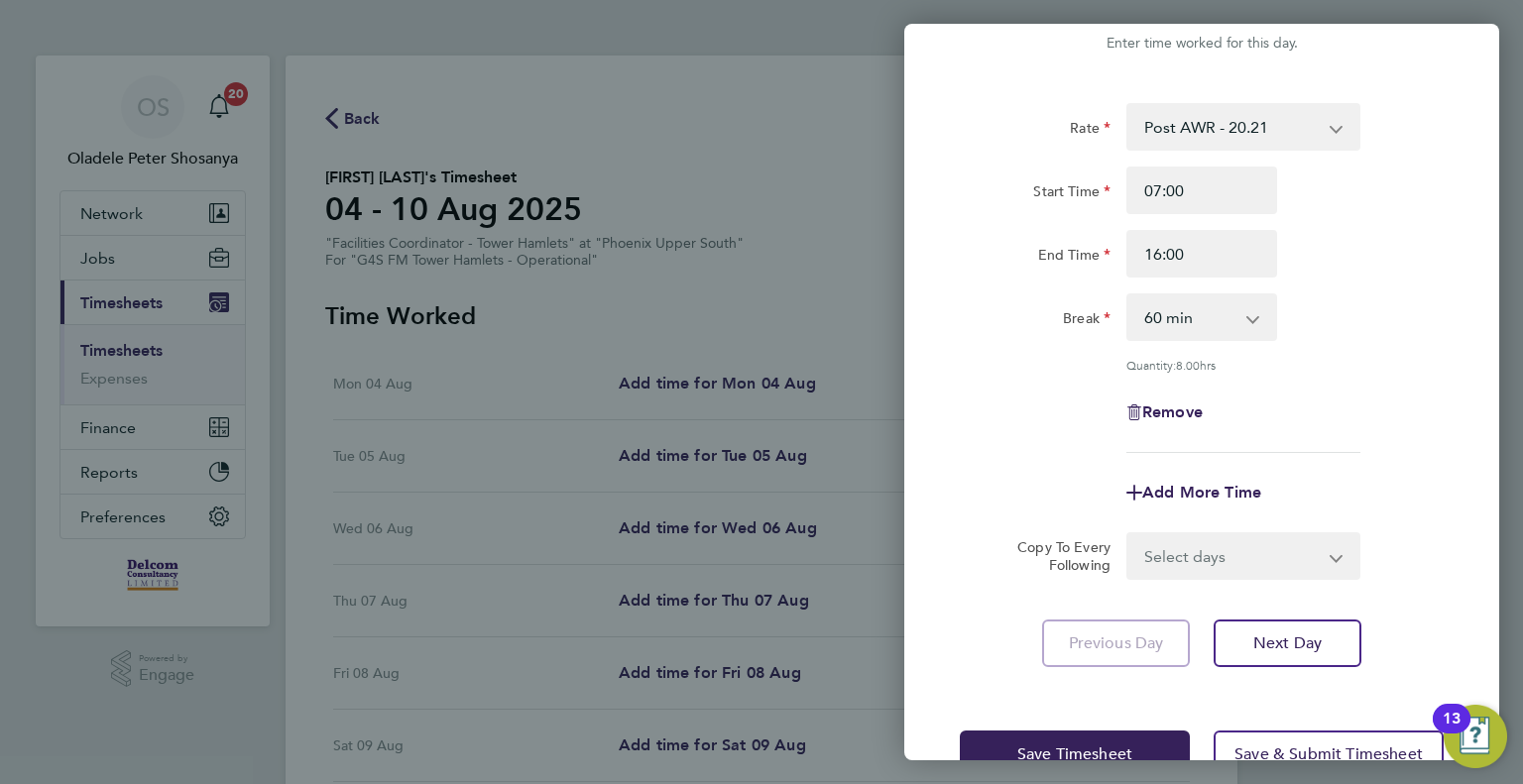 scroll, scrollTop: 110, scrollLeft: 0, axis: vertical 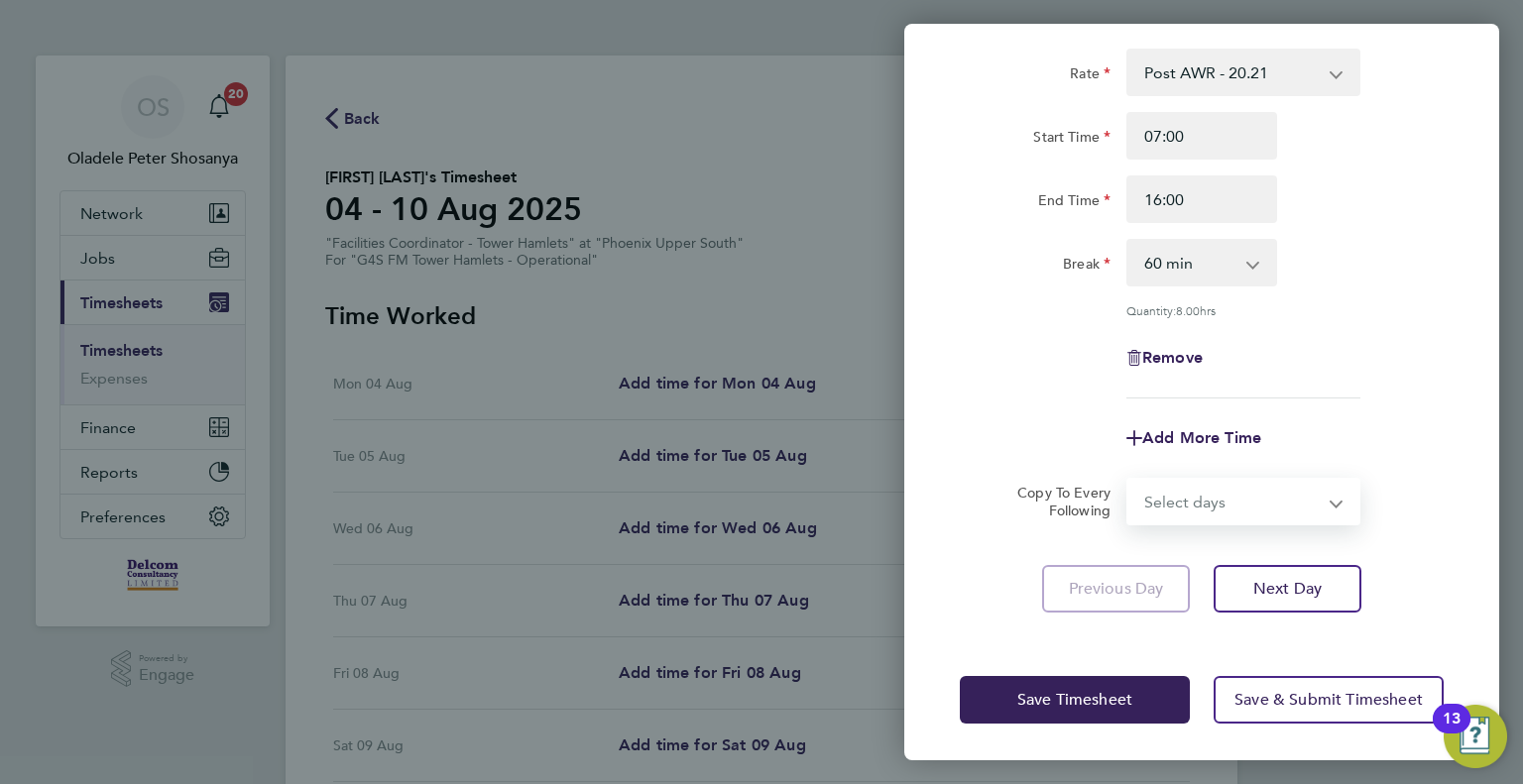 click on "Select days   Day   Weekday (Mon-Fri)   Weekend (Sat-Sun)   Tuesday   Wednesday   Thursday   Friday   Saturday   Sunday" at bounding box center [1232, 502] 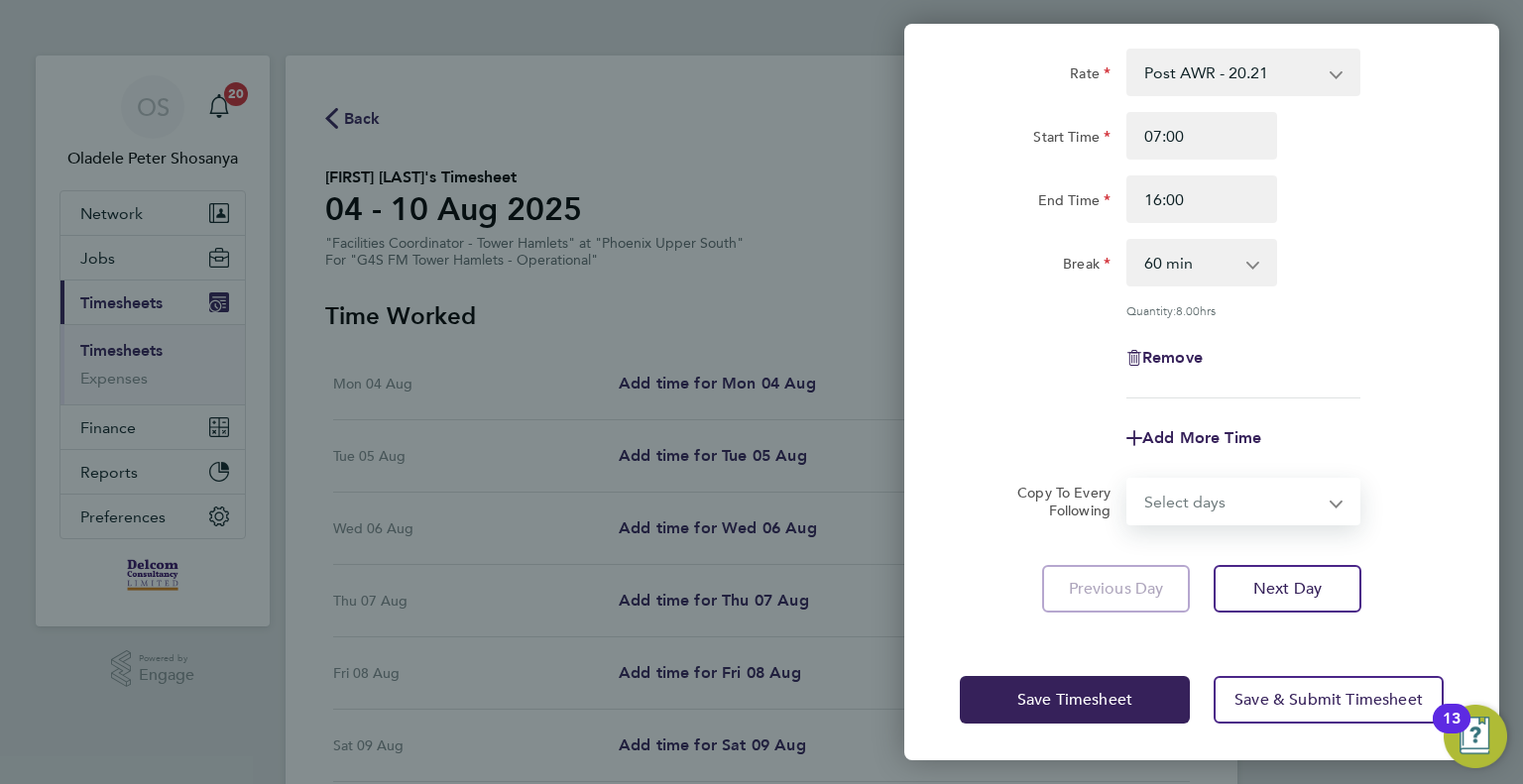 select on "DAY" 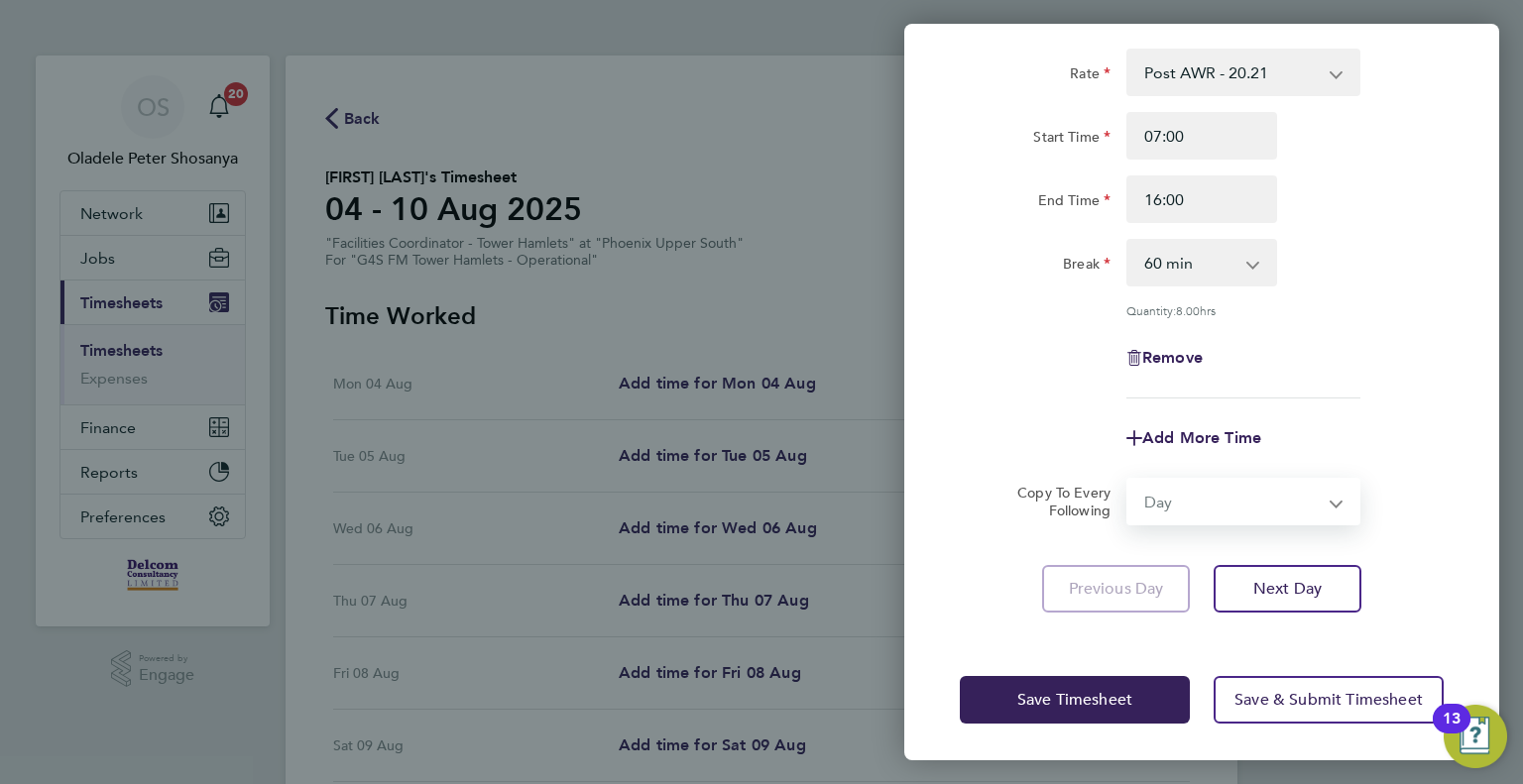 click on "Select days   Day   Weekday (Mon-Fri)   Weekend (Sat-Sun)   Tuesday   Wednesday   Thursday   Friday   Saturday   Sunday" at bounding box center [1232, 502] 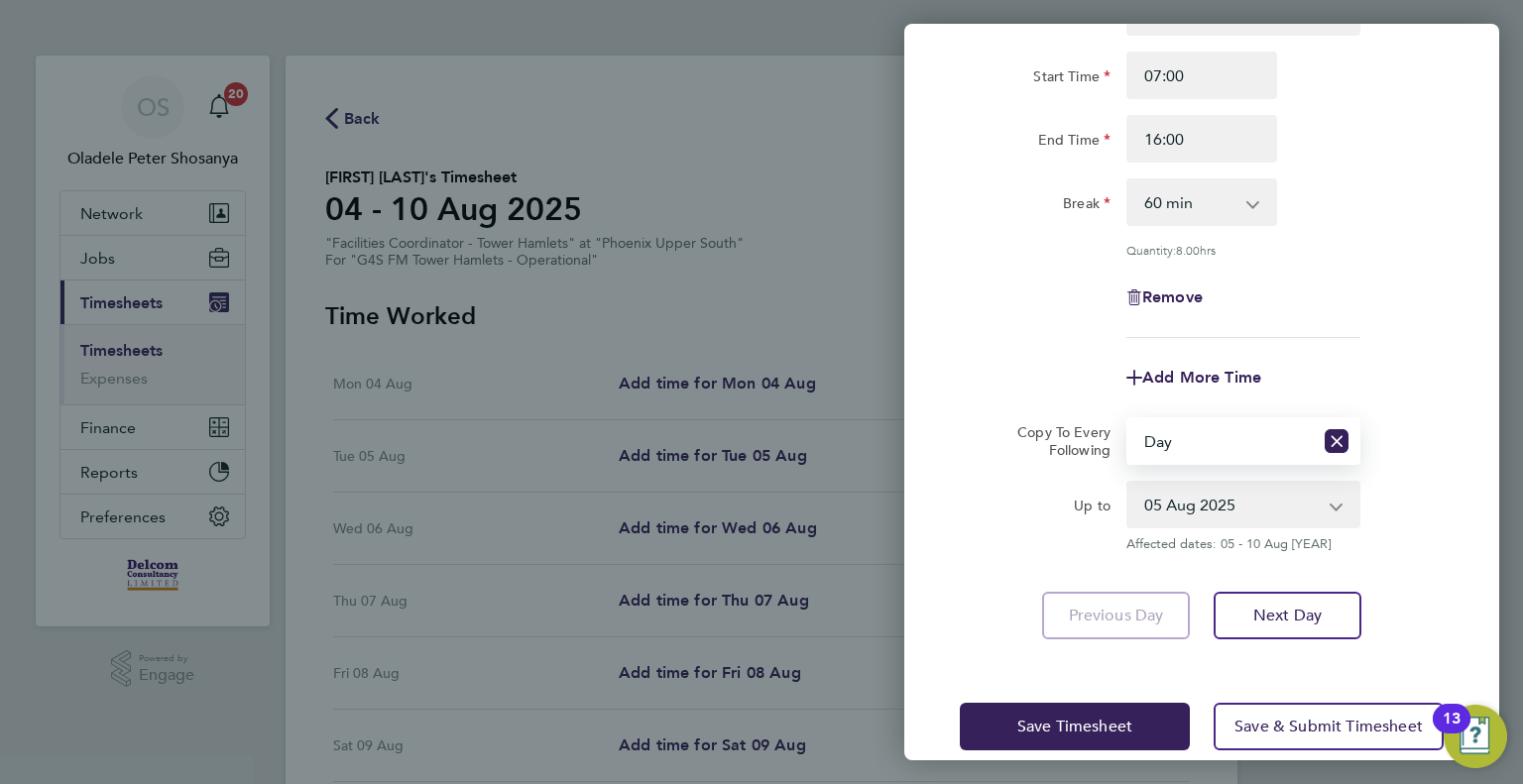 scroll, scrollTop: 197, scrollLeft: 0, axis: vertical 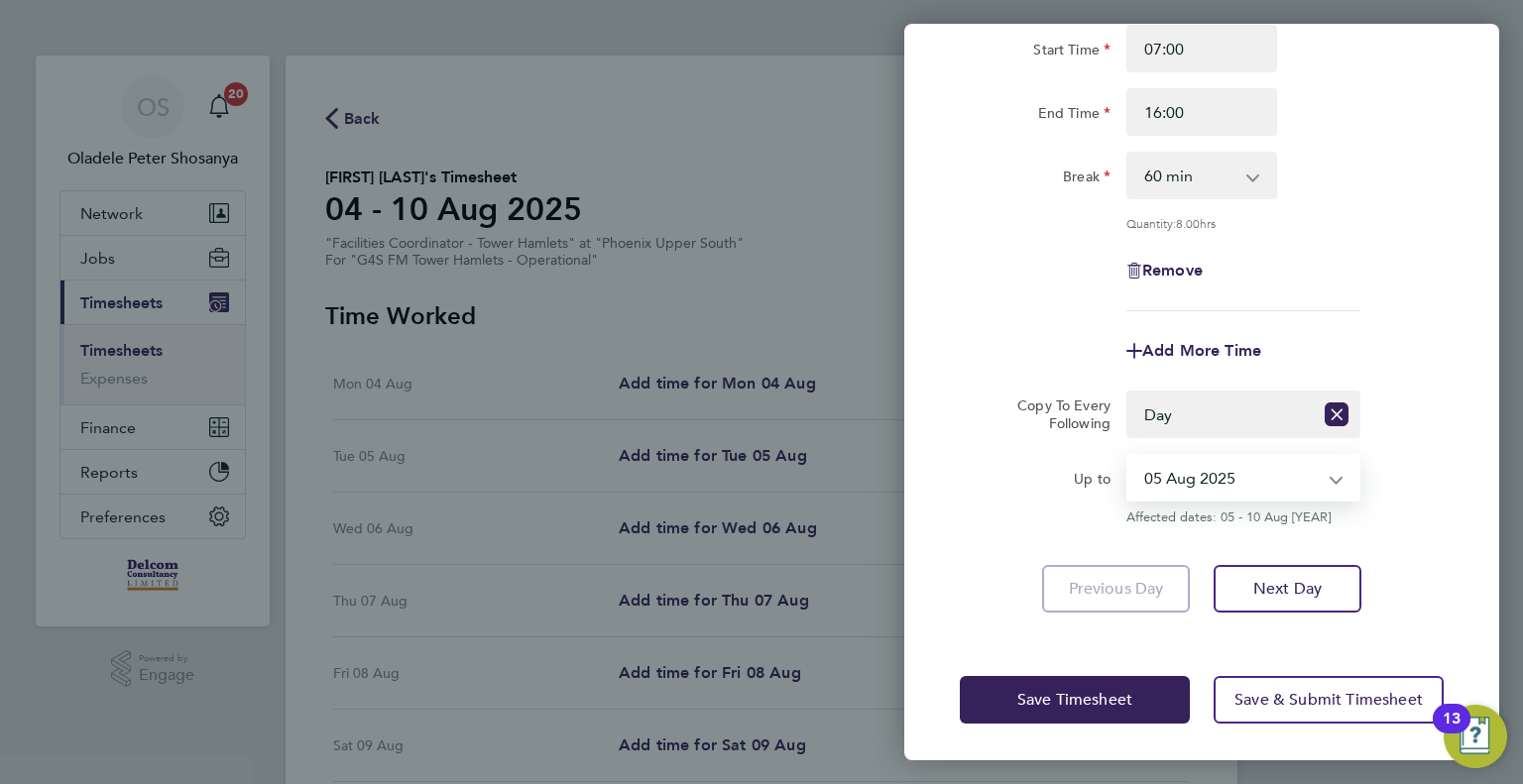 click on "[DATE]   [DATE]   [DATE]   [DATE]   [DATE]   [DATE]" at bounding box center [1231, 478] 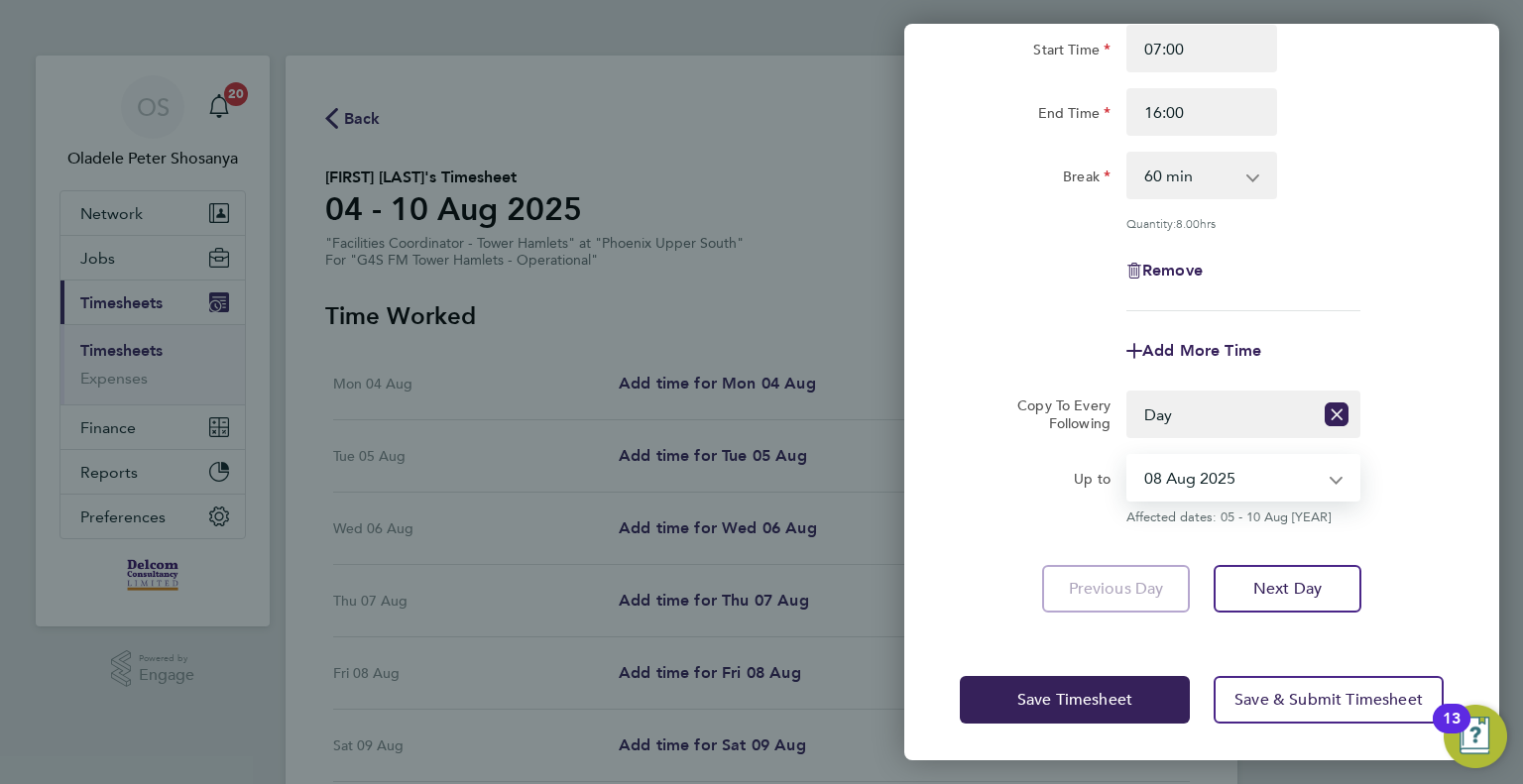 click on "[DATE]   [DATE]   [DATE]   [DATE]   [DATE]   [DATE]" at bounding box center (1231, 478) 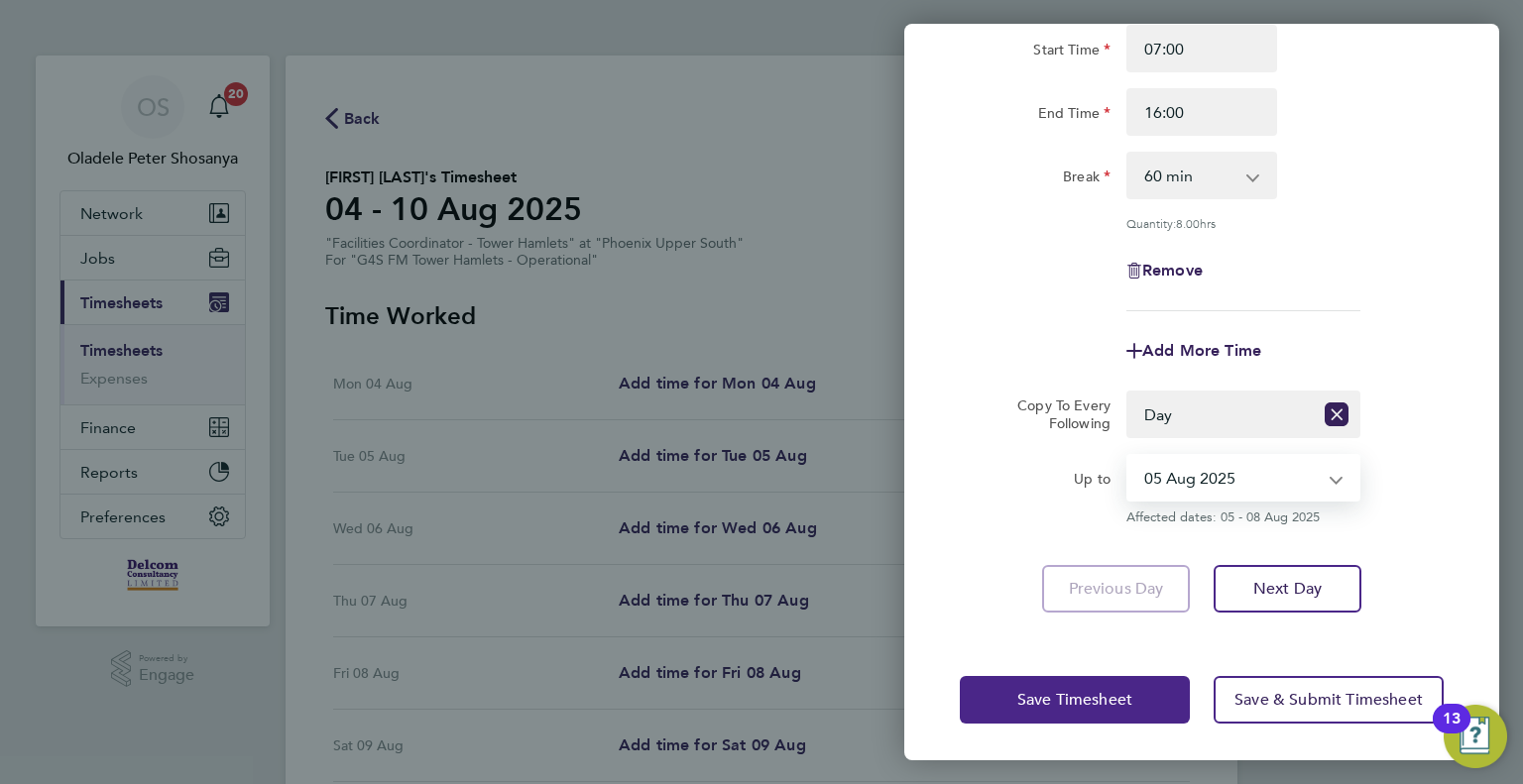 click on "Save Timesheet" 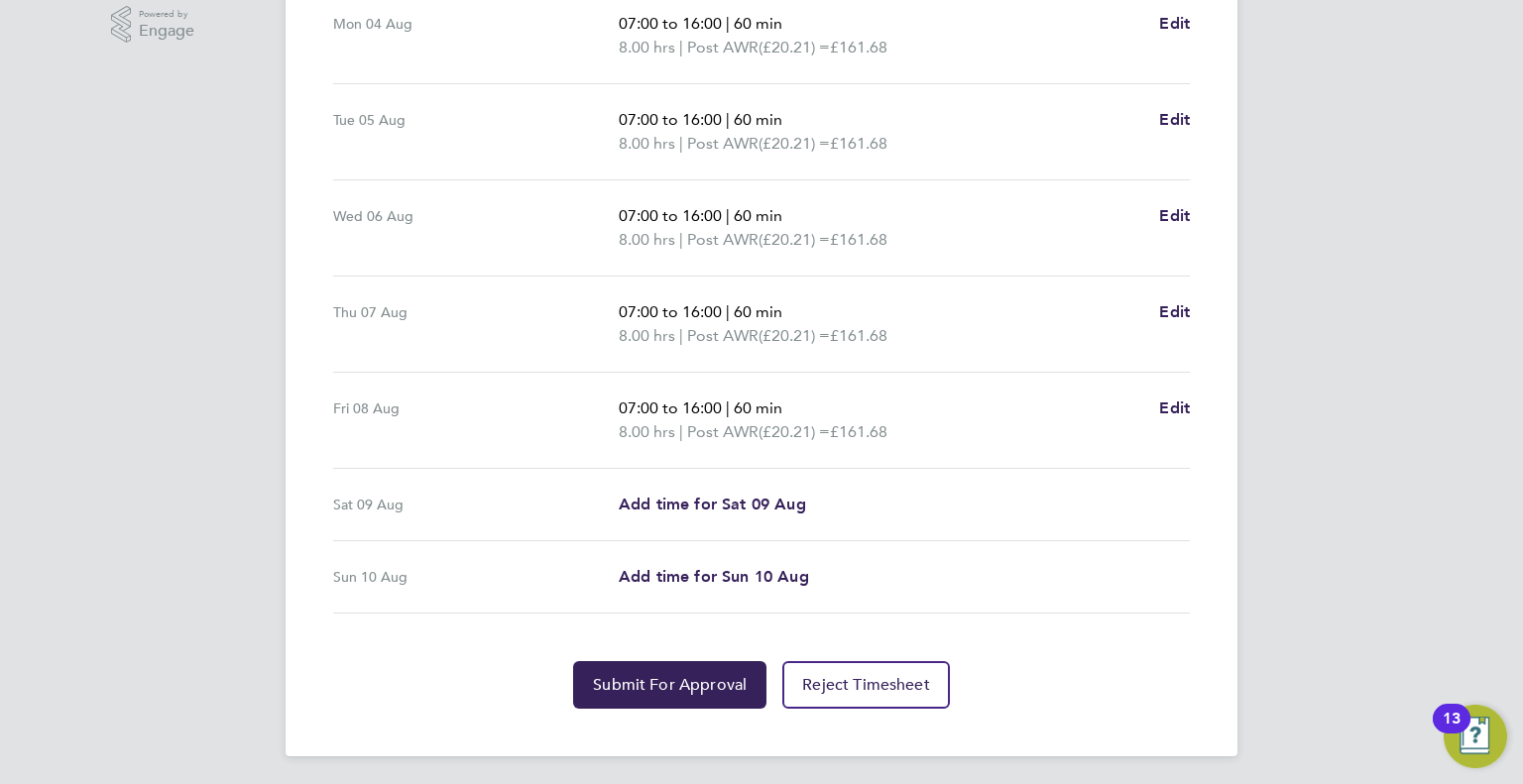 scroll, scrollTop: 645, scrollLeft: 0, axis: vertical 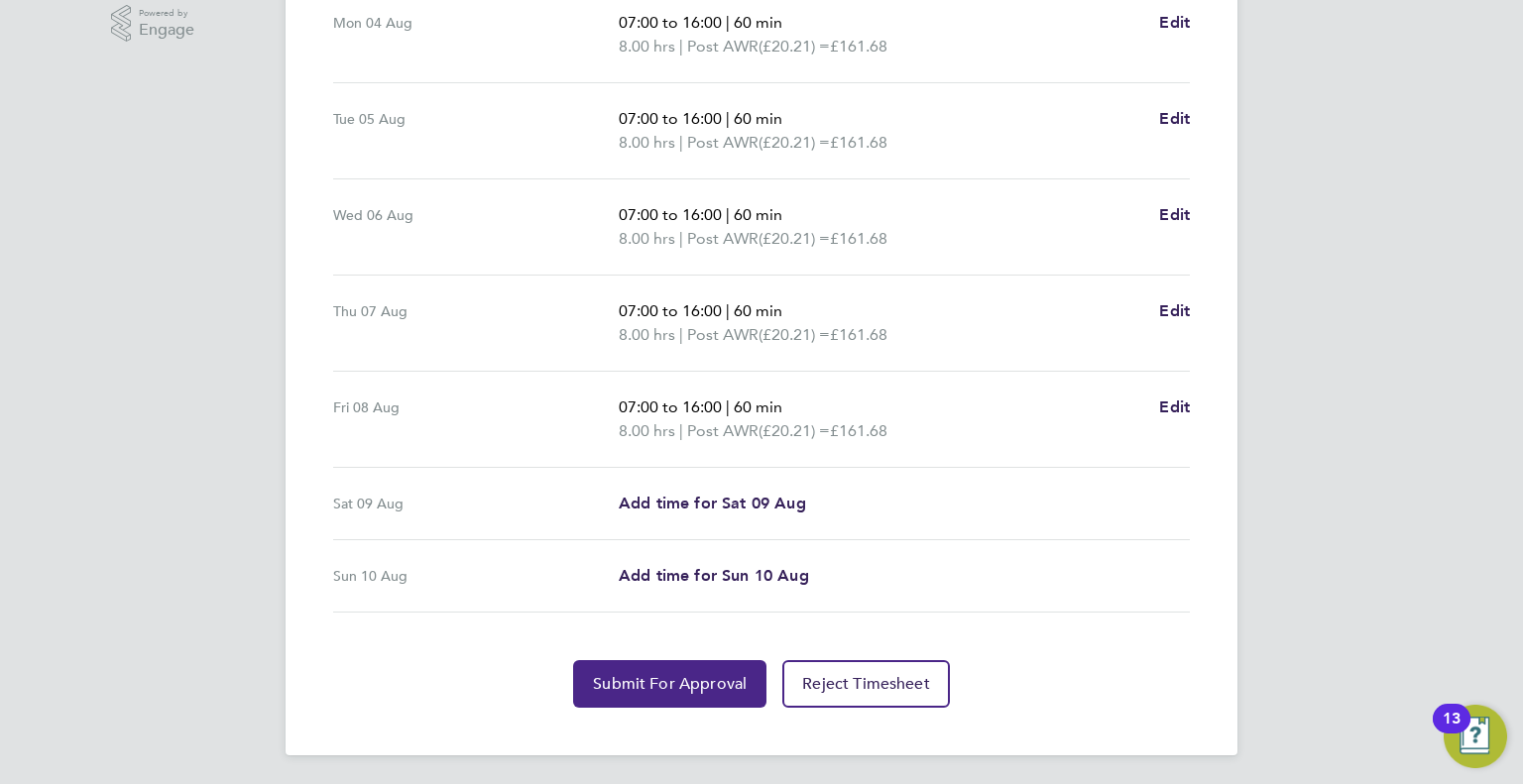 click on "Submit For Approval" 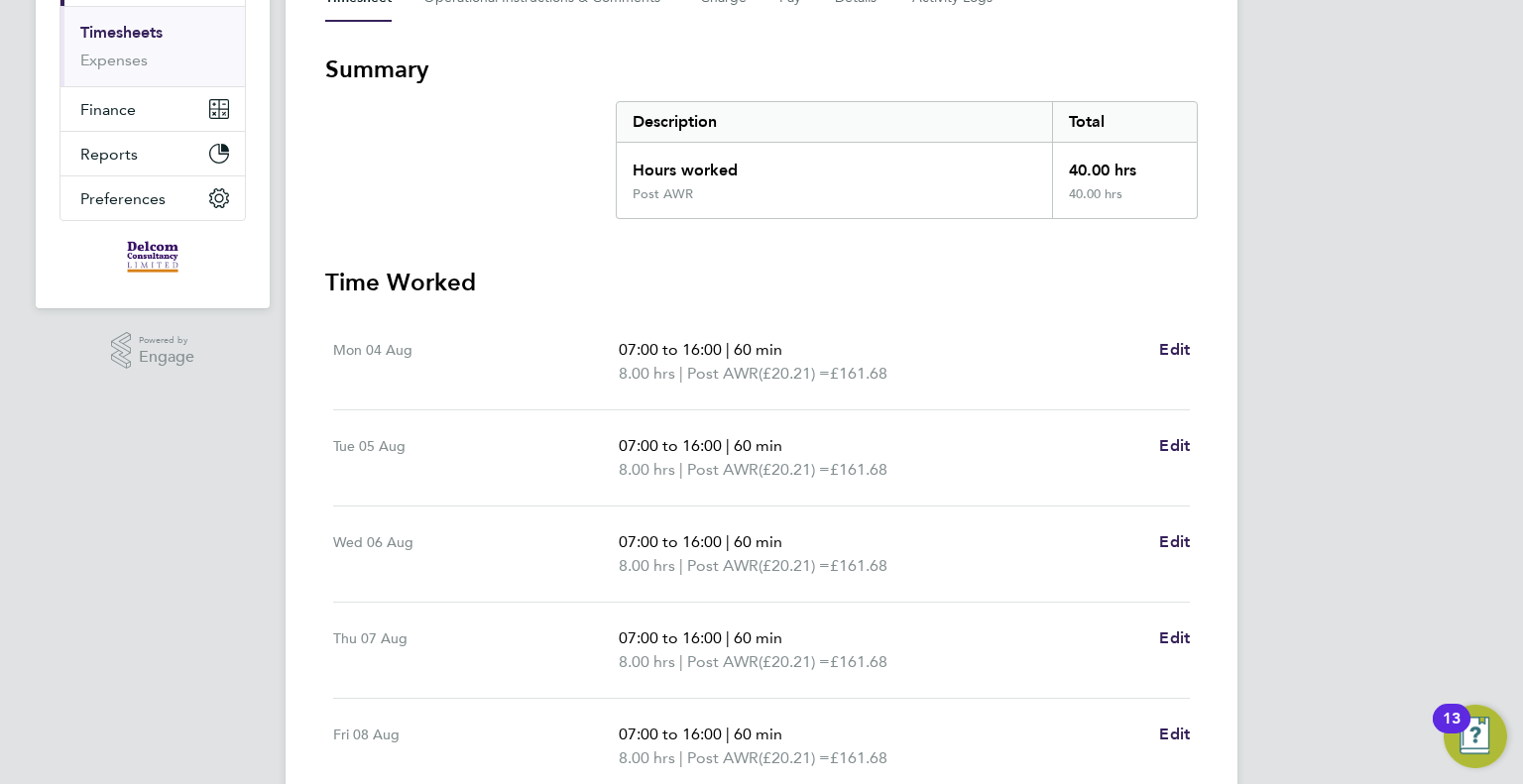 scroll, scrollTop: 0, scrollLeft: 0, axis: both 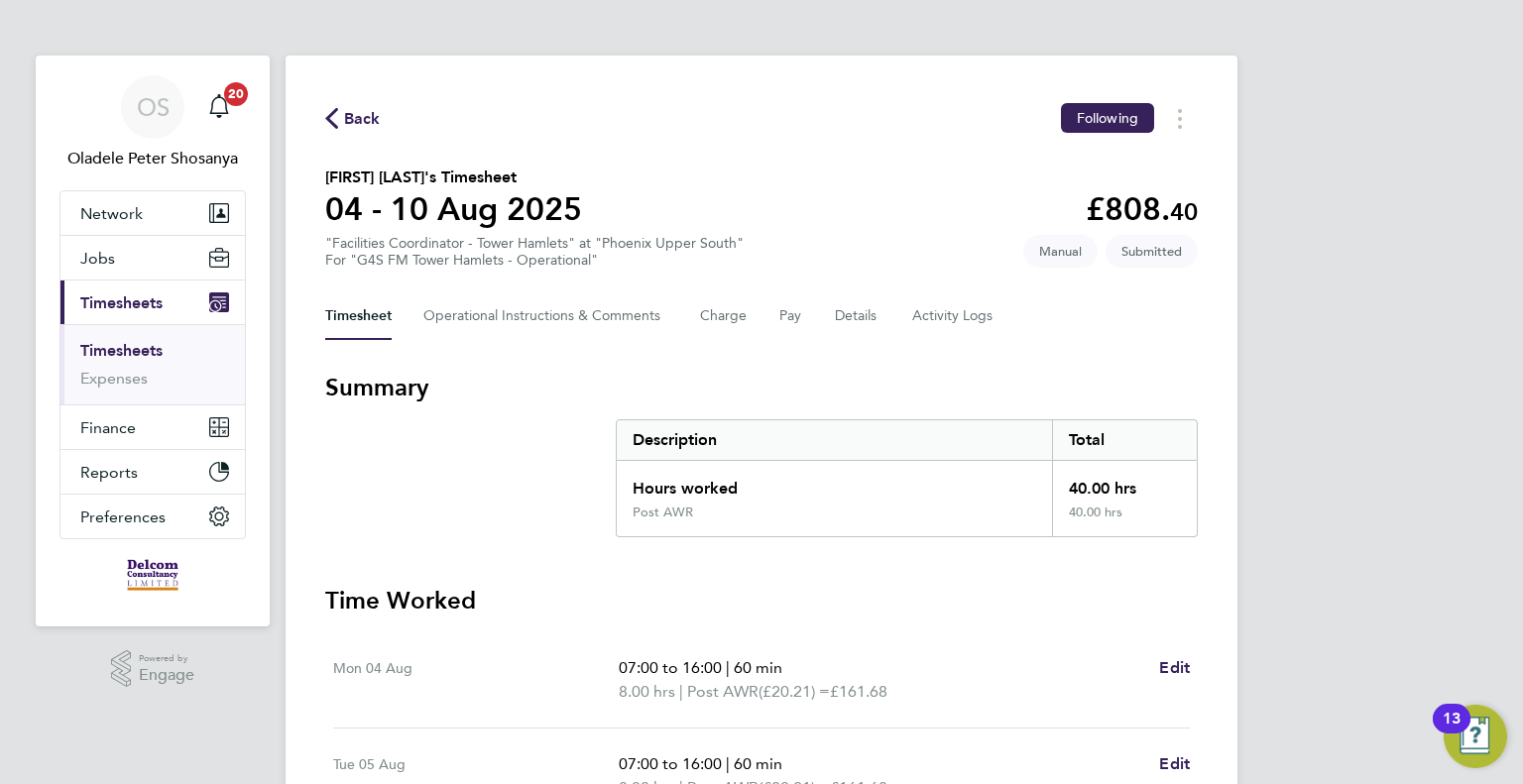 click on "Back" 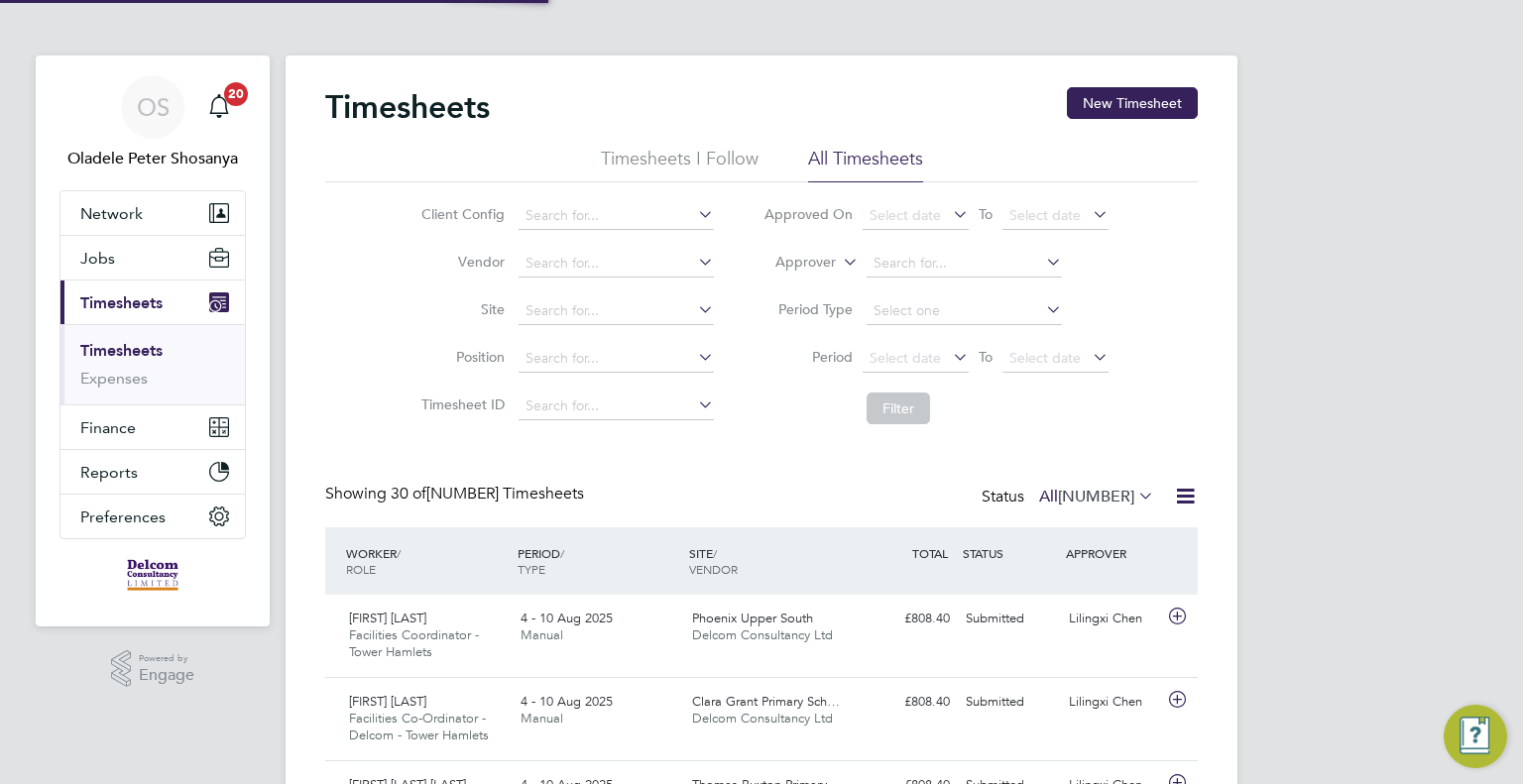 scroll, scrollTop: 10, scrollLeft: 10, axis: both 